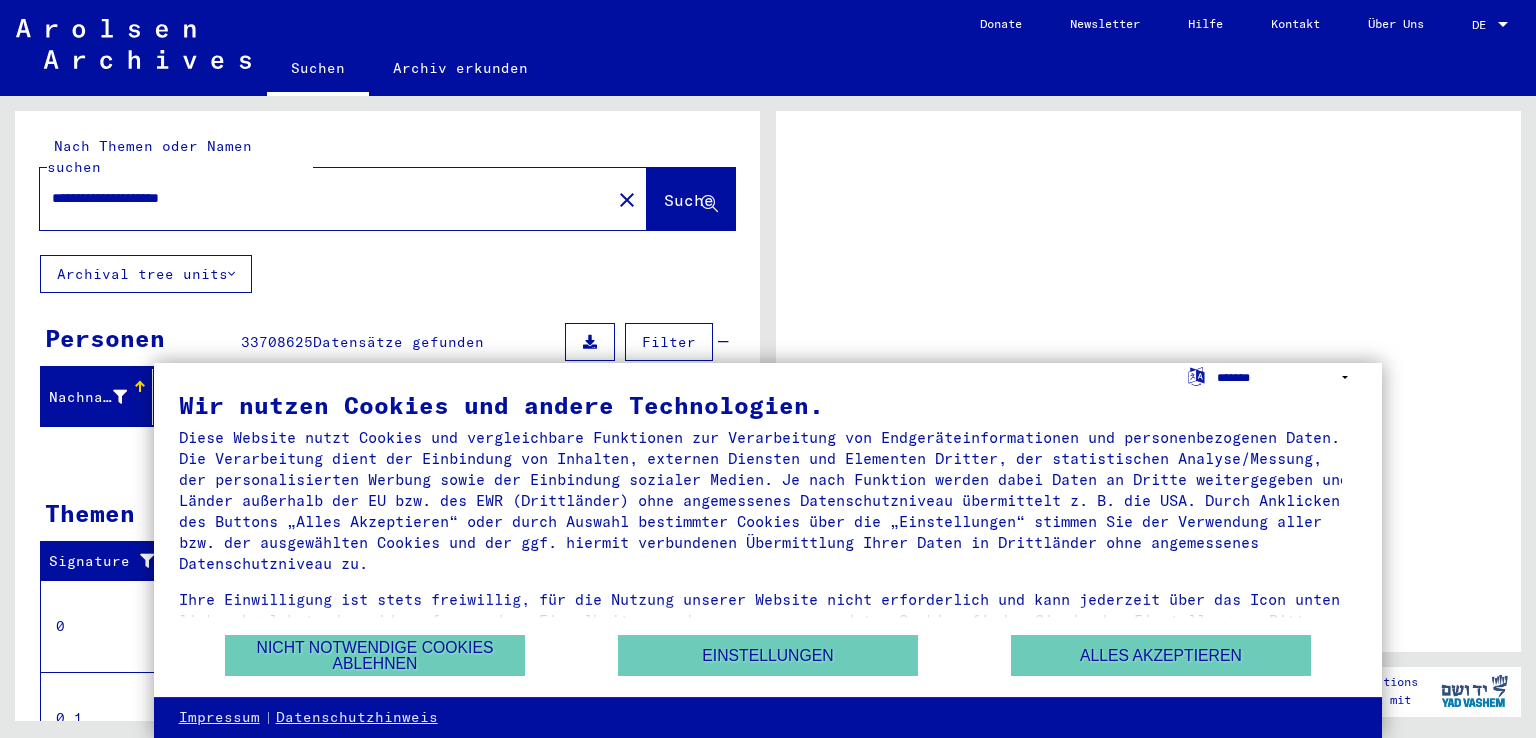 scroll, scrollTop: 0, scrollLeft: 0, axis: both 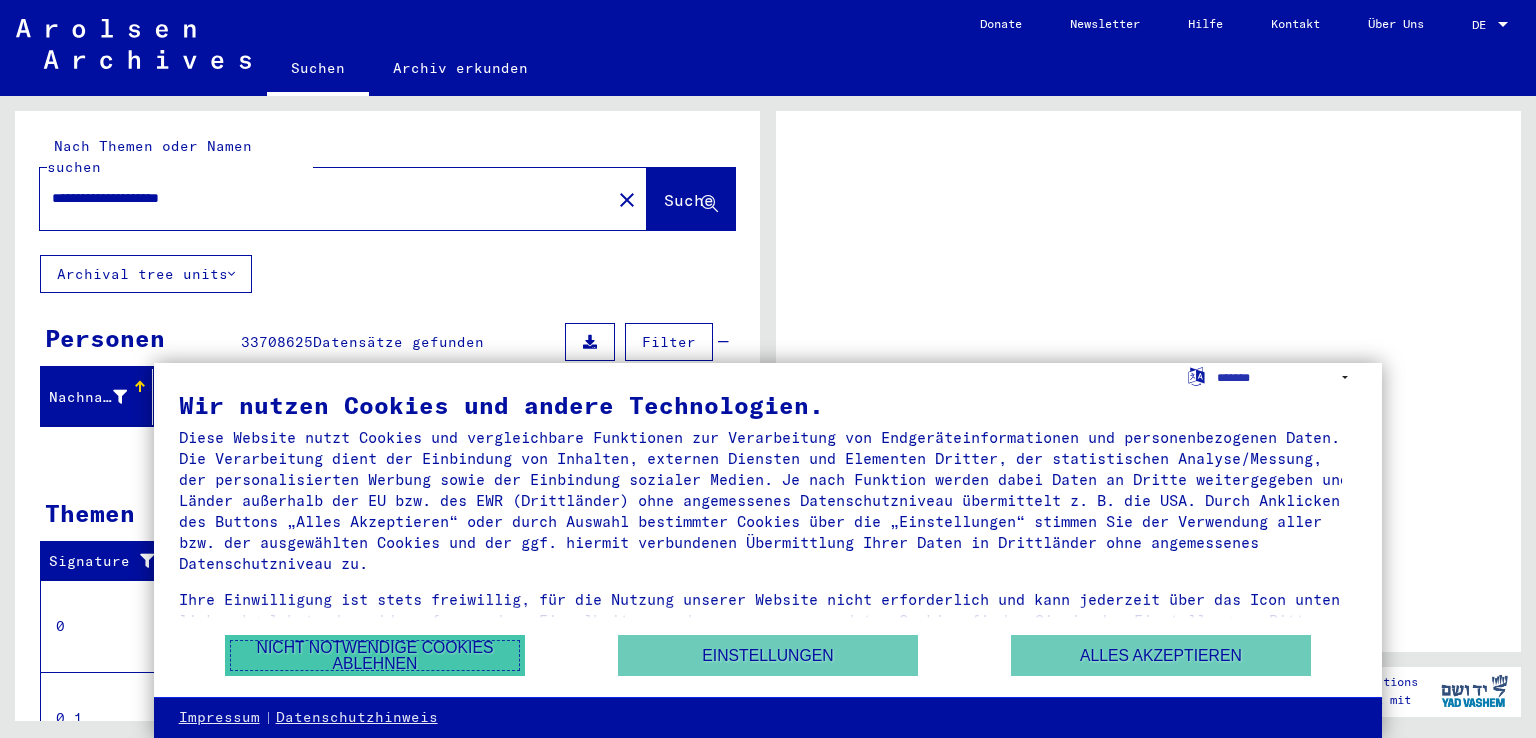 click on "Nicht notwendige Cookies ablehnen" at bounding box center [375, 655] 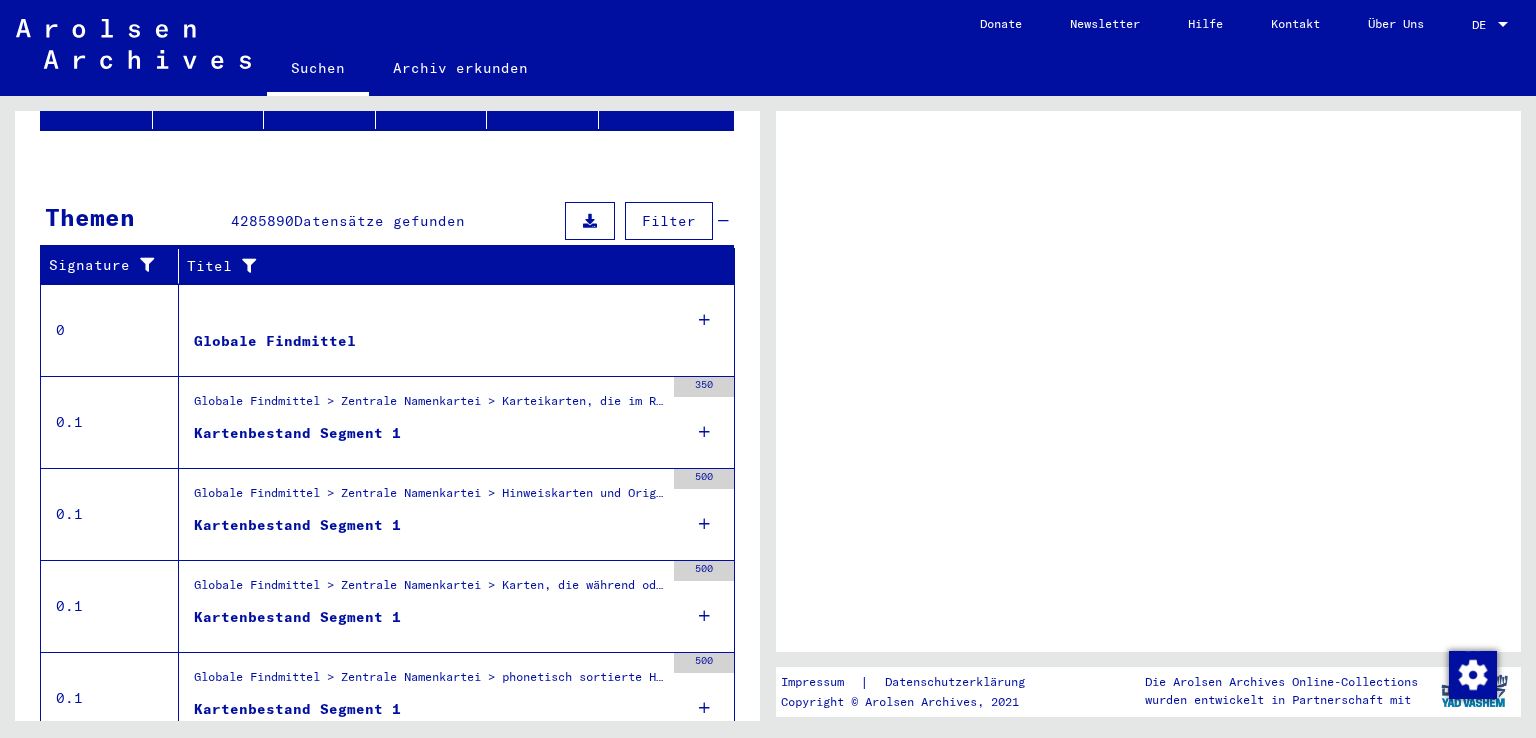 scroll, scrollTop: 295, scrollLeft: 0, axis: vertical 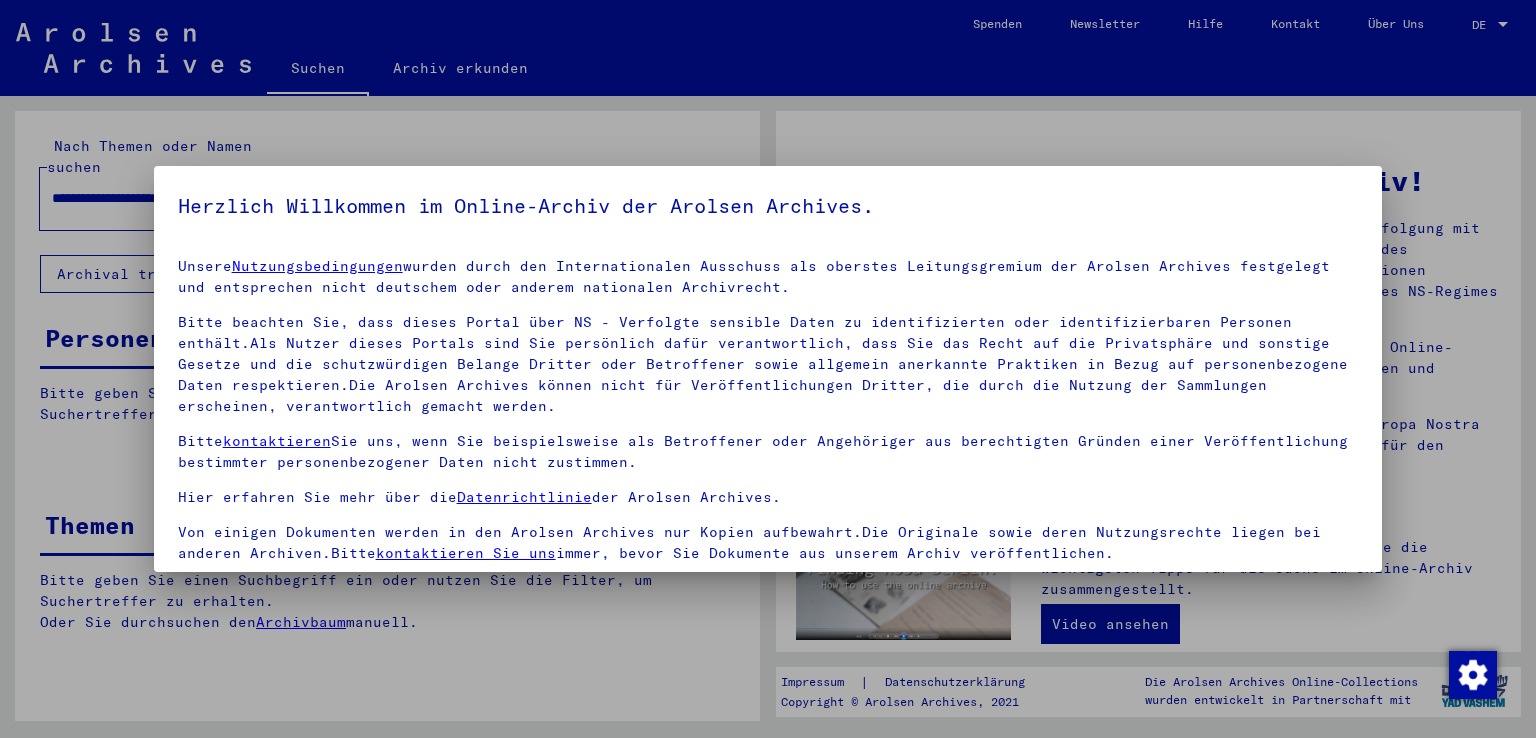 drag, startPoint x: 748, startPoint y: 509, endPoint x: 808, endPoint y: 687, distance: 187.84036 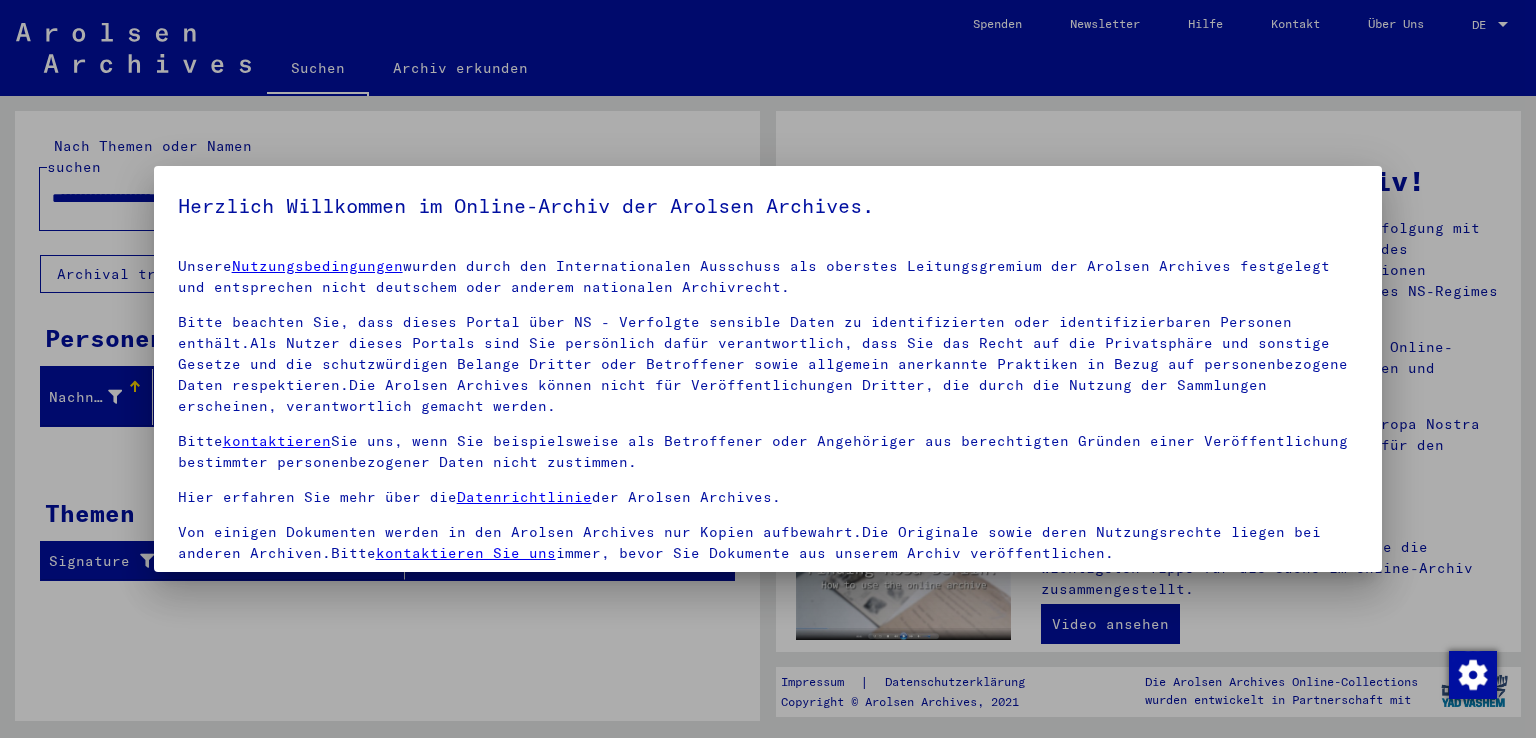 scroll, scrollTop: 173, scrollLeft: 0, axis: vertical 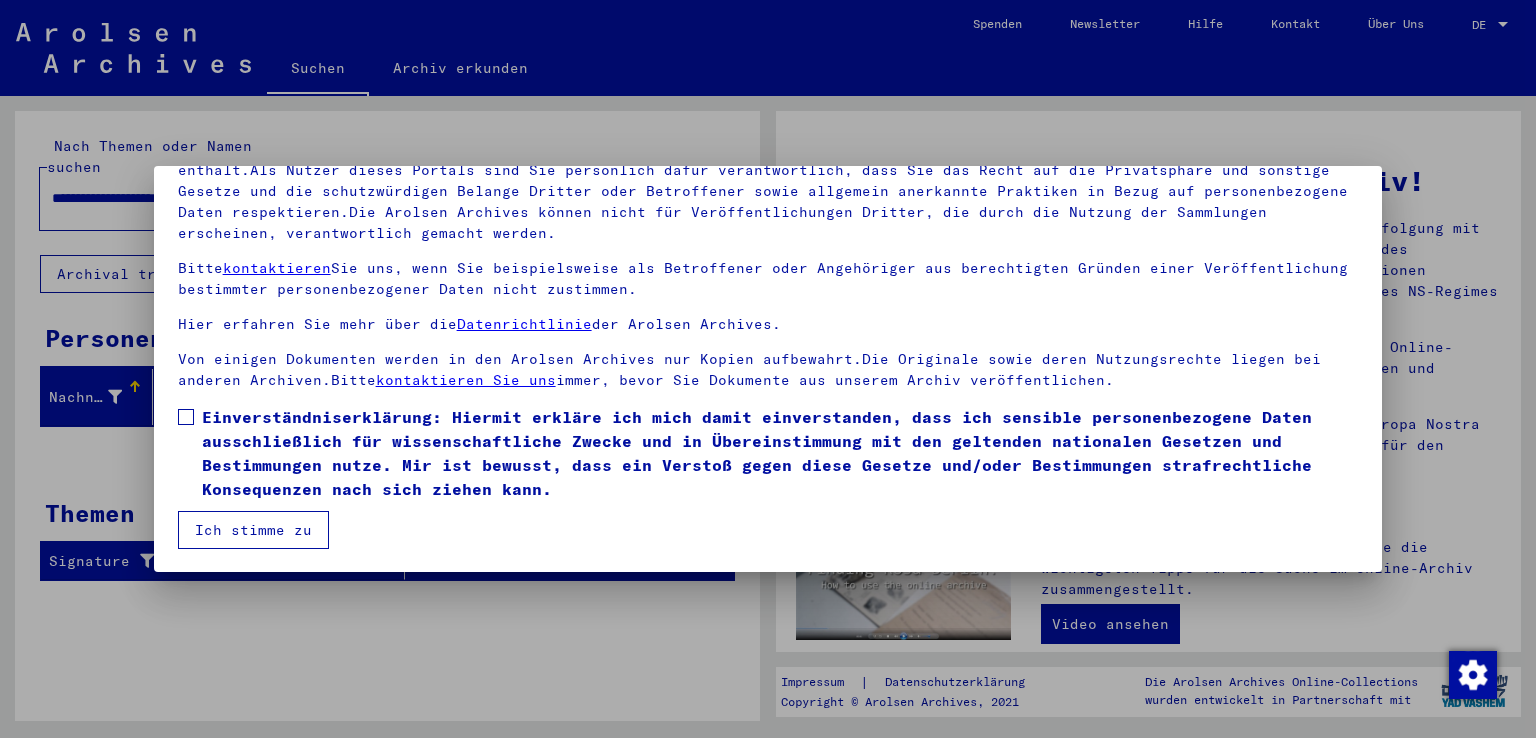 click on "Ich stimme zu" at bounding box center [253, 530] 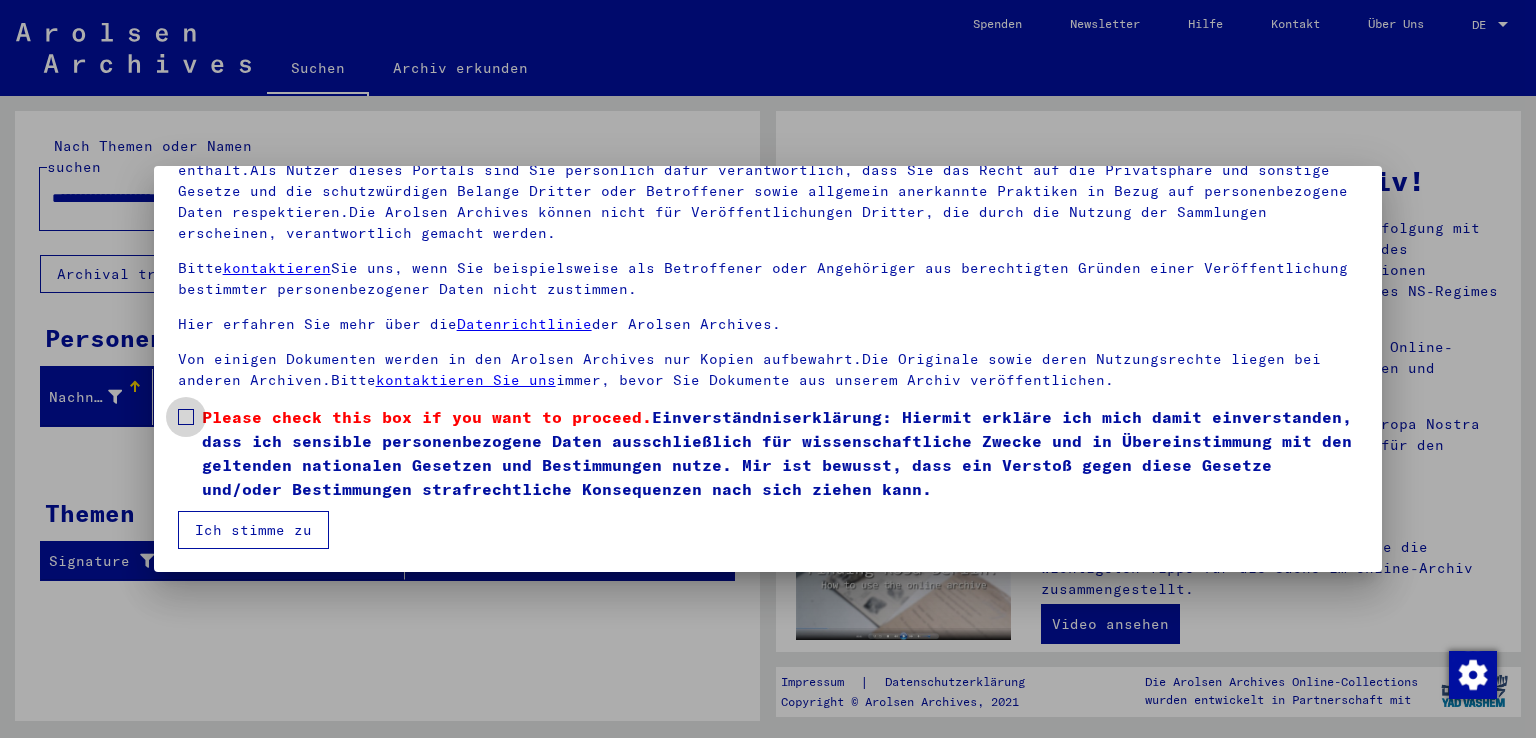 click at bounding box center [186, 417] 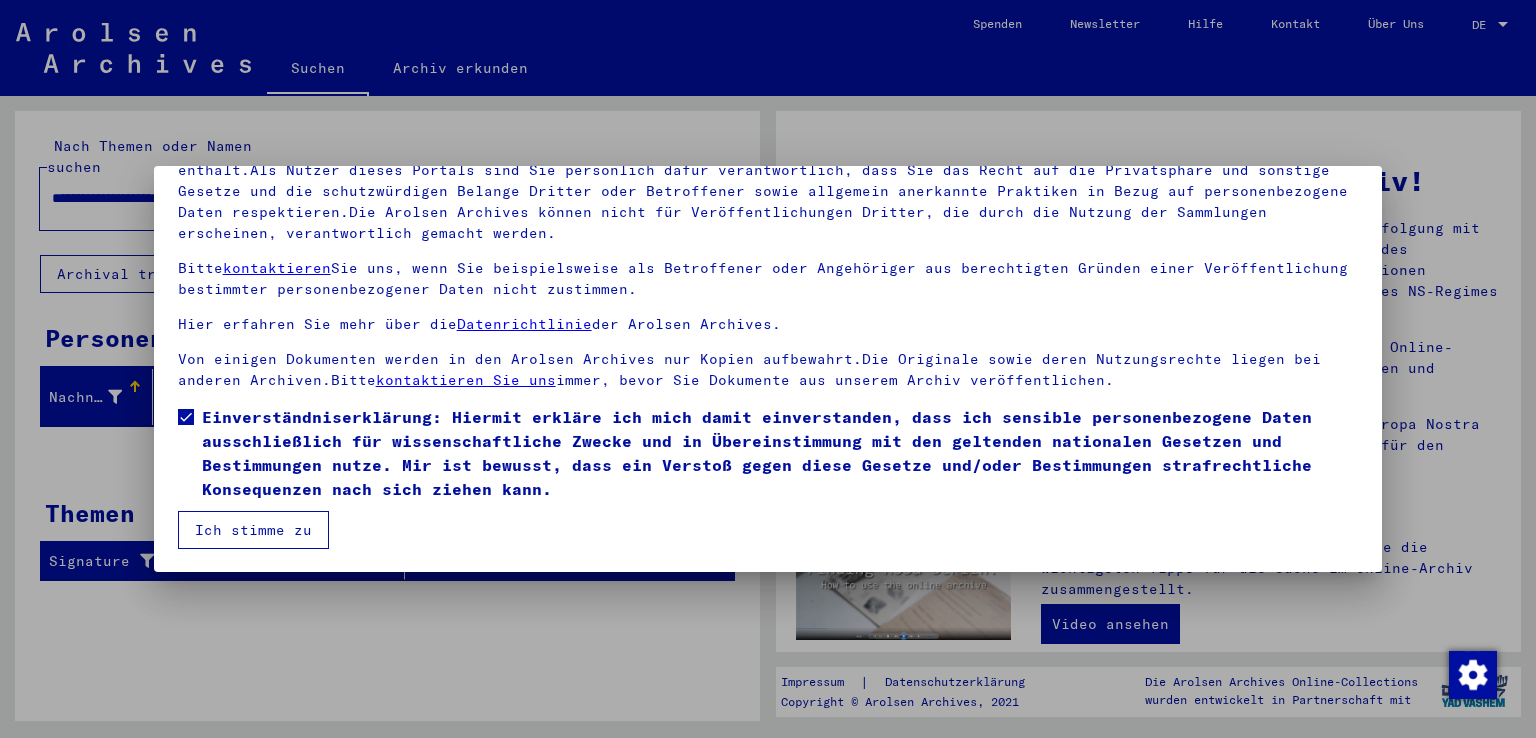 click on "Ich stimme zu" at bounding box center [253, 530] 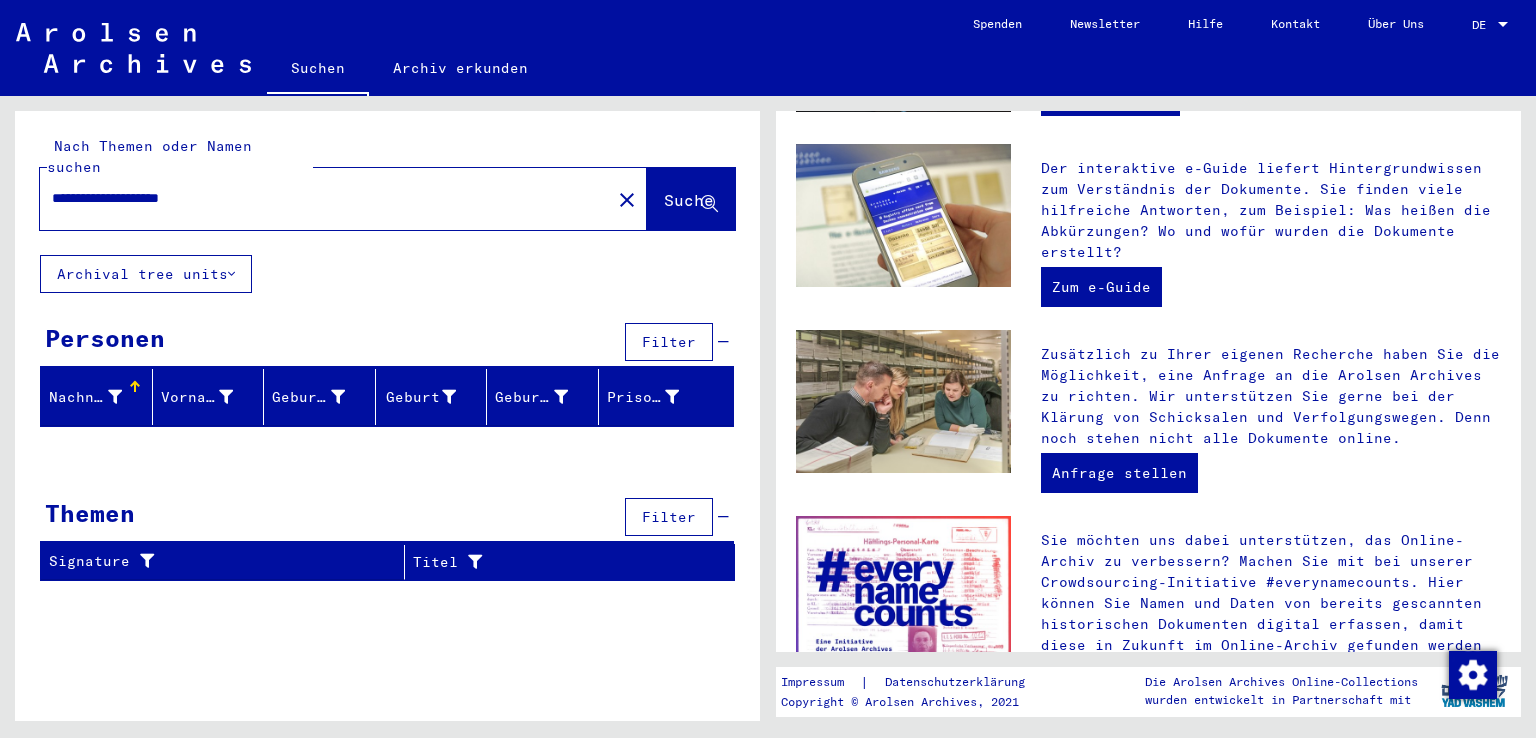 scroll, scrollTop: 689, scrollLeft: 0, axis: vertical 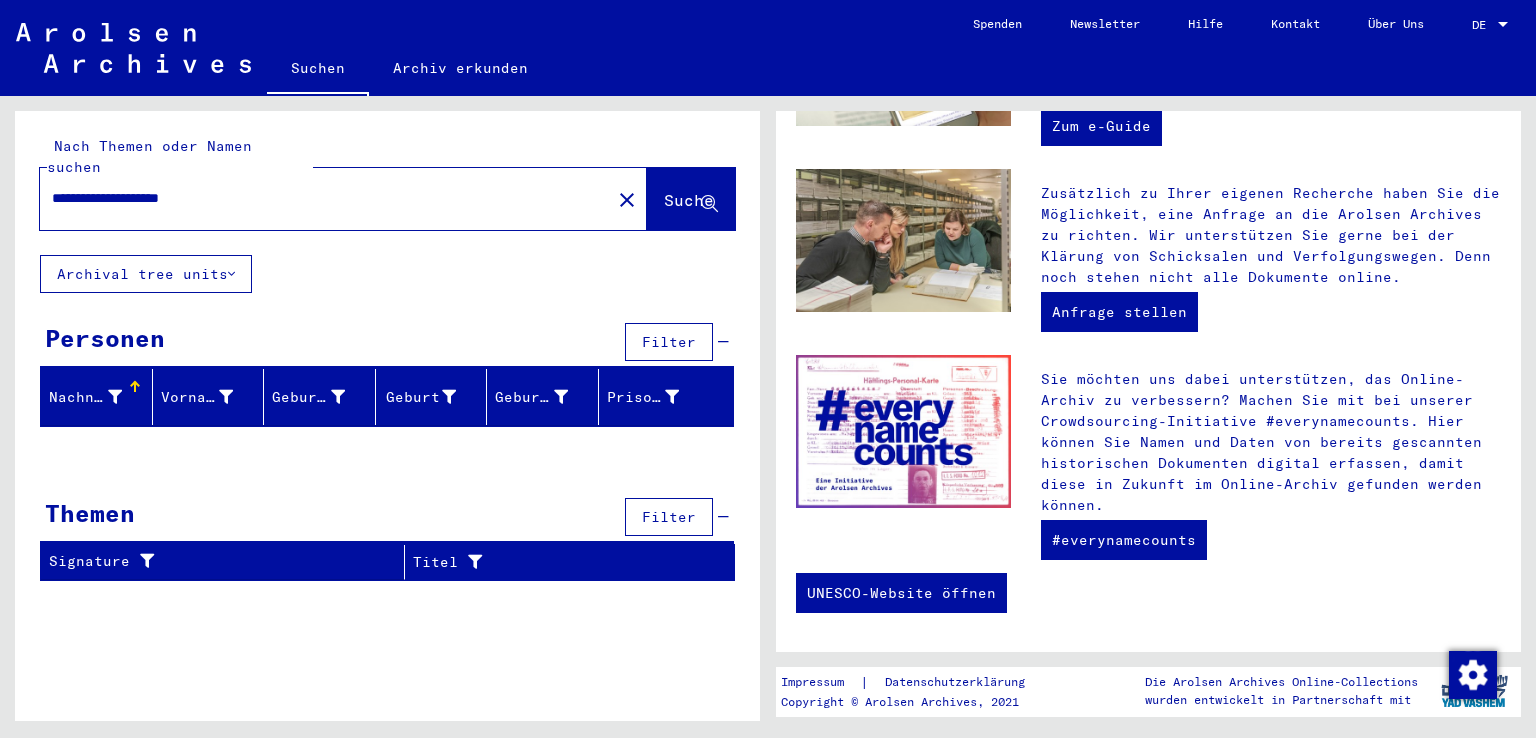 drag, startPoint x: 160, startPoint y: 588, endPoint x: 168, endPoint y: 506, distance: 82.38932 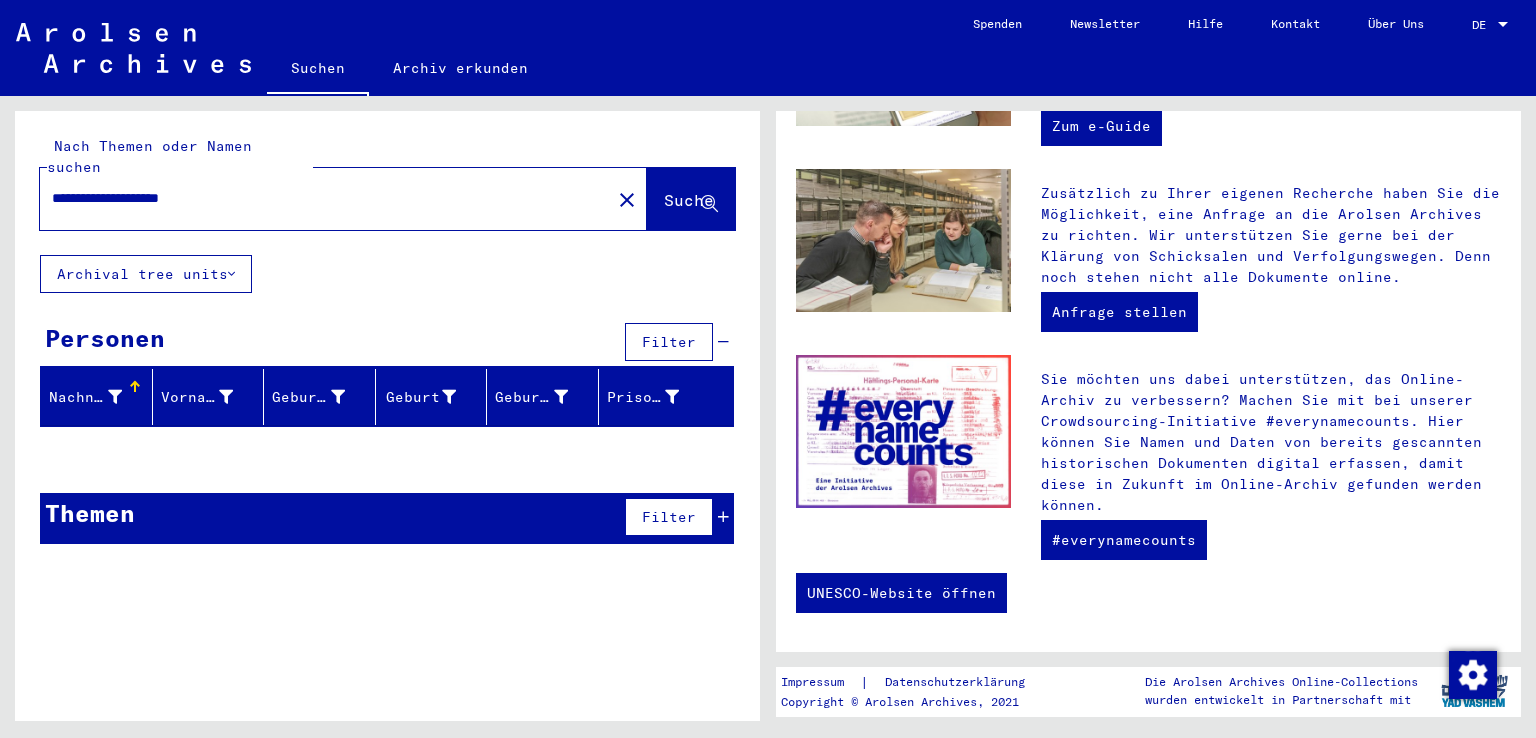 click on "Suche" 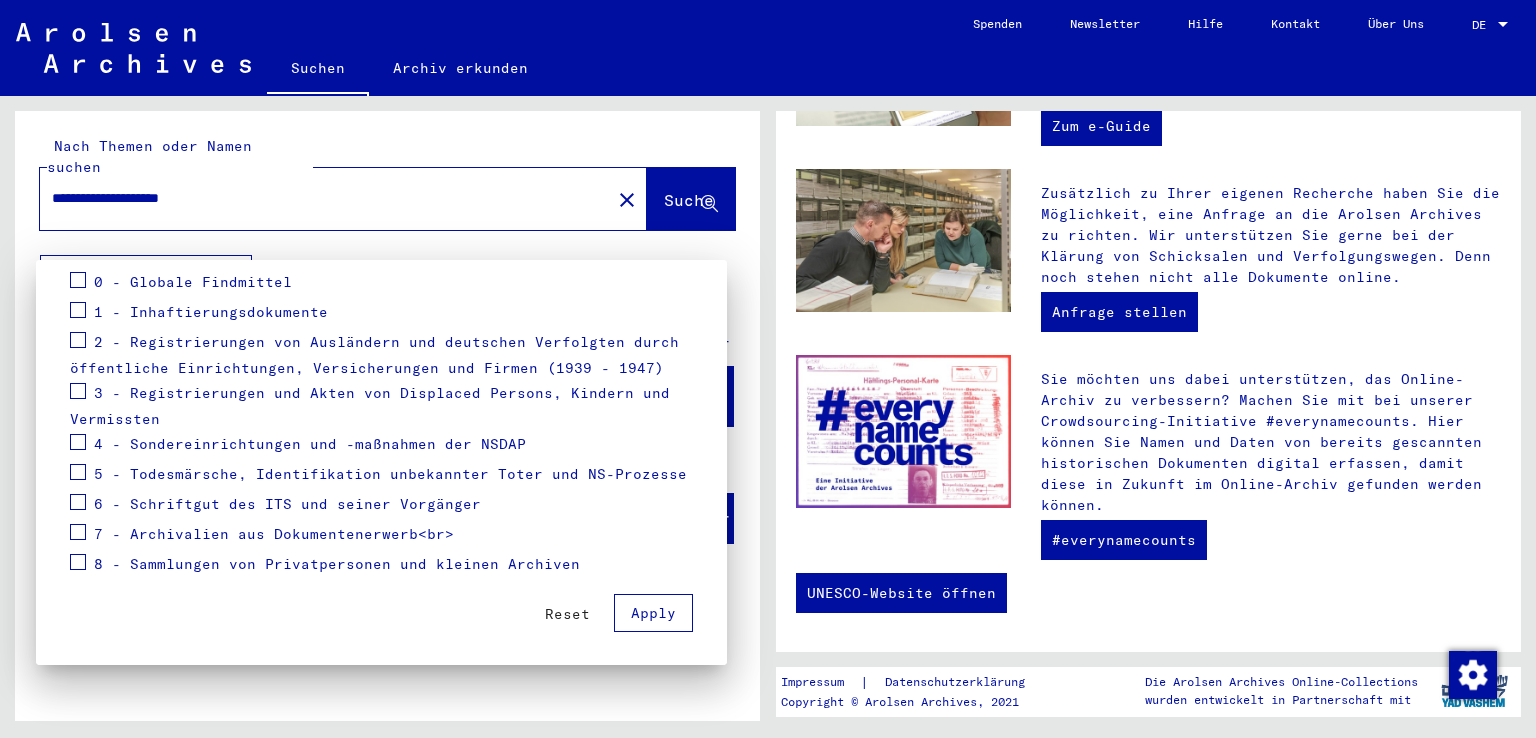 scroll, scrollTop: 184, scrollLeft: 0, axis: vertical 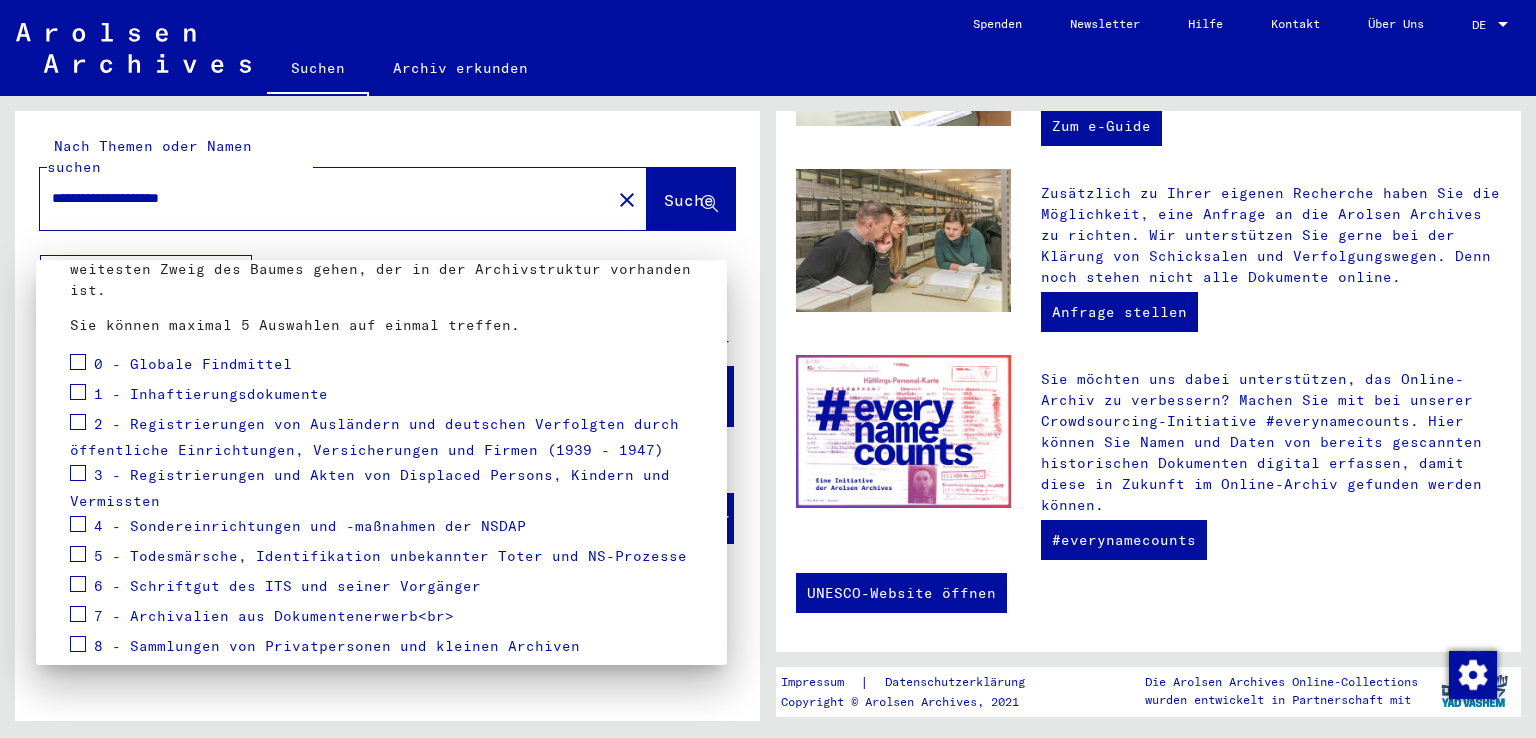click at bounding box center (768, 369) 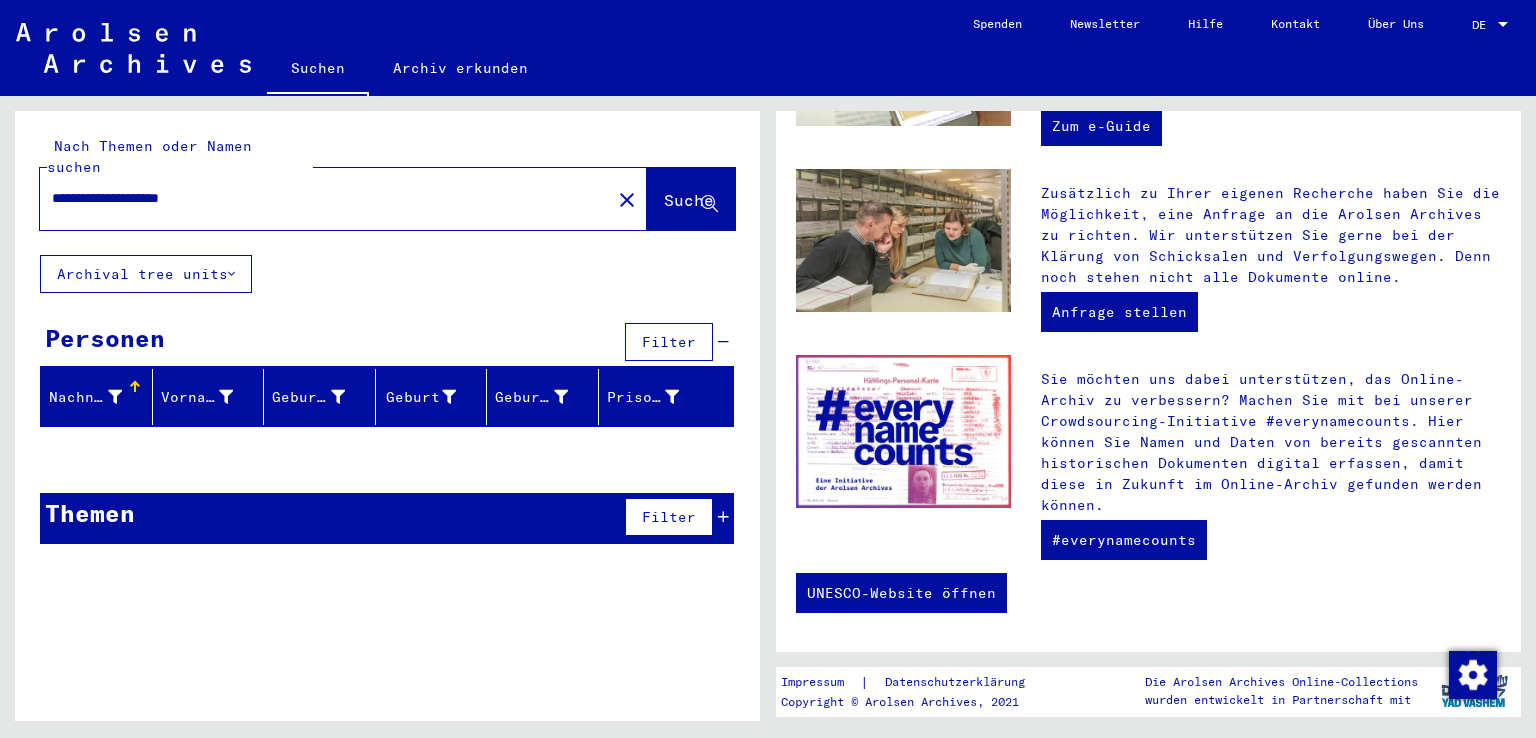 click at bounding box center [723, 517] 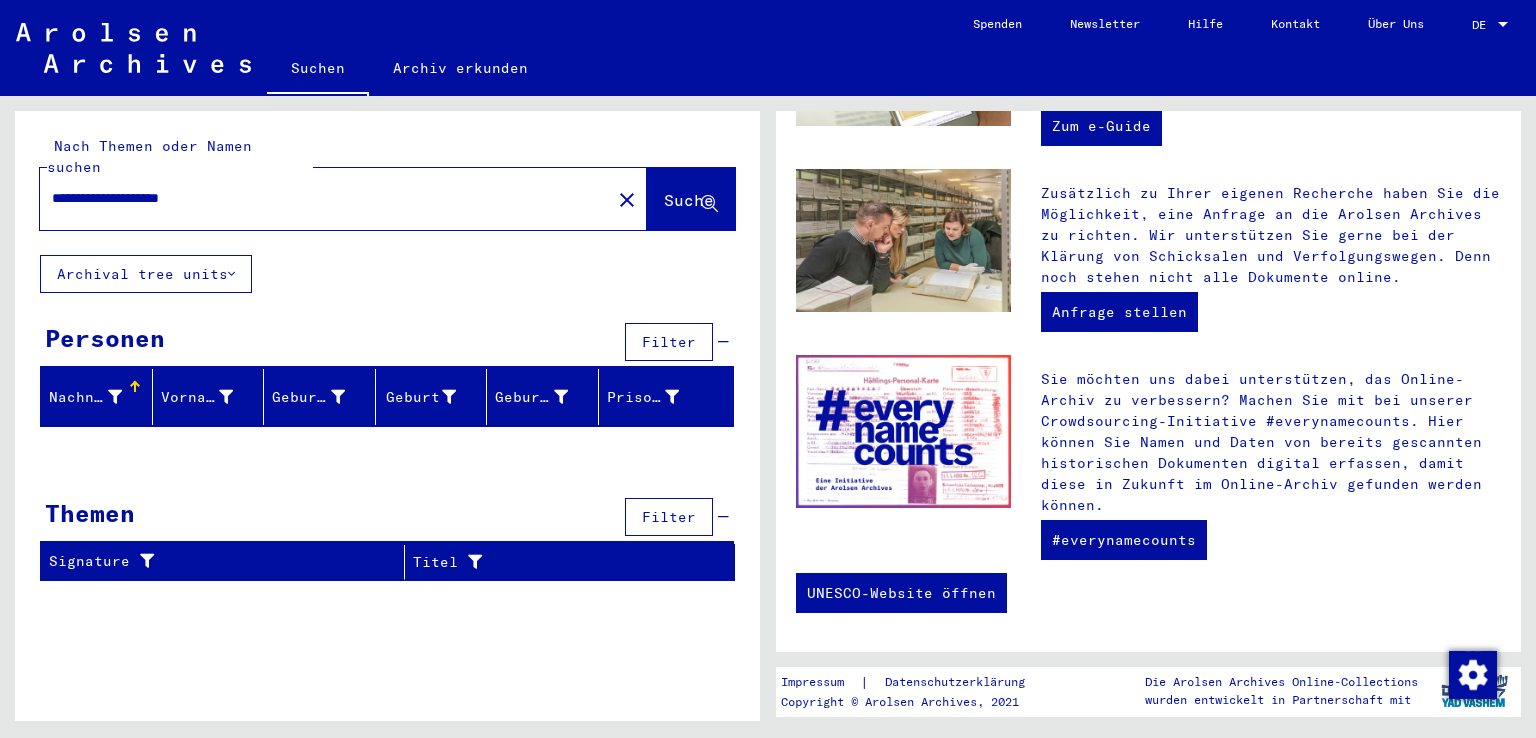 drag, startPoint x: 132, startPoint y: 177, endPoint x: 24, endPoint y: 192, distance: 109.03669 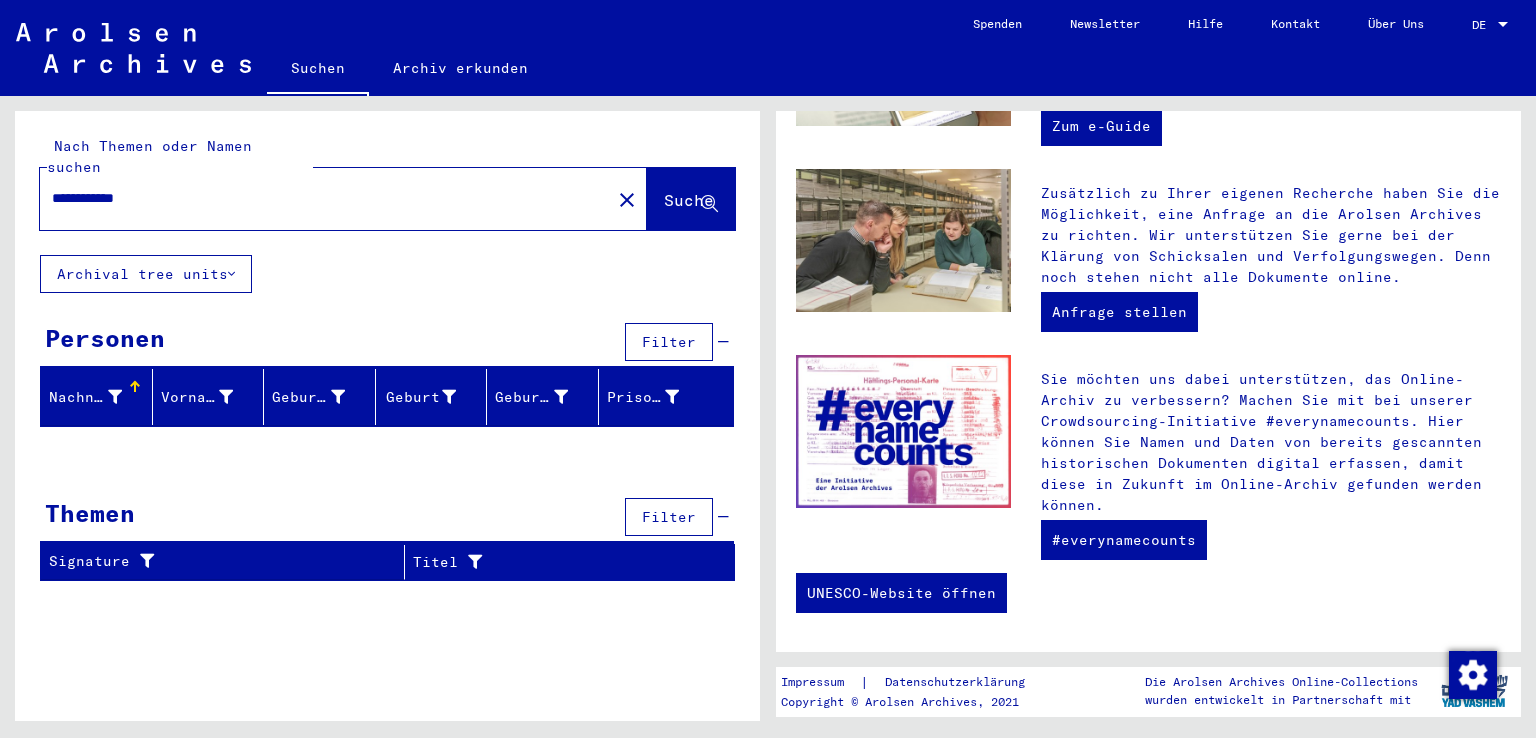 click on "**********" at bounding box center [319, 198] 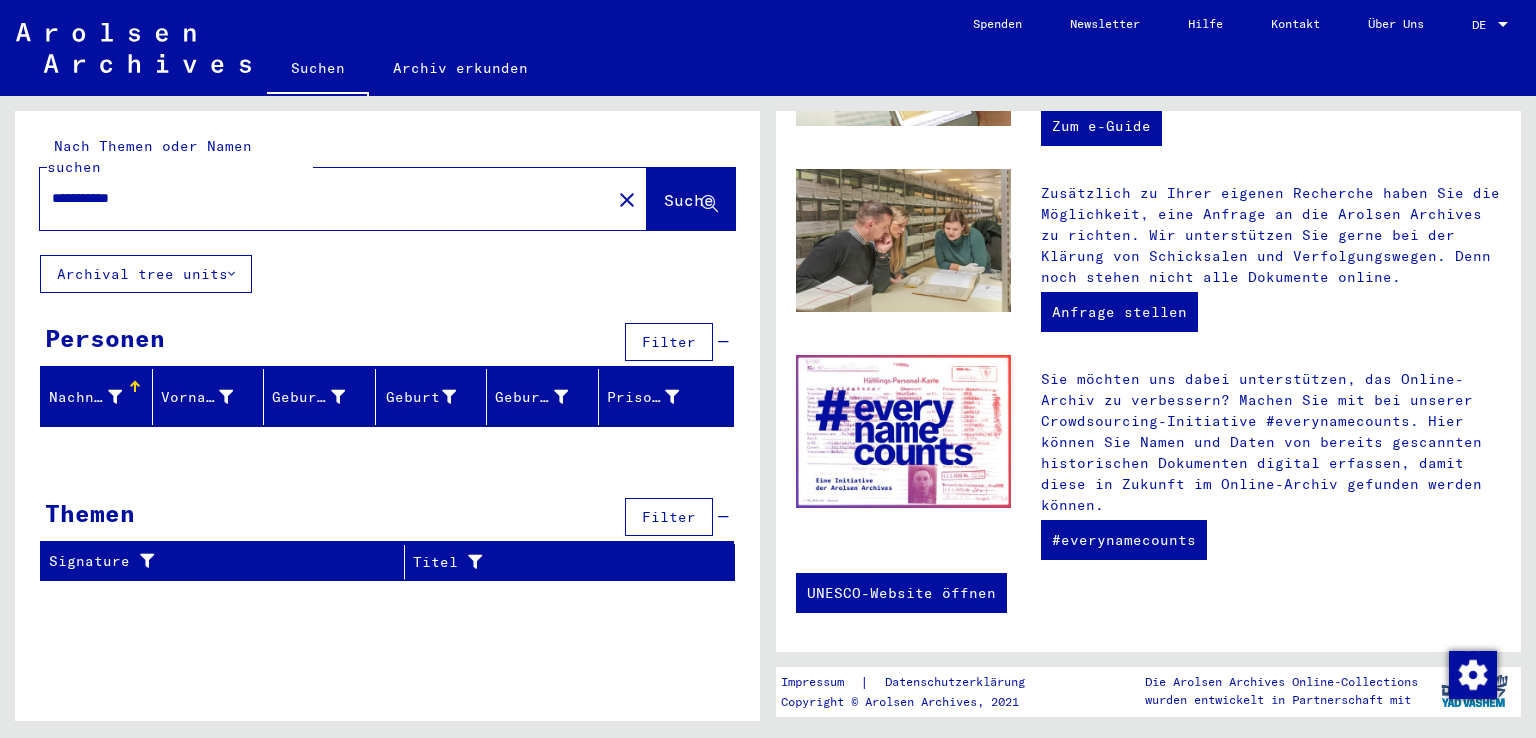 click on "Suche" 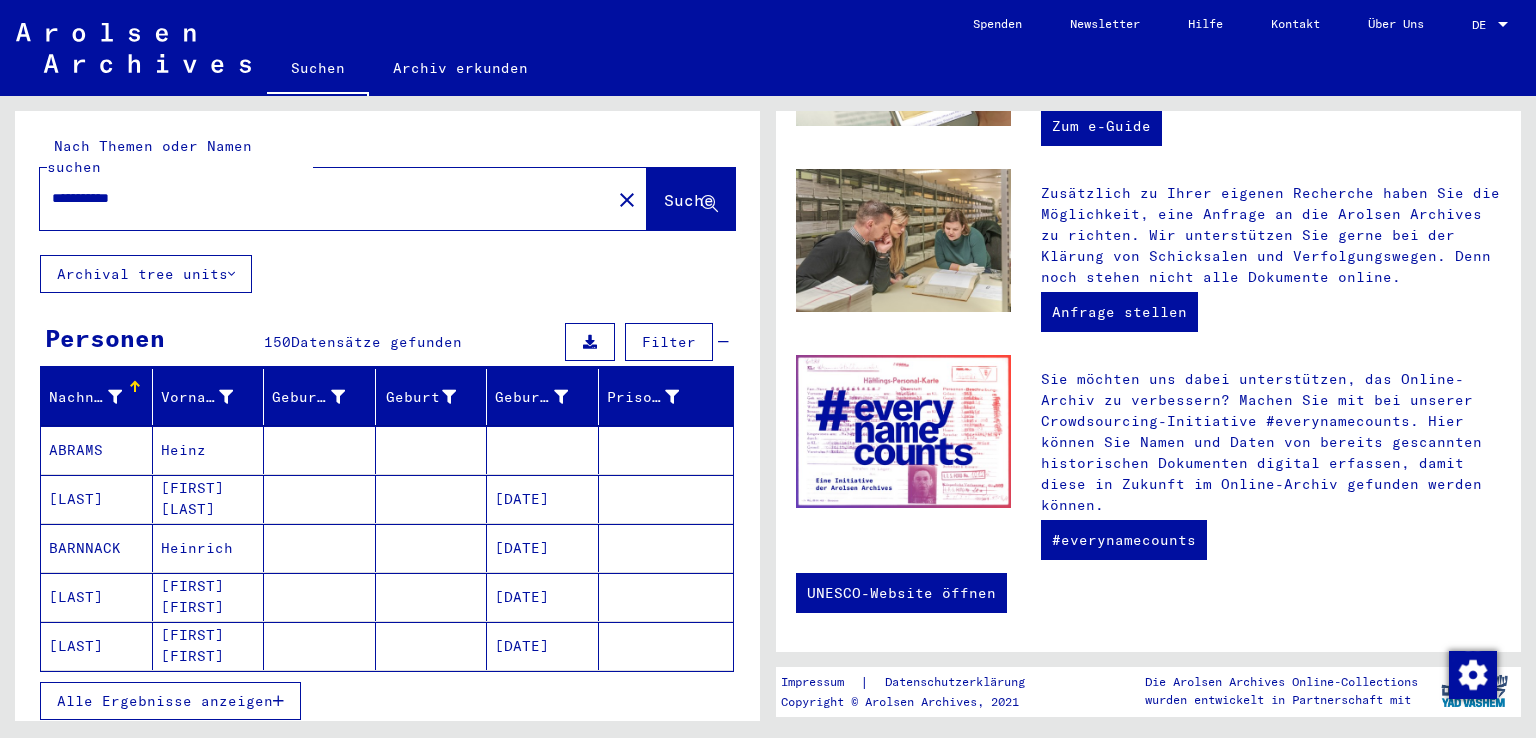 click on "**********" at bounding box center (319, 198) 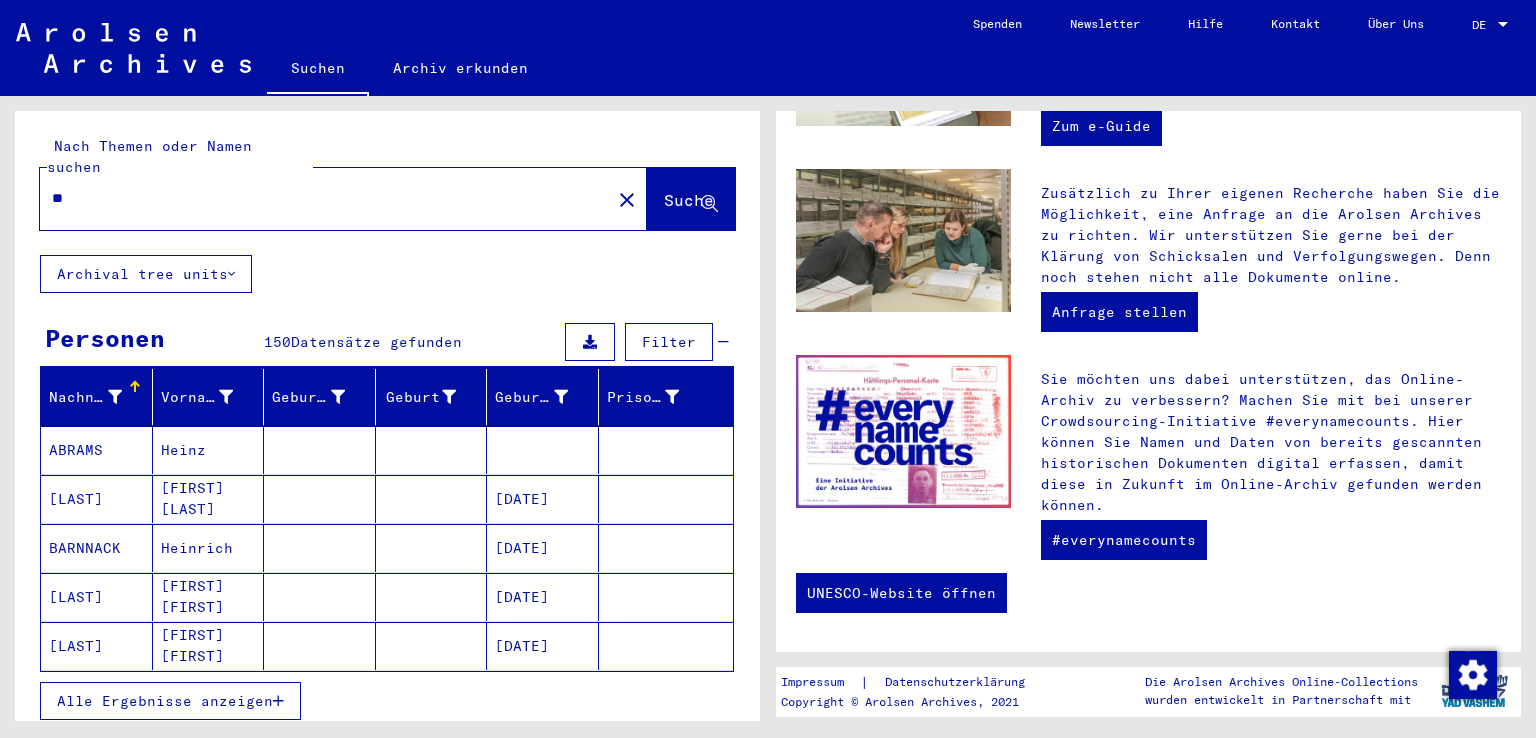 type on "*" 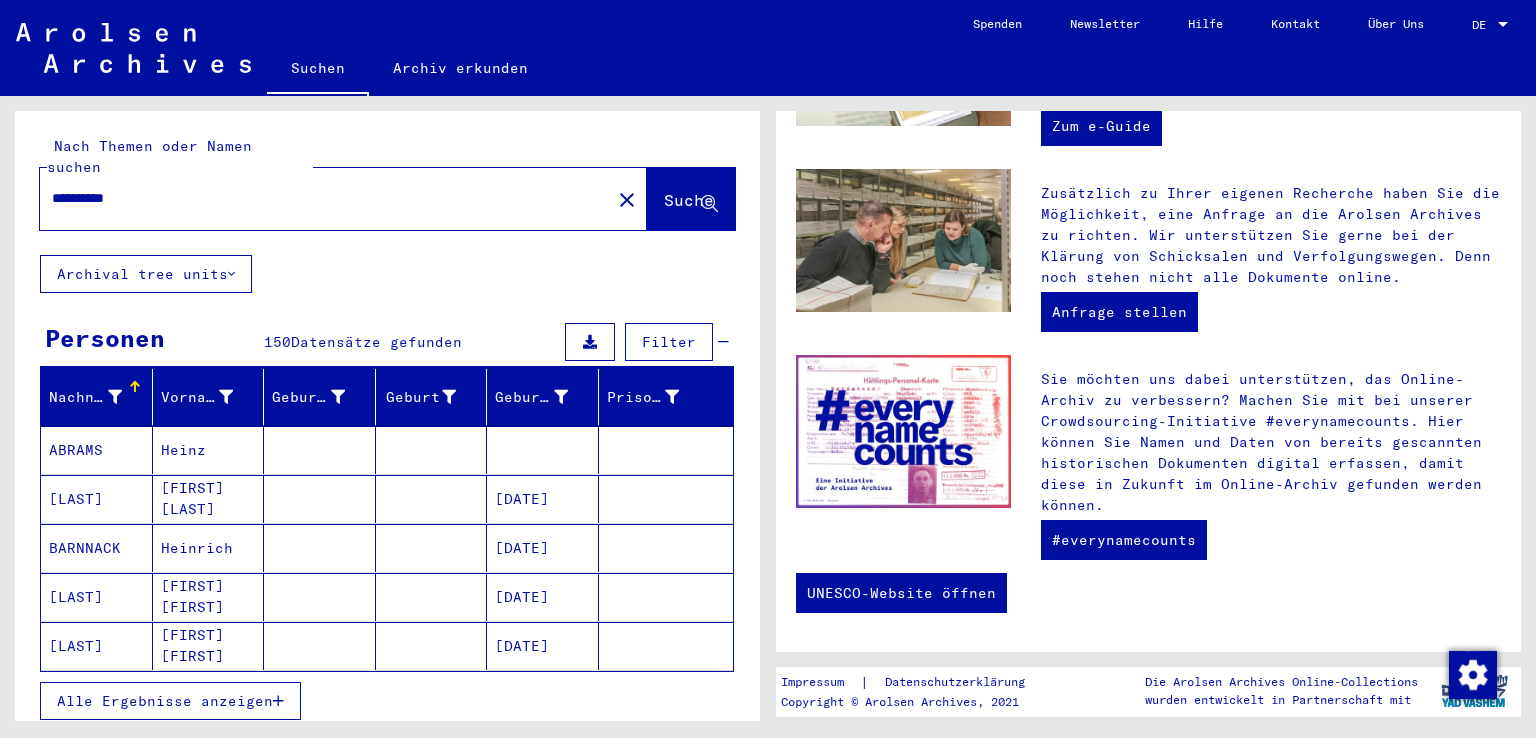 type on "**********" 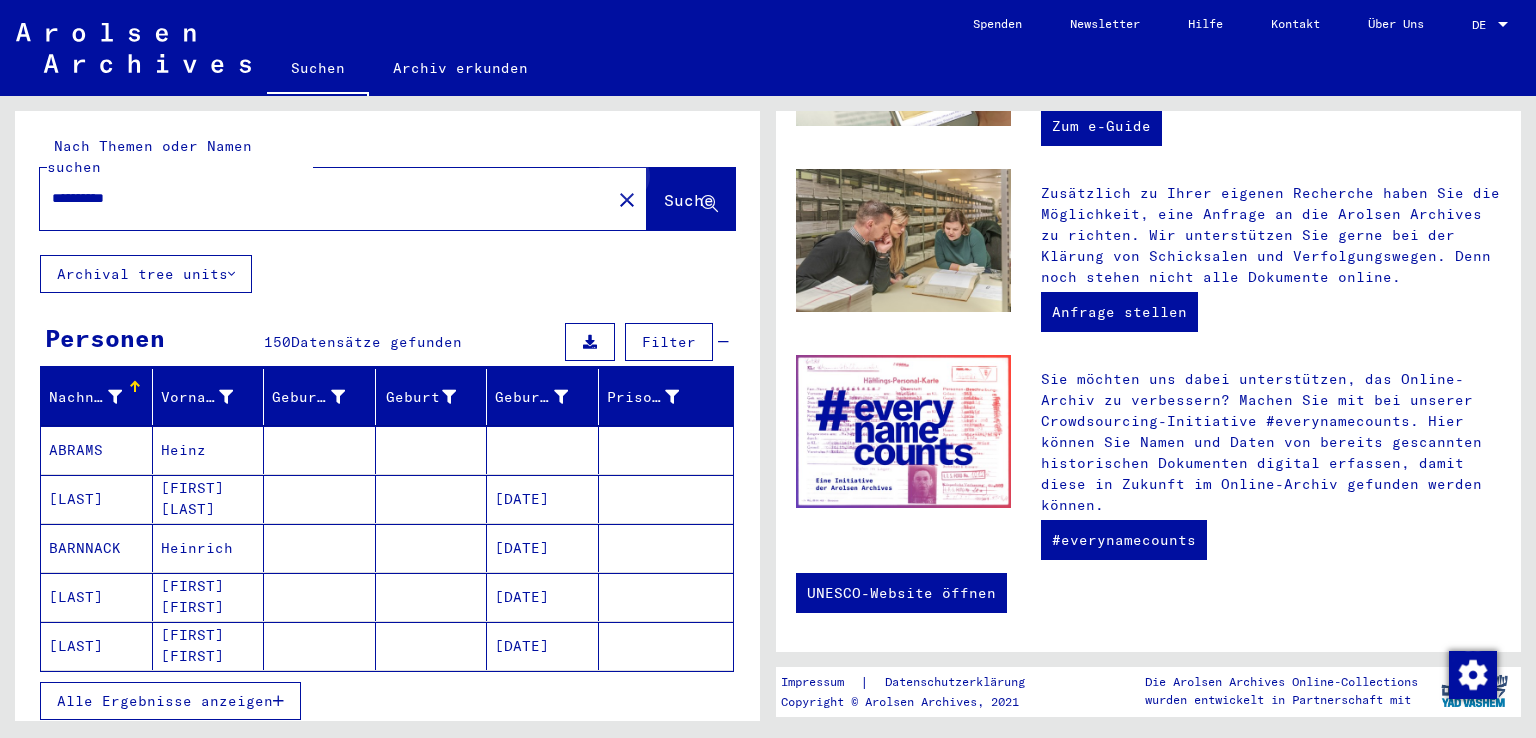 drag, startPoint x: 713, startPoint y: 174, endPoint x: 680, endPoint y: 181, distance: 33.734257 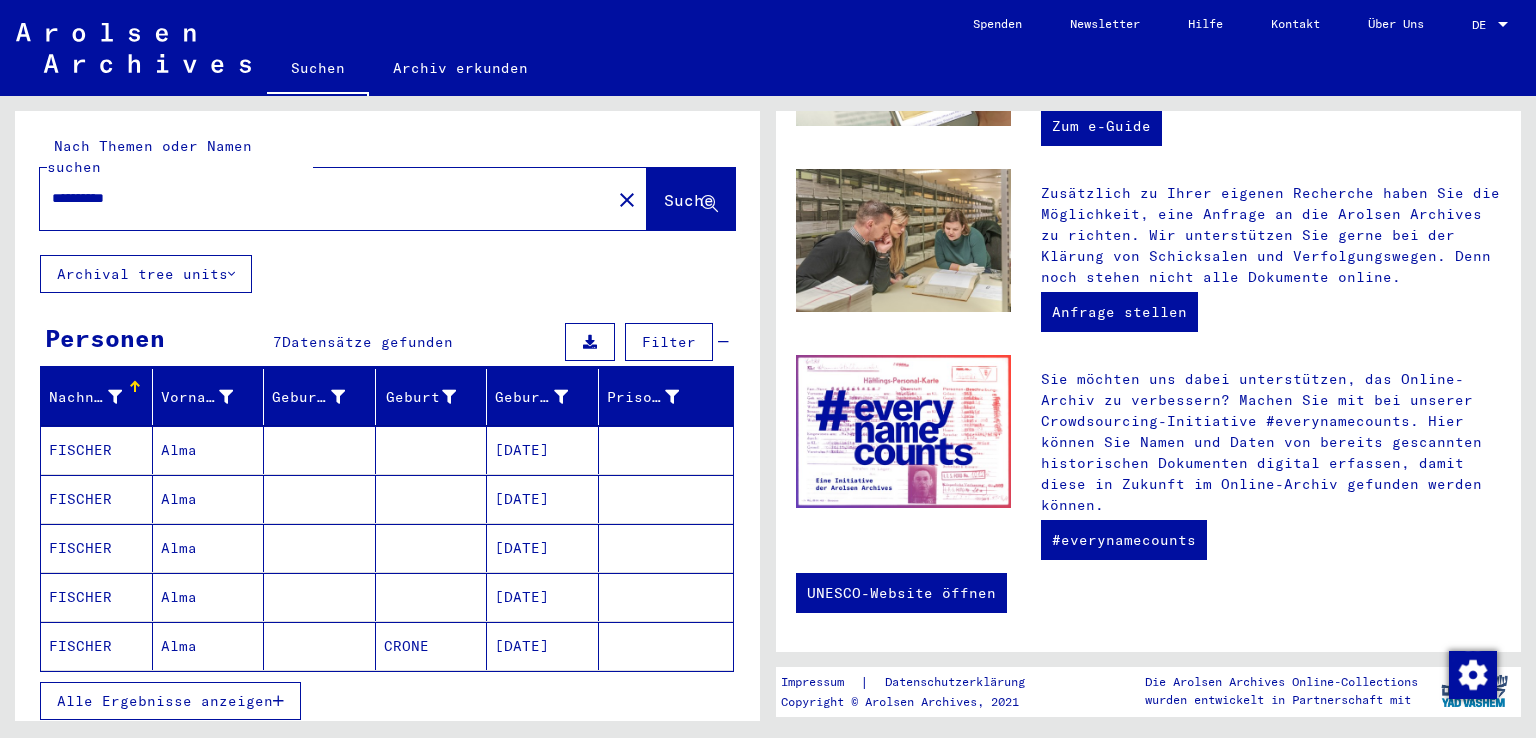 drag, startPoint x: 152, startPoint y: 181, endPoint x: 0, endPoint y: 135, distance: 158.80806 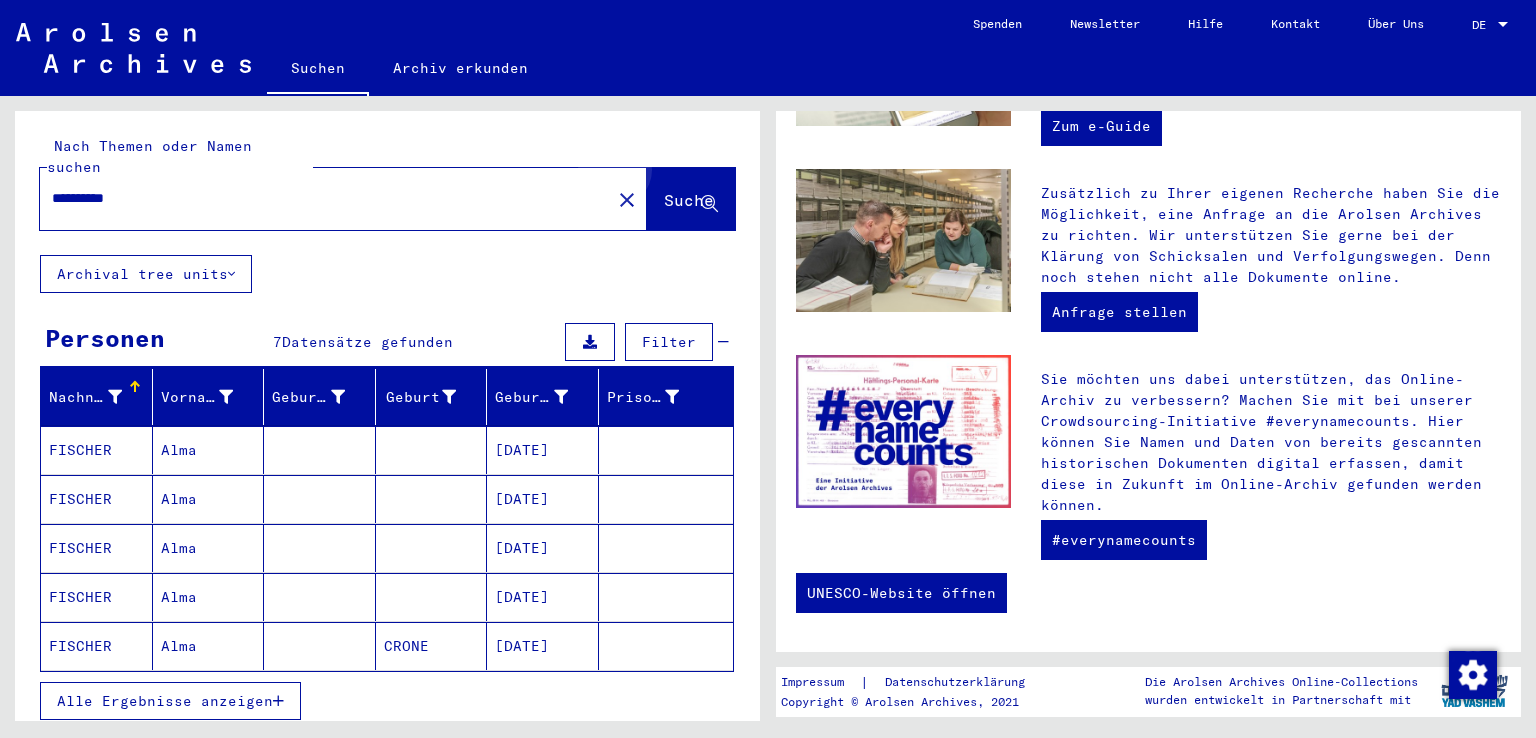 click on "Suche" 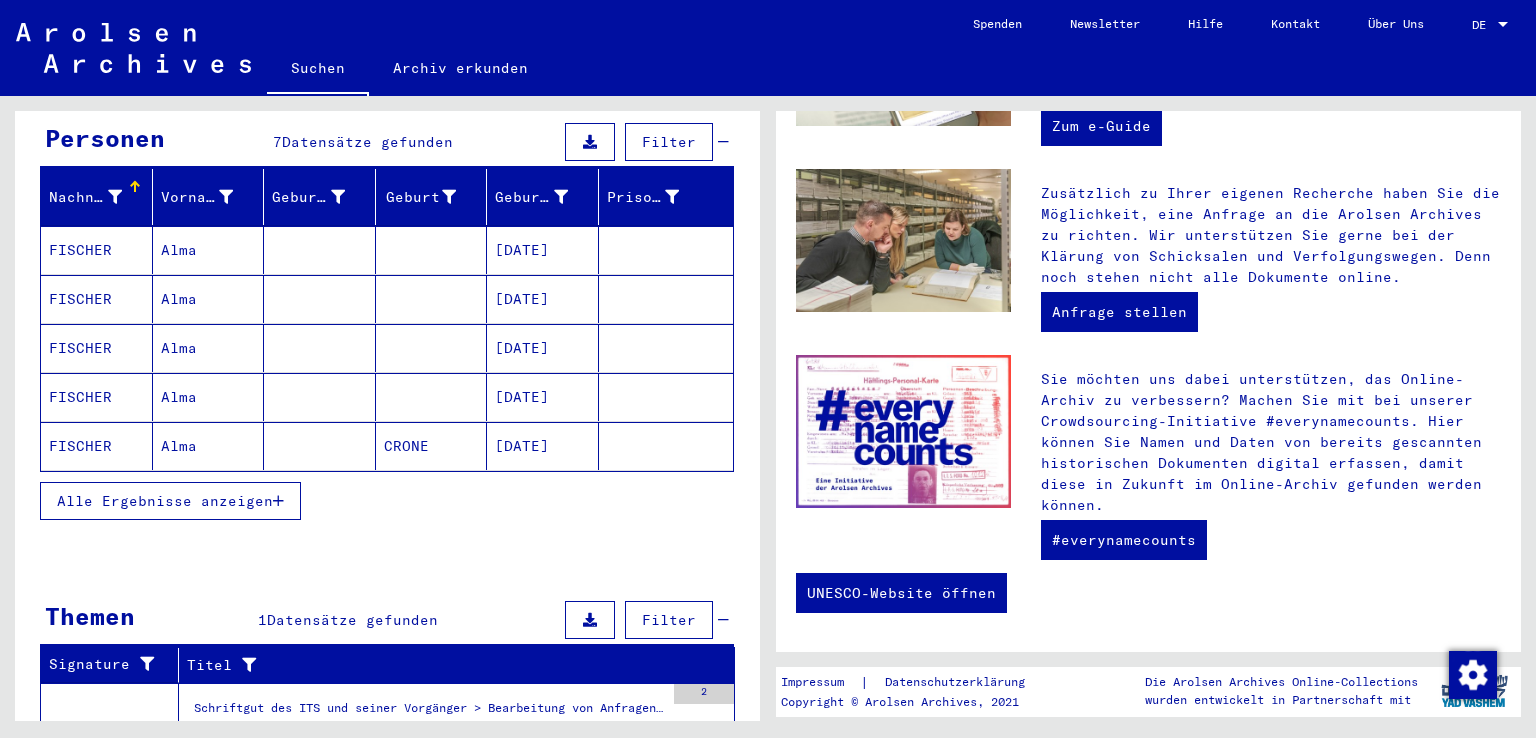 scroll, scrollTop: 287, scrollLeft: 0, axis: vertical 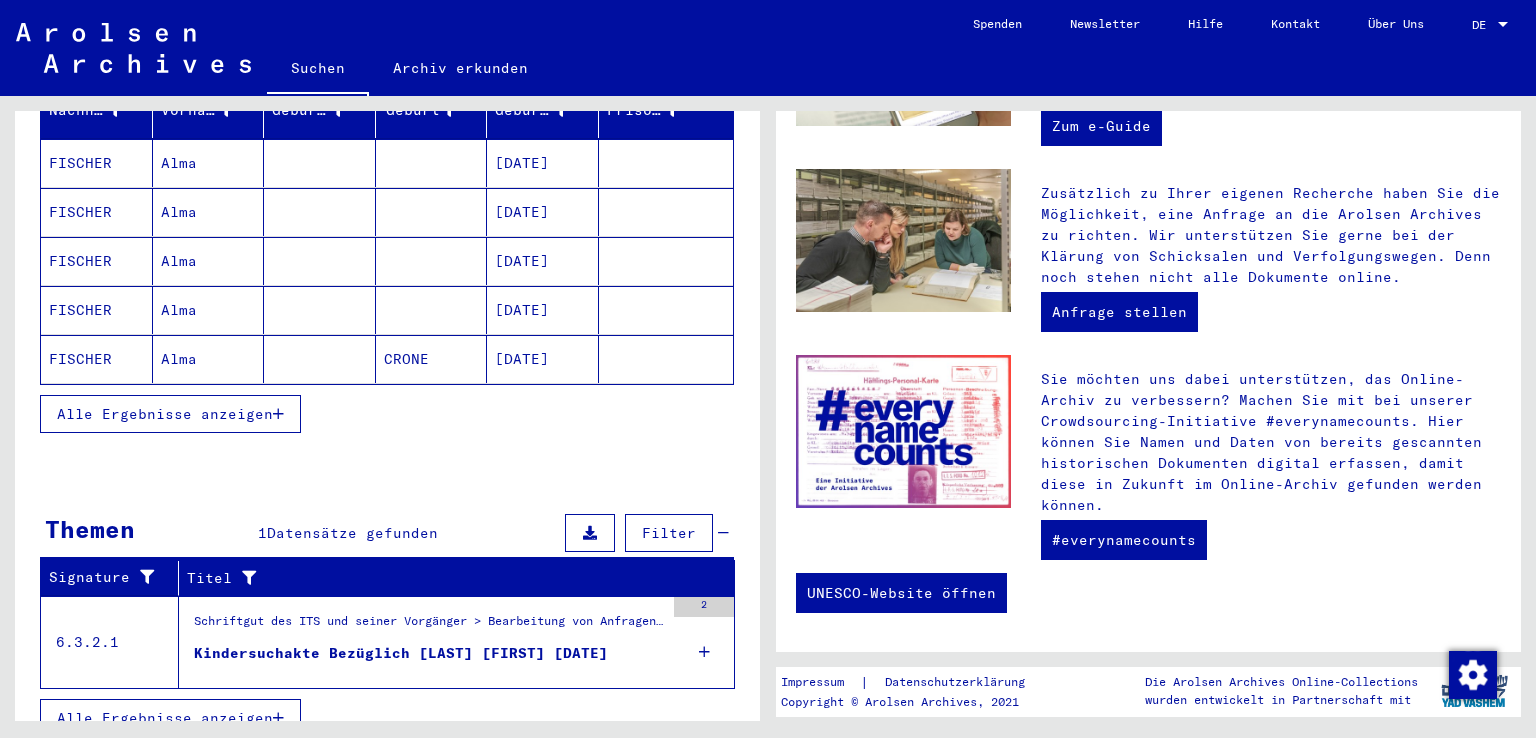 click on "Kindersuchakte Bezüglich [LAST] [FIRST] [DATE]" at bounding box center [401, 653] 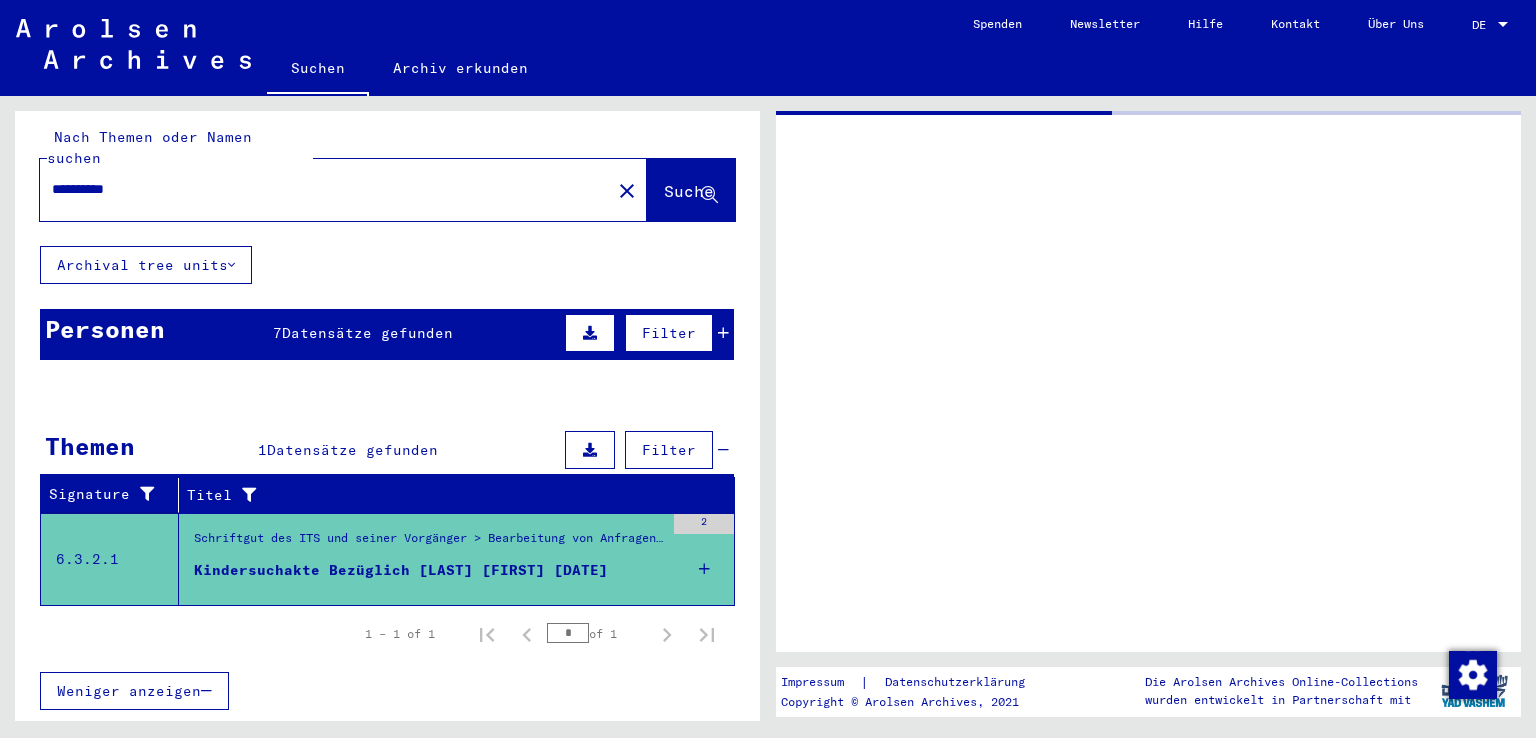 scroll, scrollTop: 0, scrollLeft: 0, axis: both 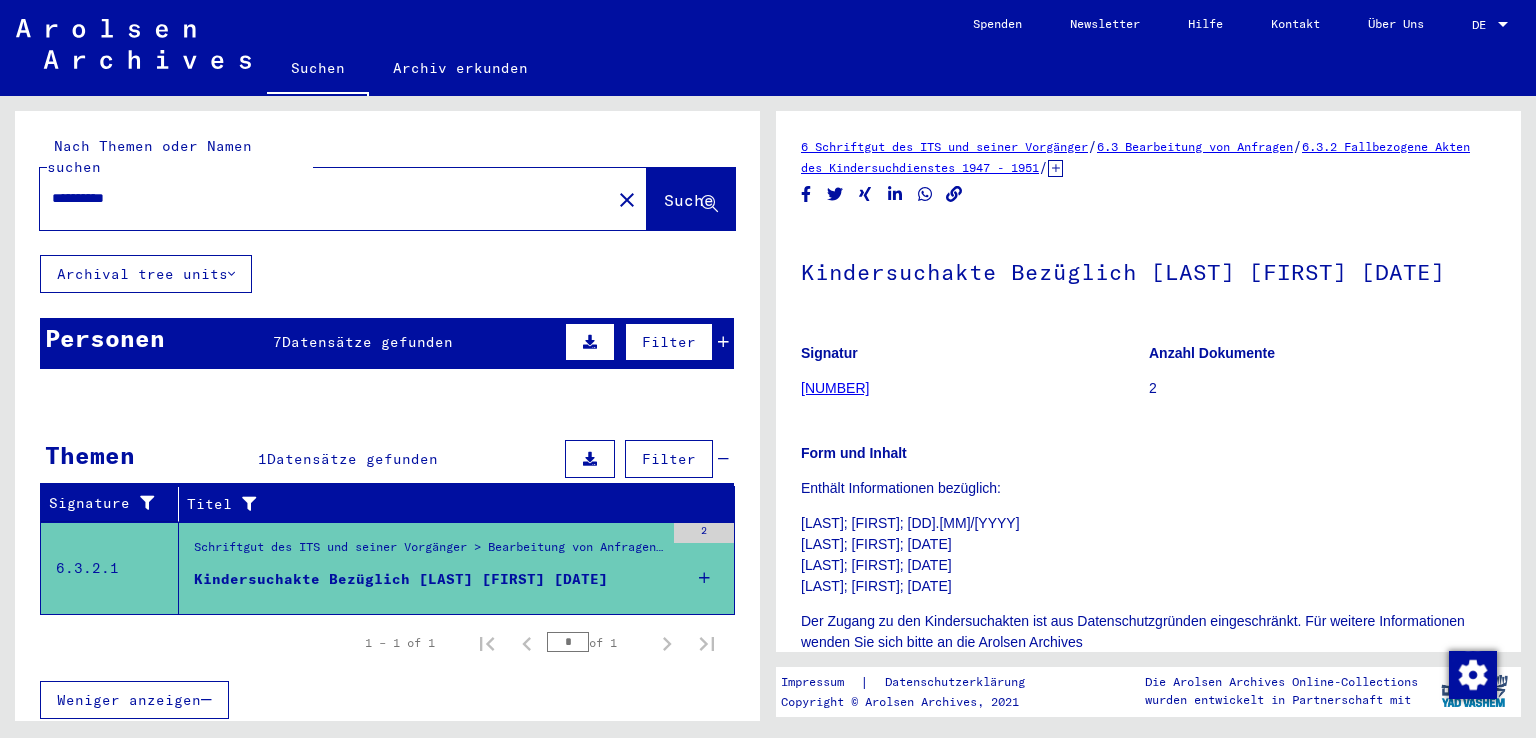 click on "**********" at bounding box center (325, 198) 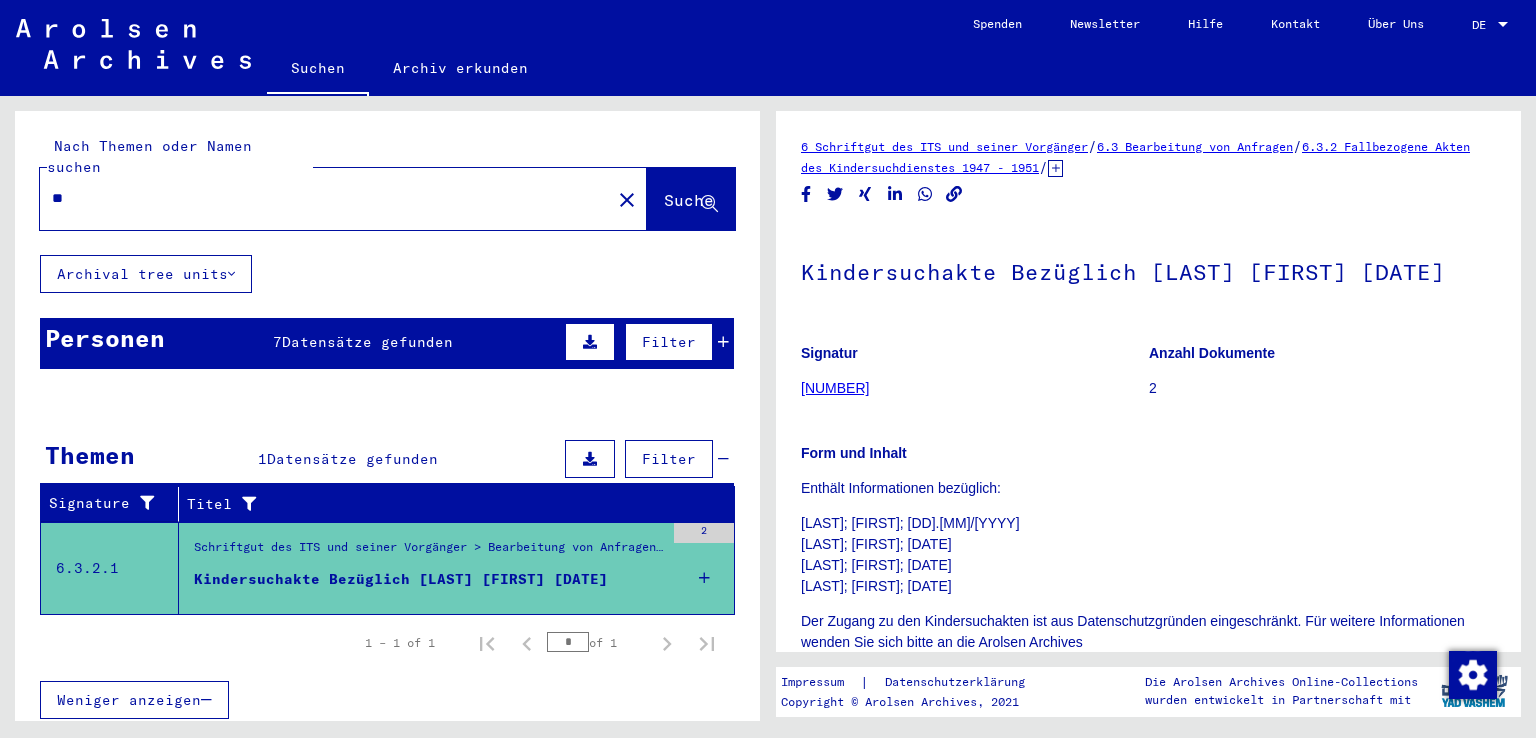 type on "*" 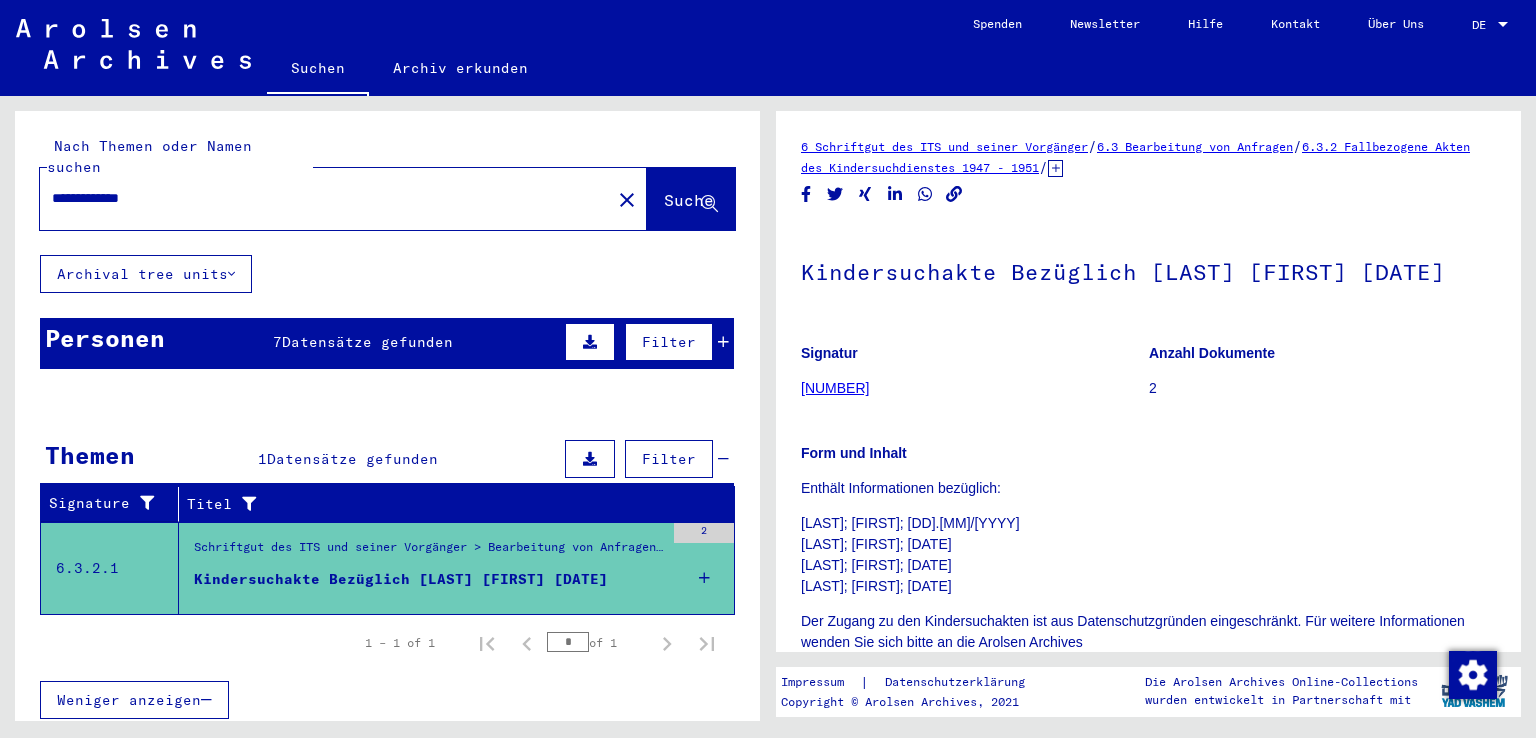 click on "Suche" 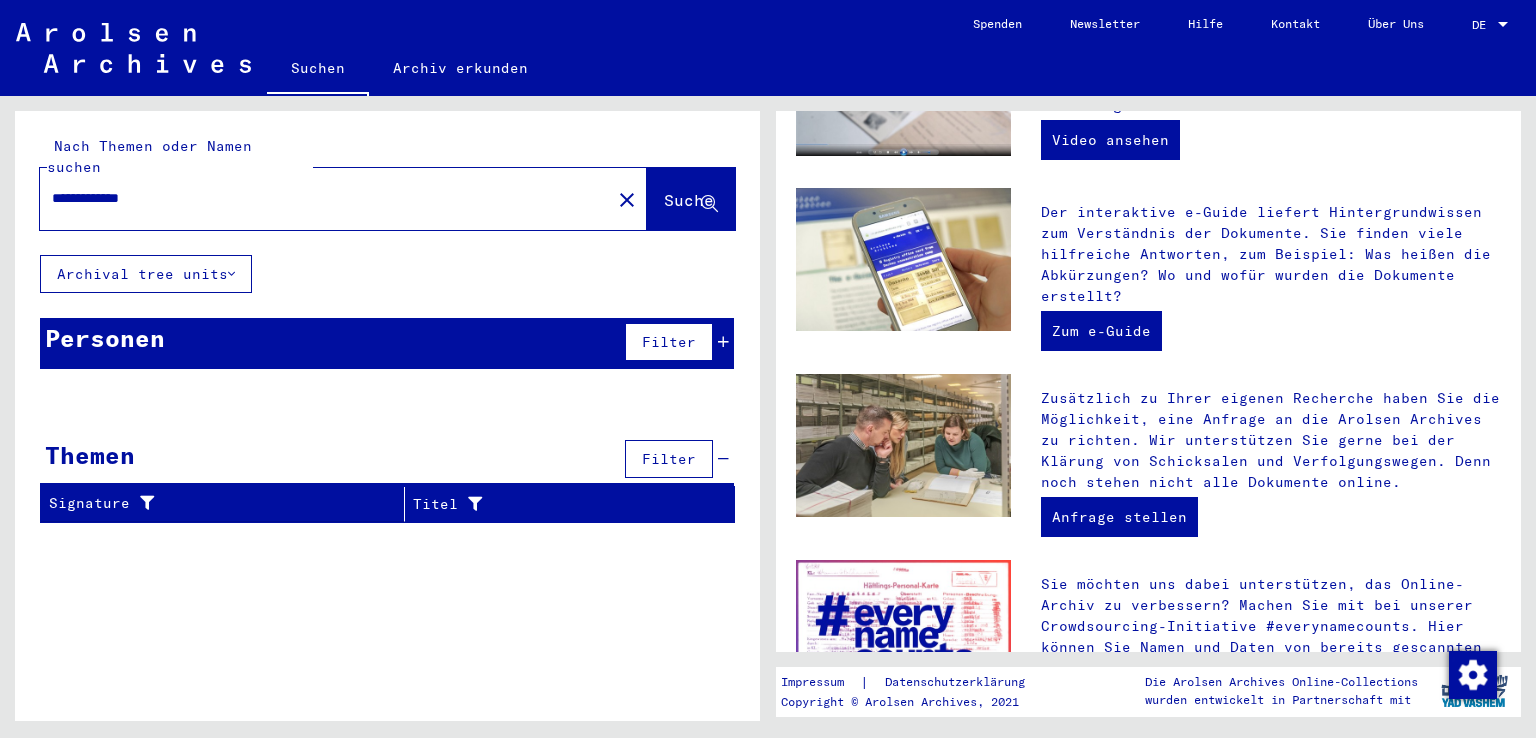scroll, scrollTop: 689, scrollLeft: 0, axis: vertical 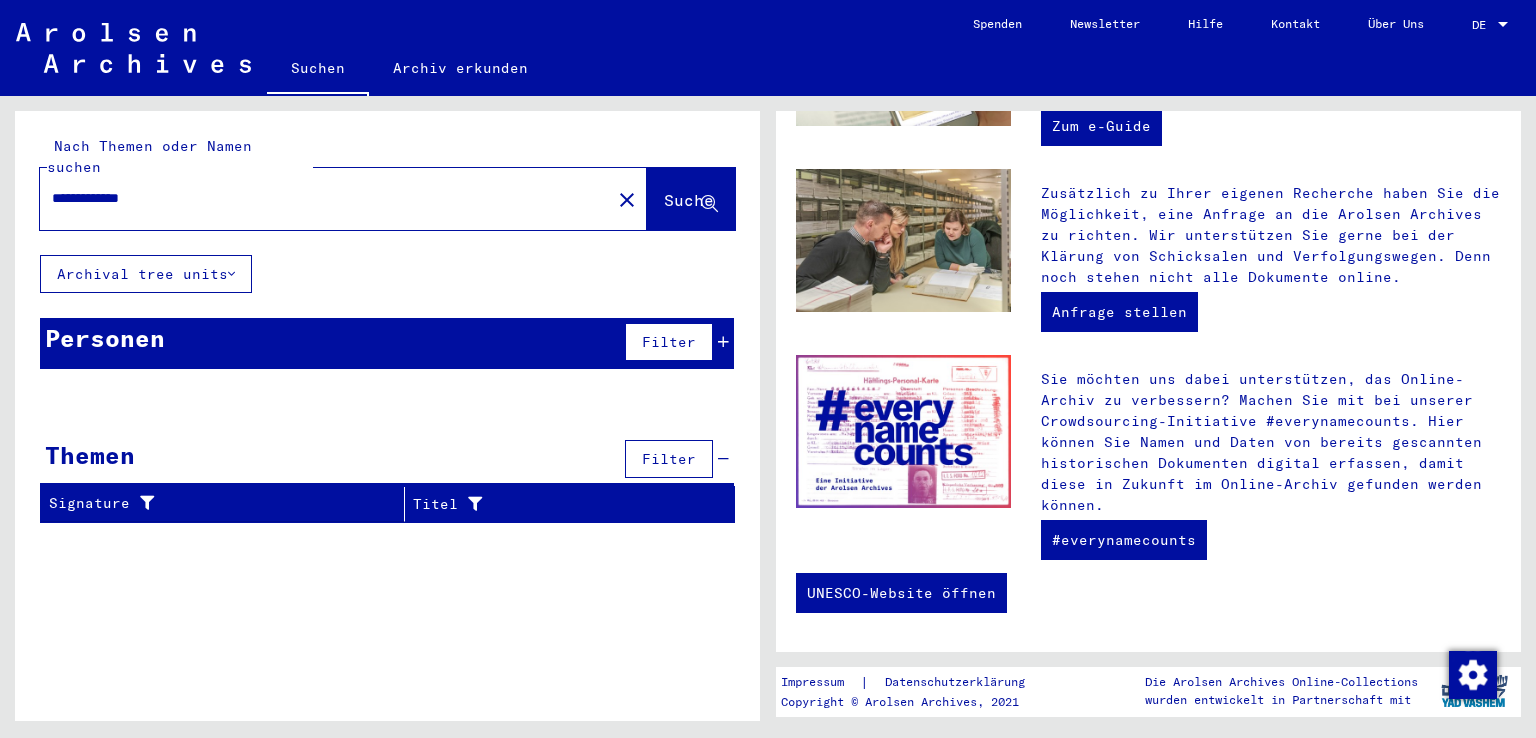 click on "Geburtsname" at bounding box center [308, 397] 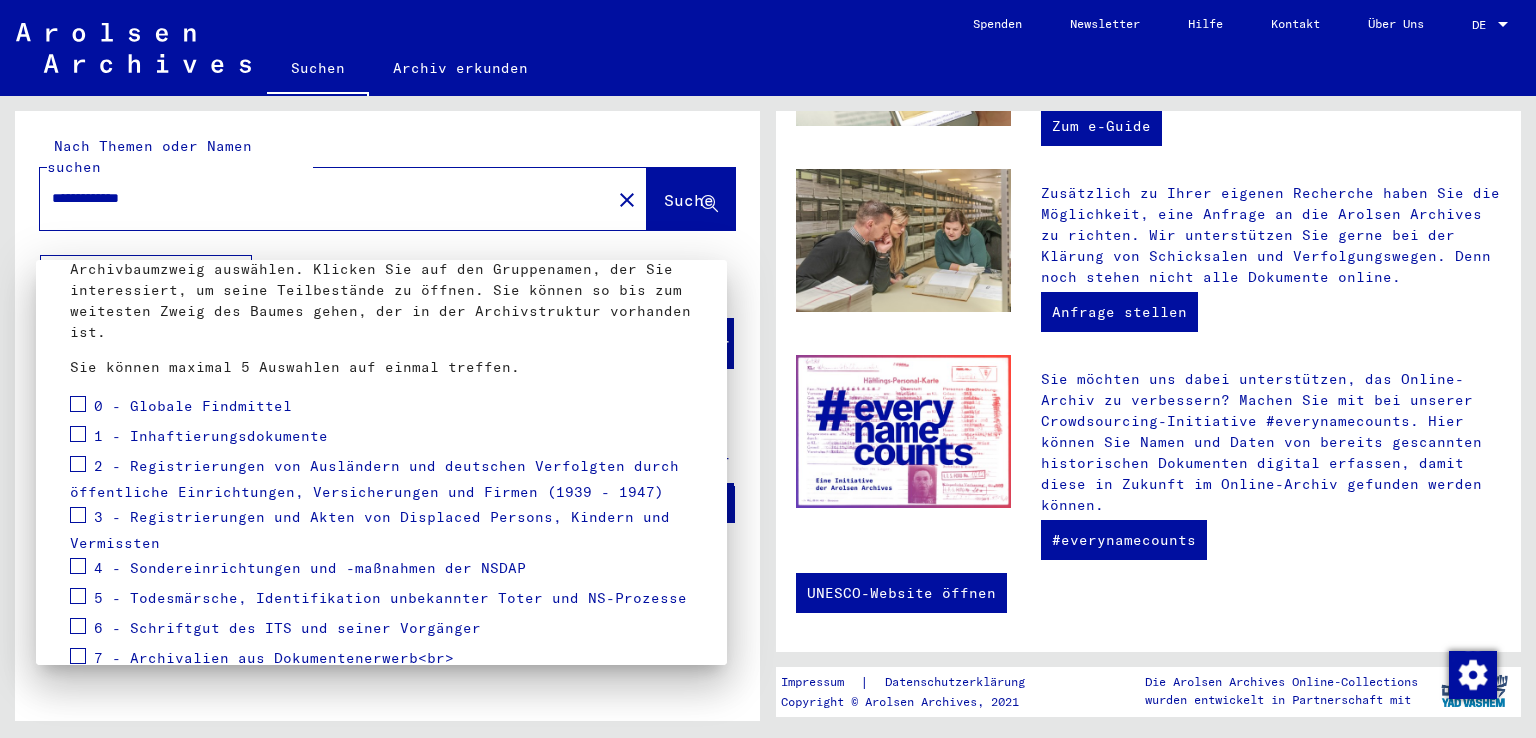 scroll, scrollTop: 0, scrollLeft: 0, axis: both 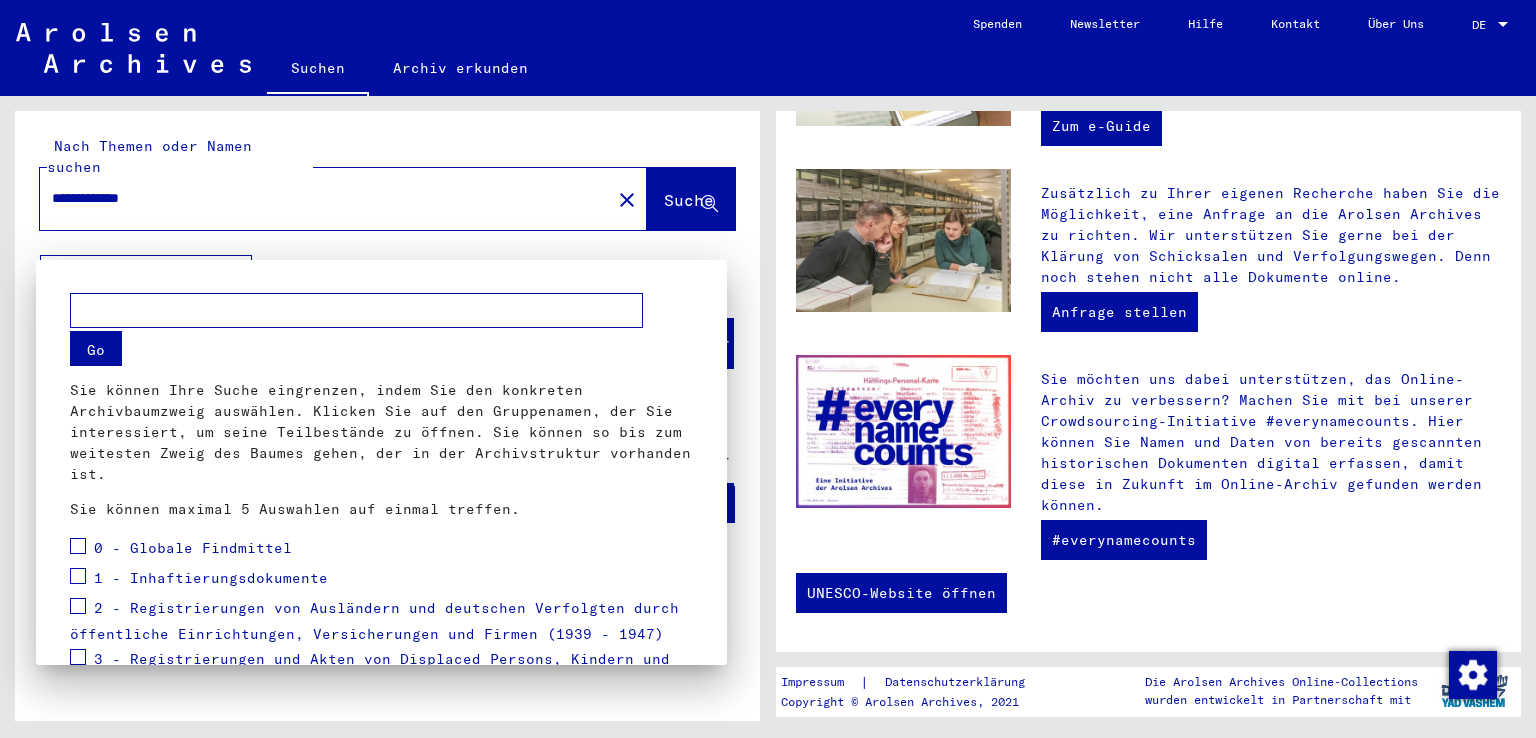 click at bounding box center (768, 369) 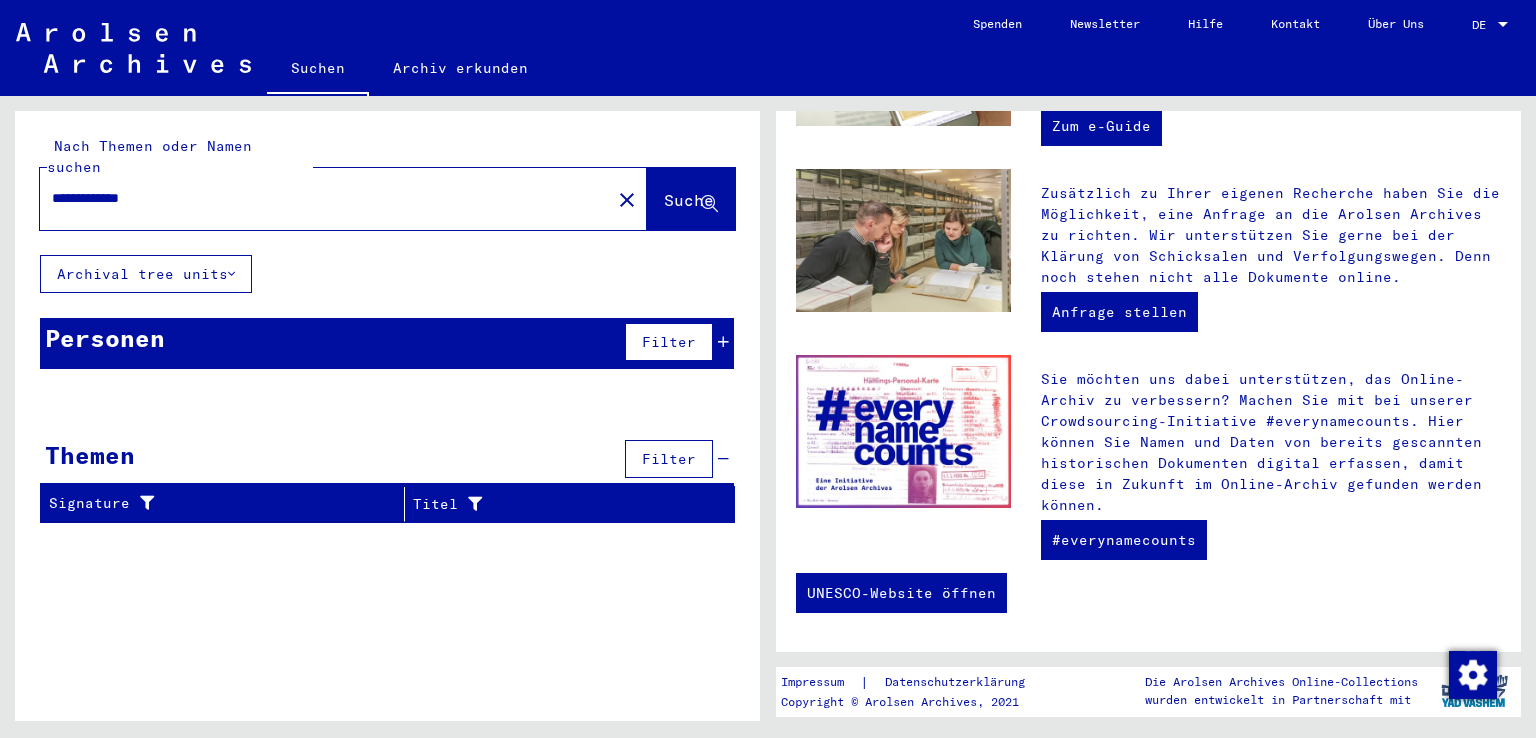 click on "**********" at bounding box center [319, 198] 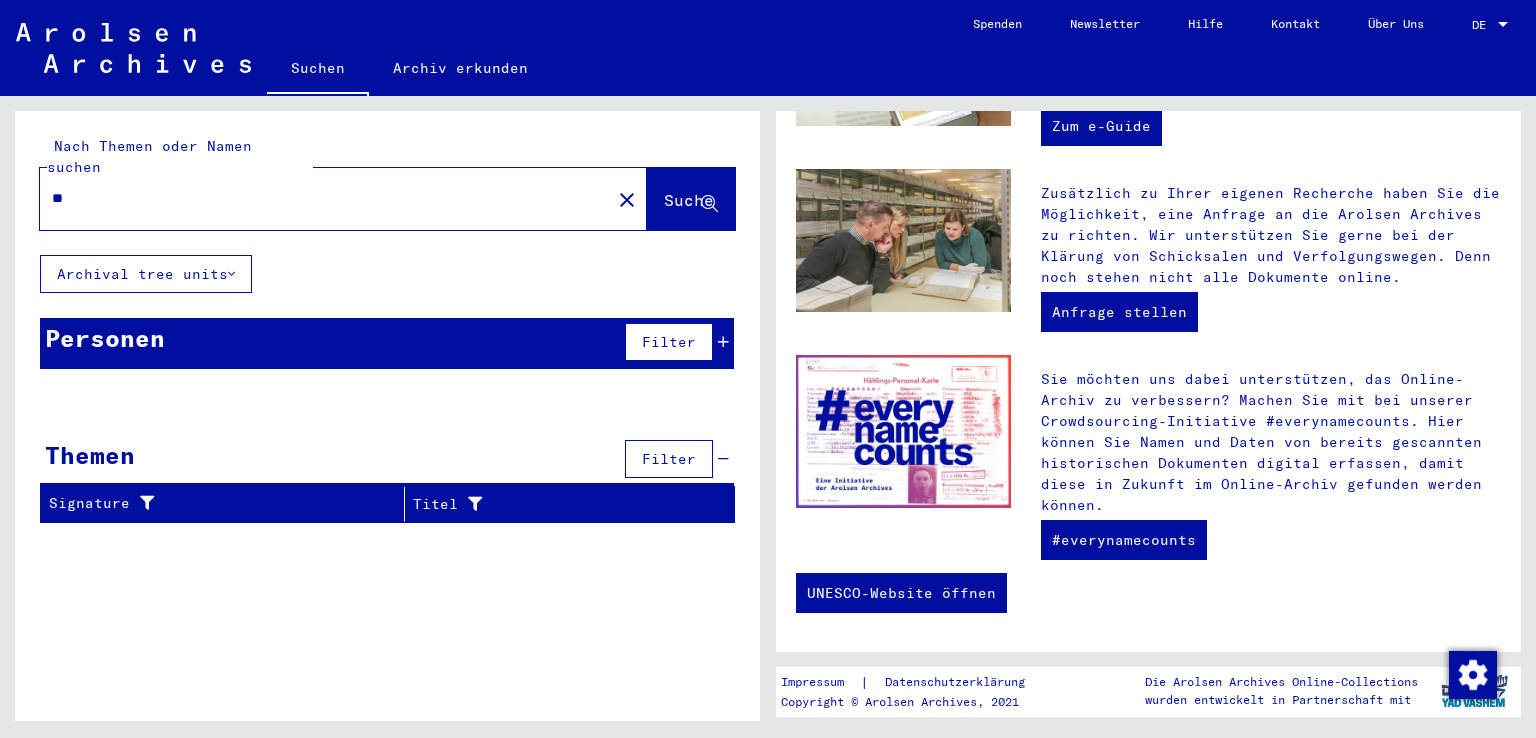type on "*" 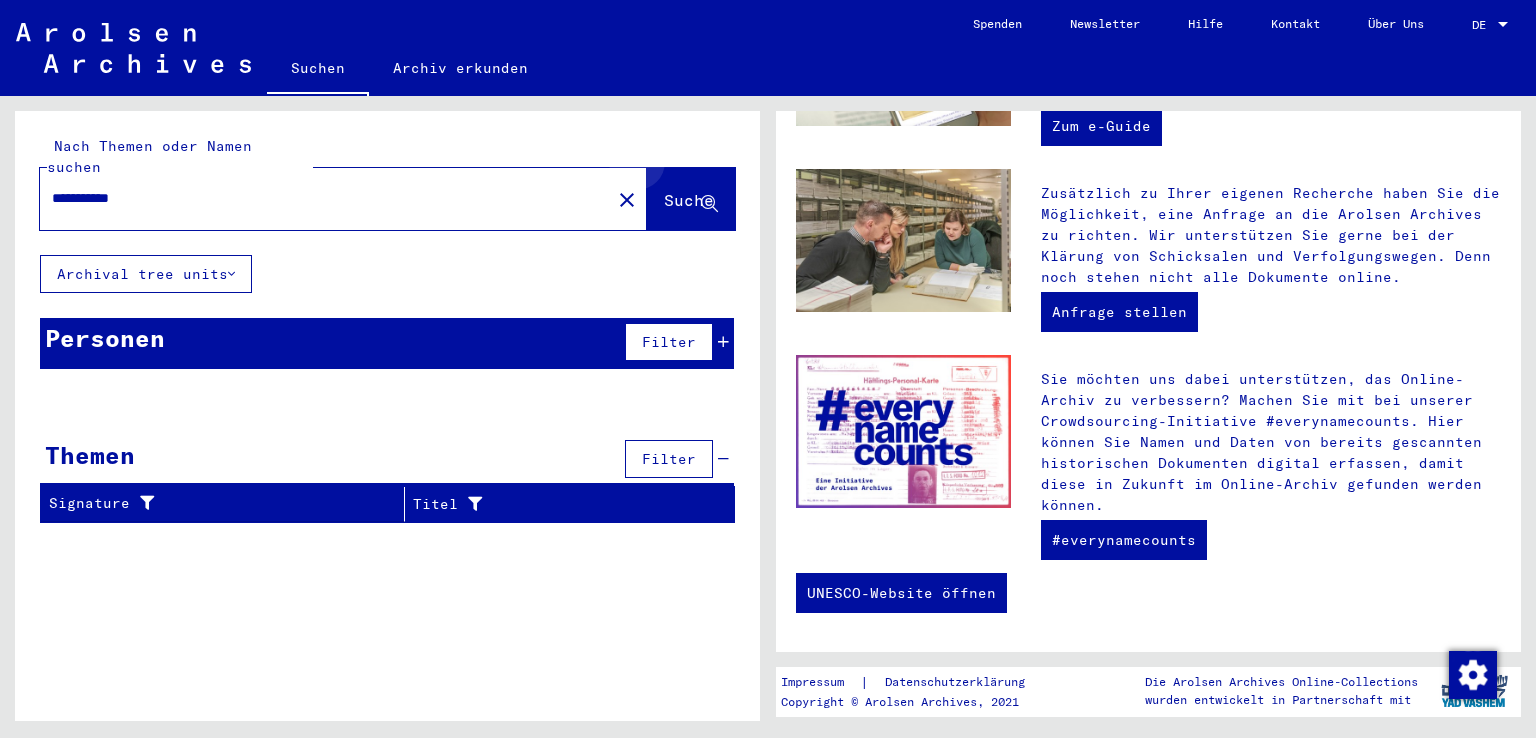 click on "Suche" 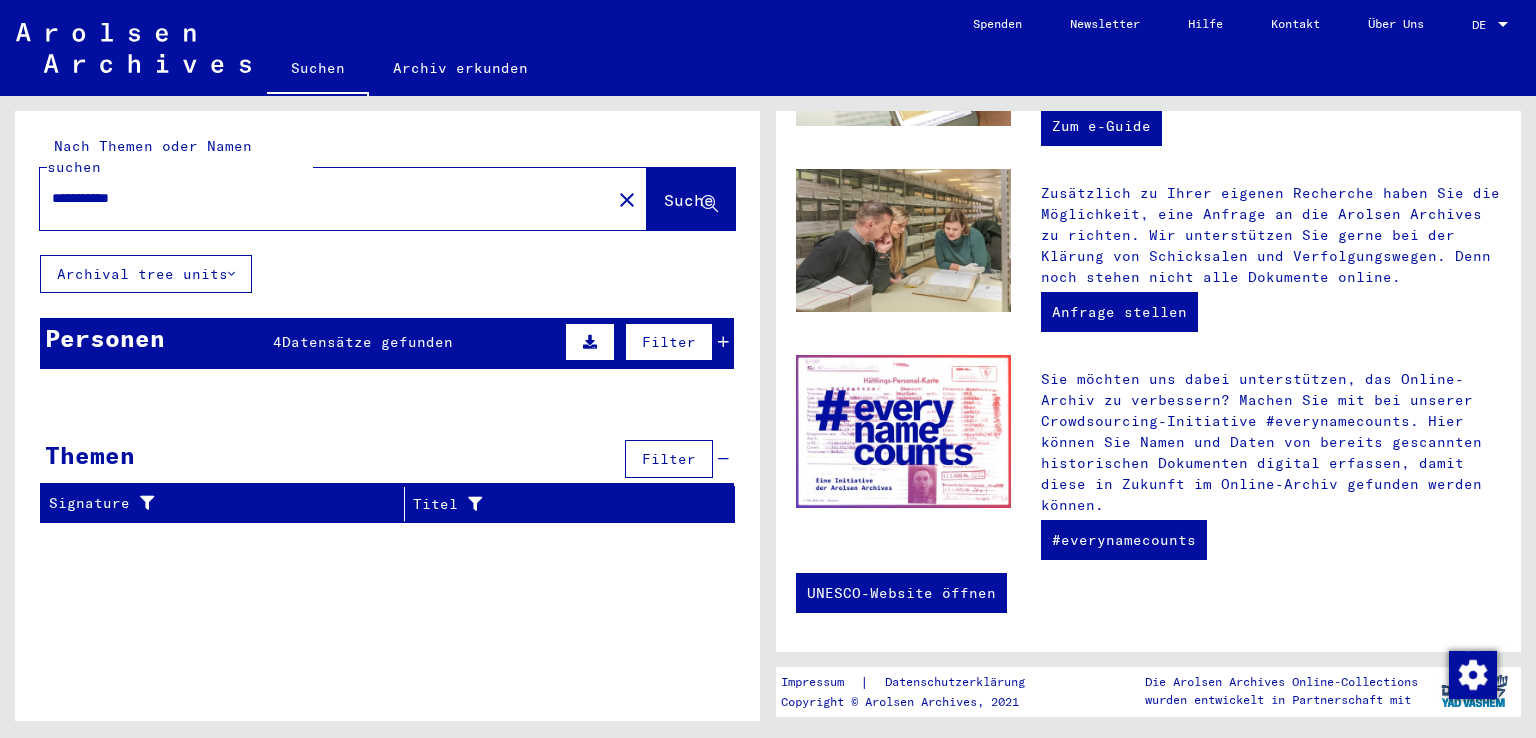 click on "Prisoner #" at bounding box center (666, 397) 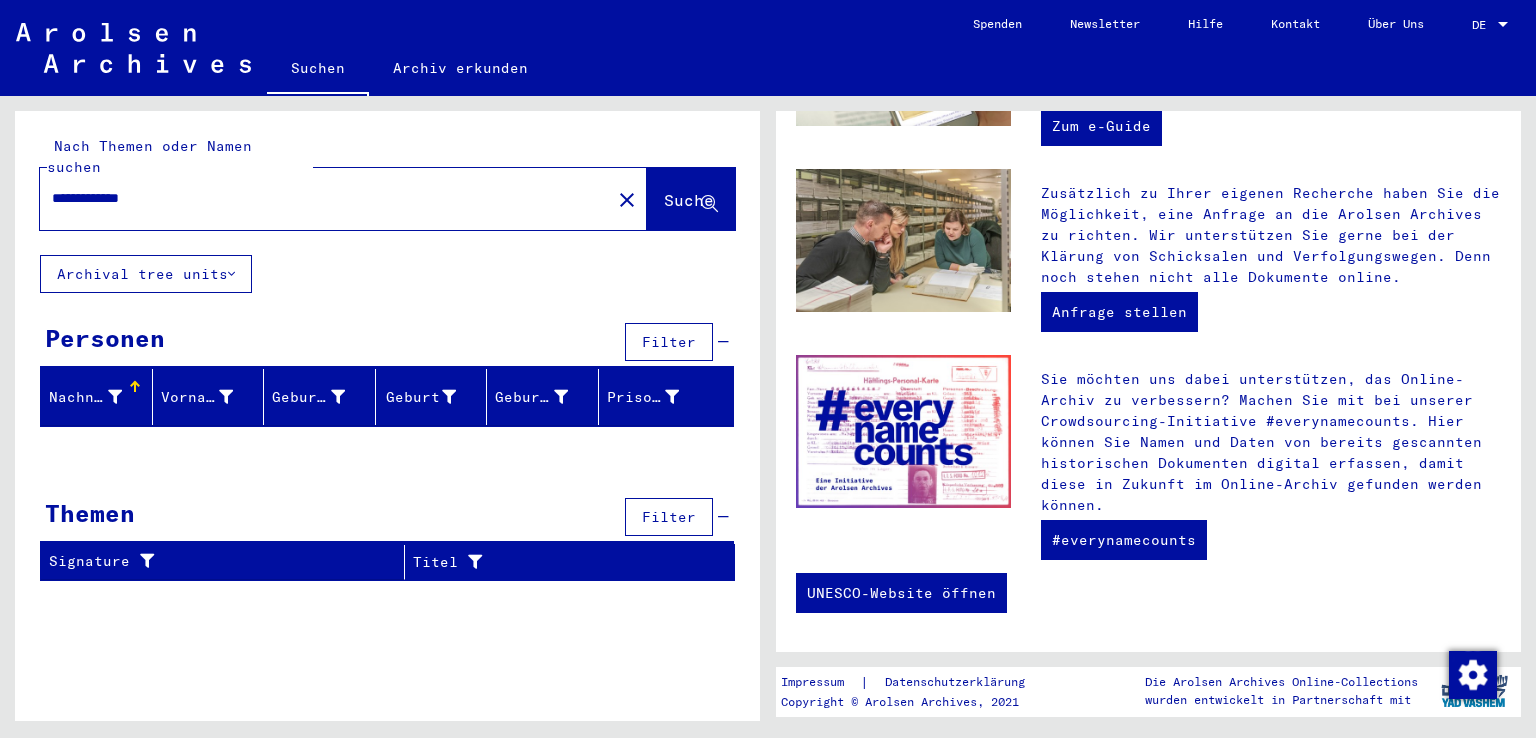 click on "Personen  Filter" at bounding box center (387, 343) 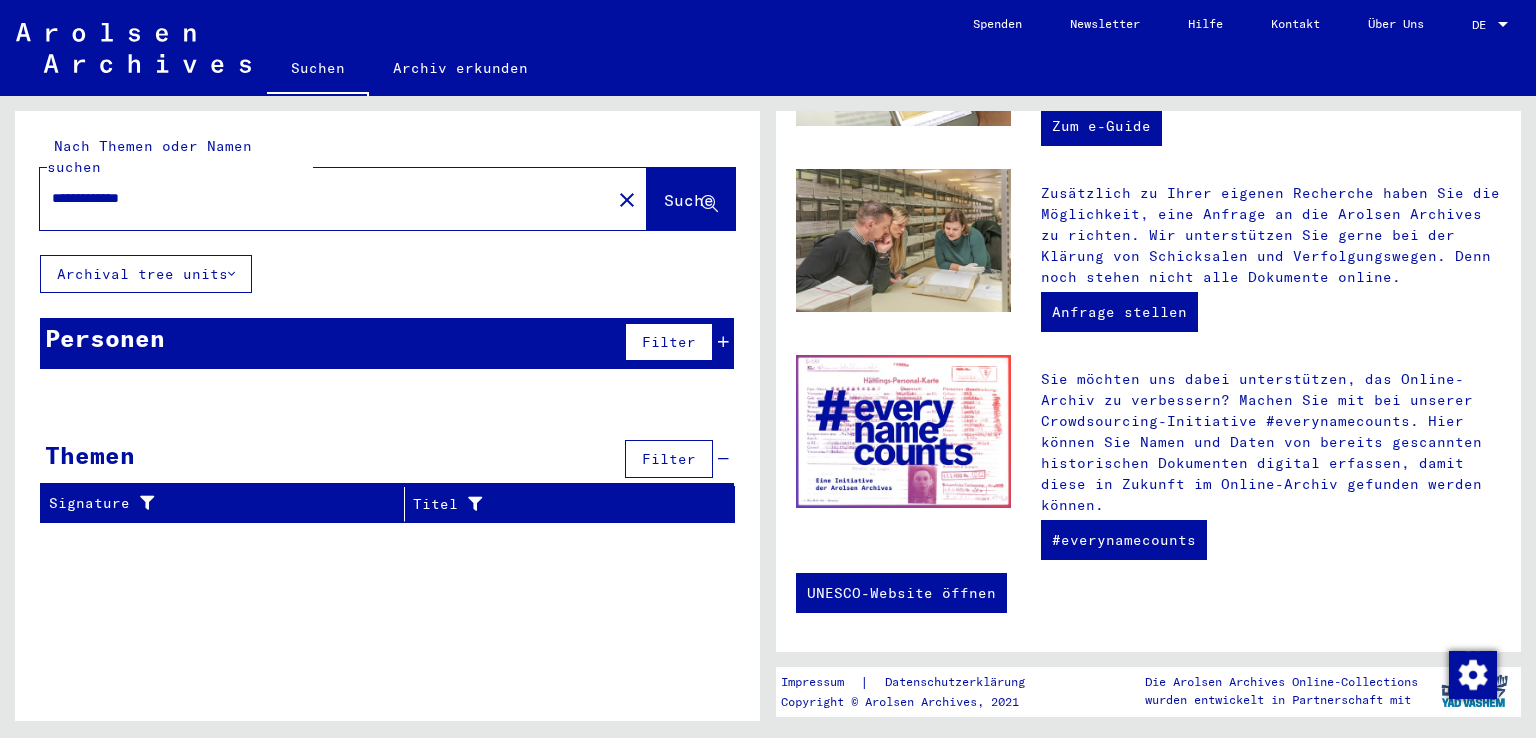 click on "Personen  Filter" at bounding box center (387, 343) 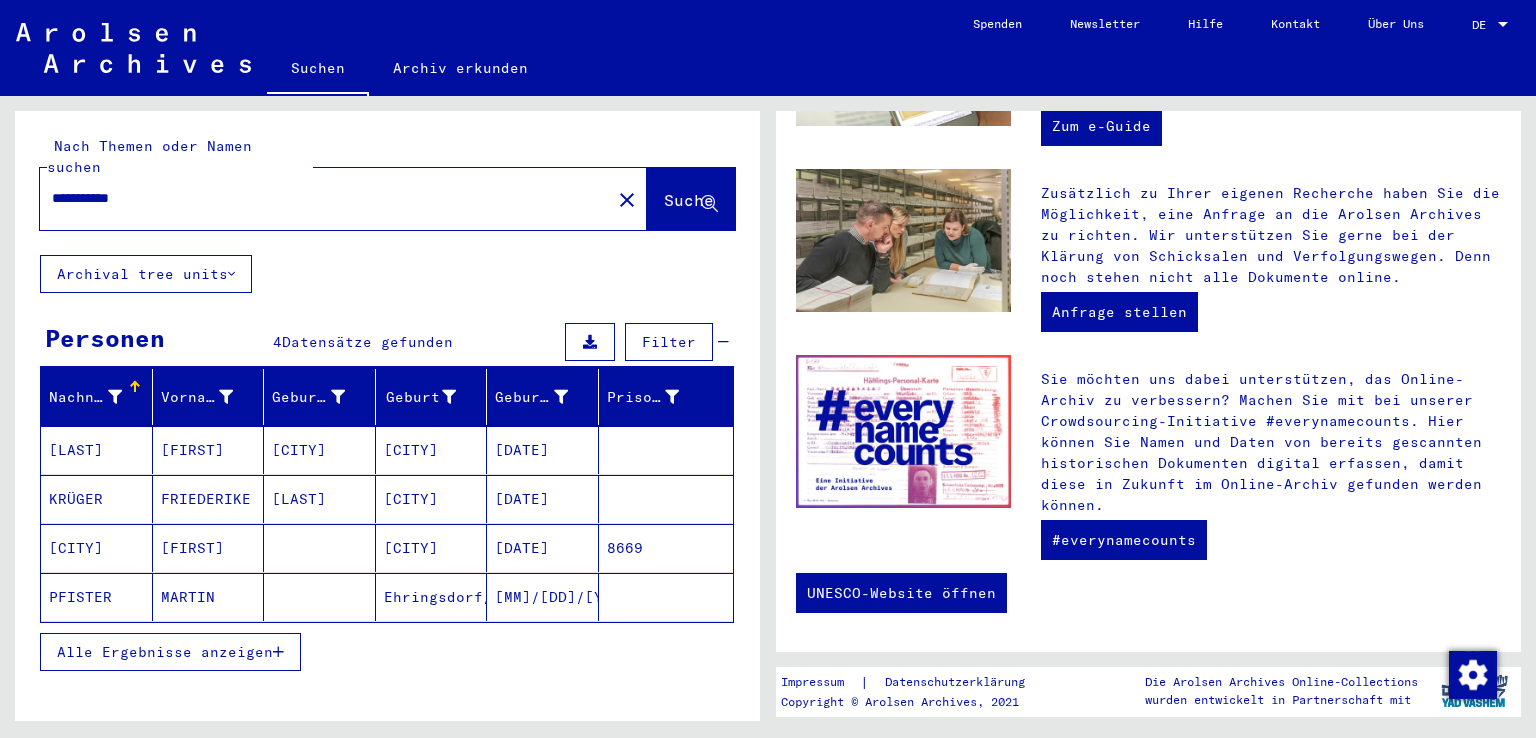 click on "Alle Ergebnisse anzeigen" at bounding box center (170, 652) 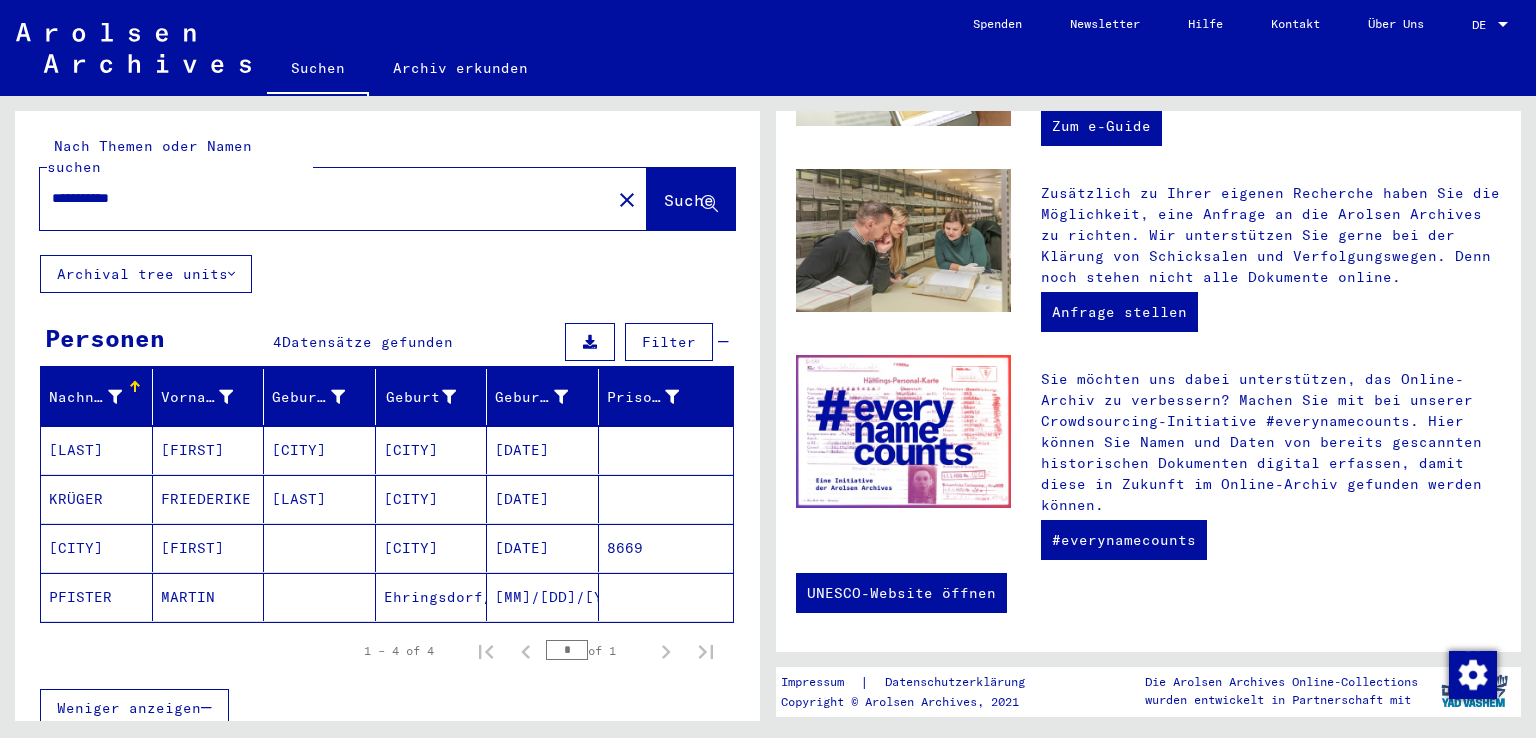 scroll, scrollTop: 128, scrollLeft: 0, axis: vertical 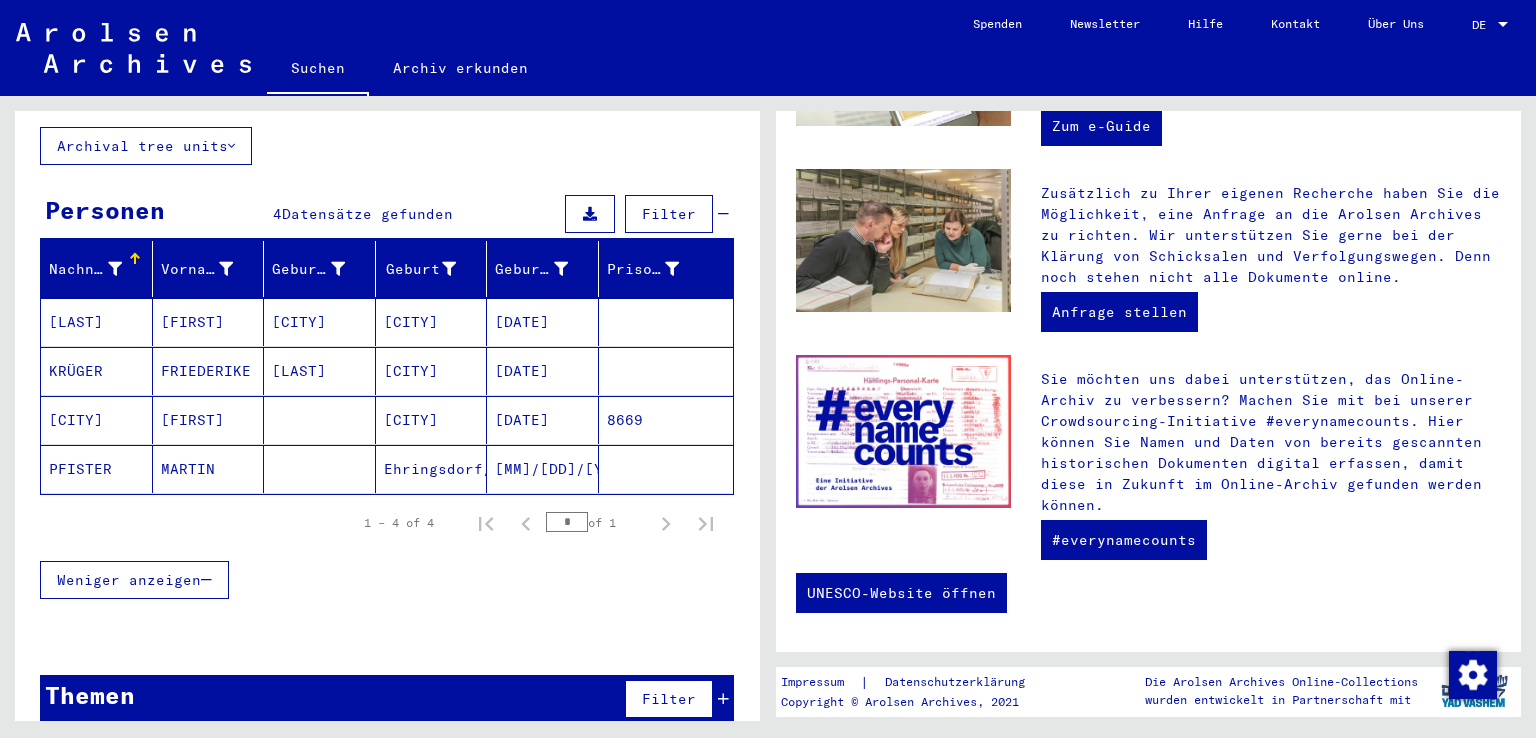 click on "Themen  Filter" at bounding box center [387, 700] 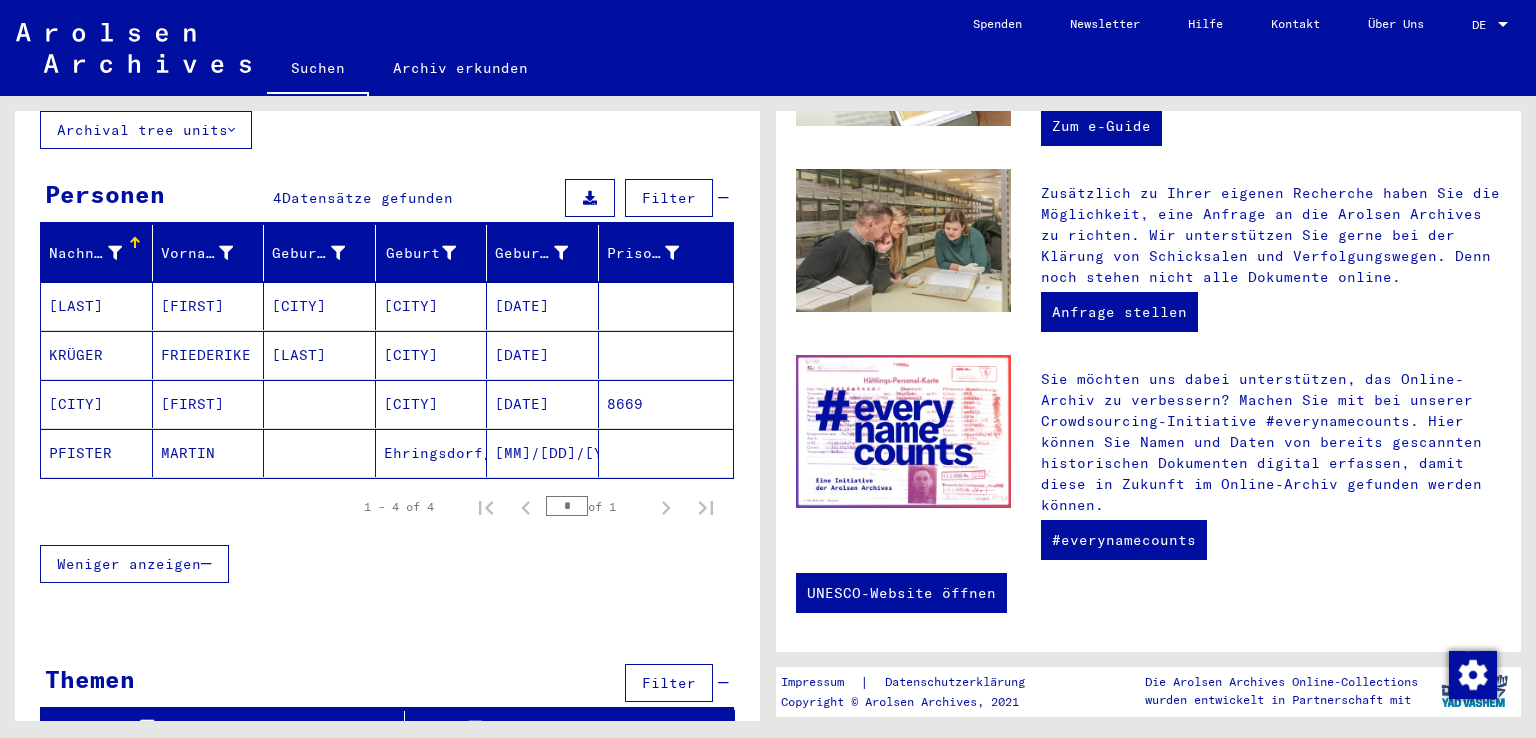 scroll, scrollTop: 0, scrollLeft: 0, axis: both 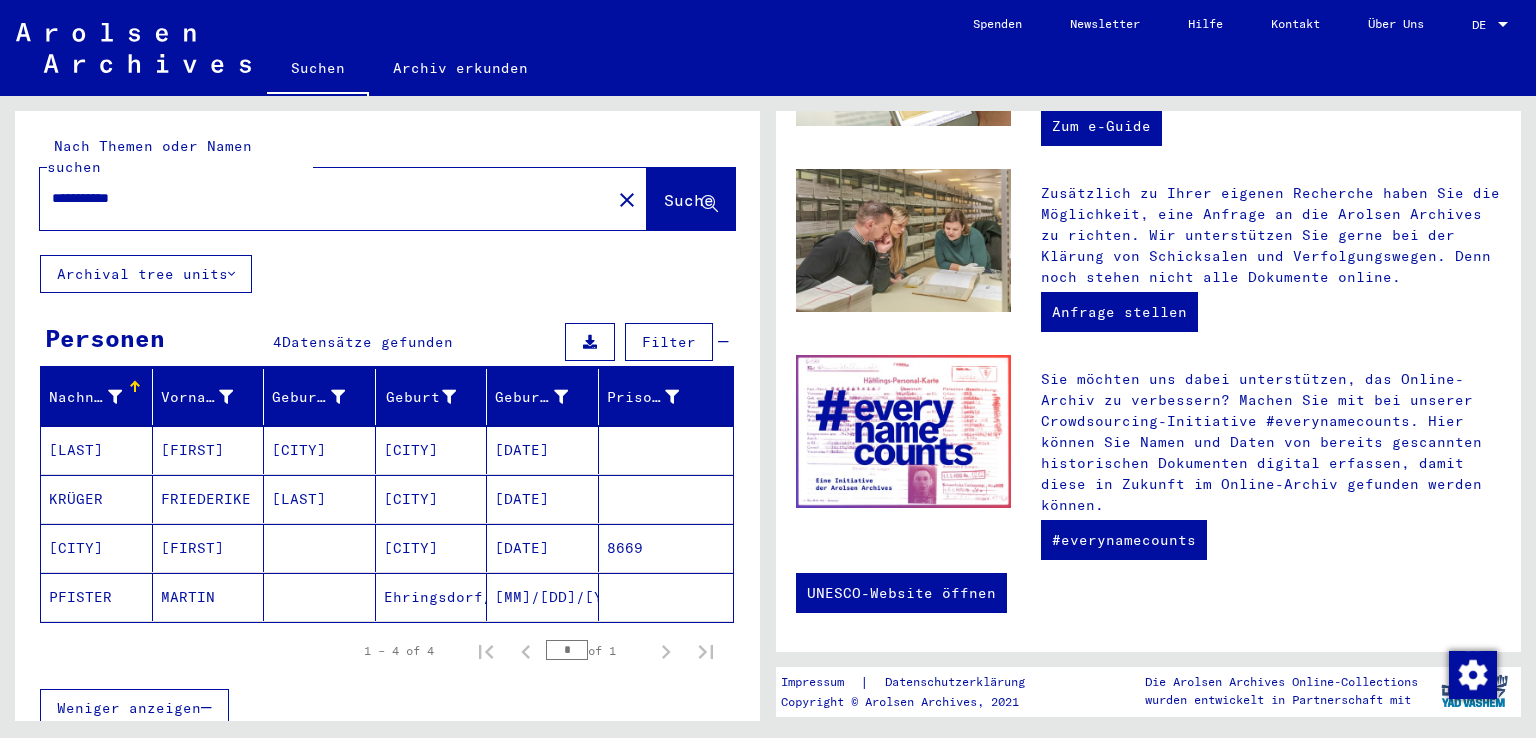 click on "Ehringsdorf/Chringsdorf" 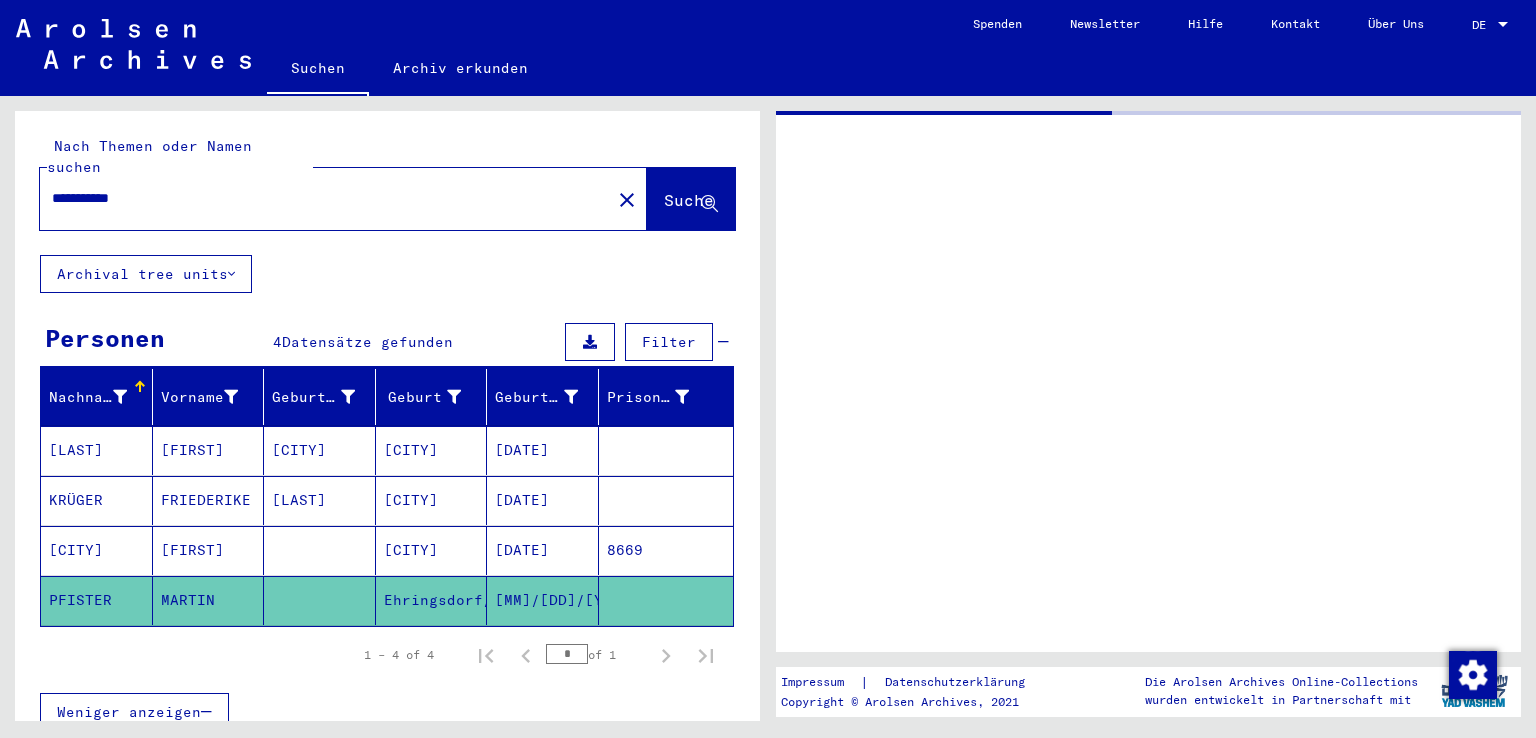 scroll, scrollTop: 0, scrollLeft: 0, axis: both 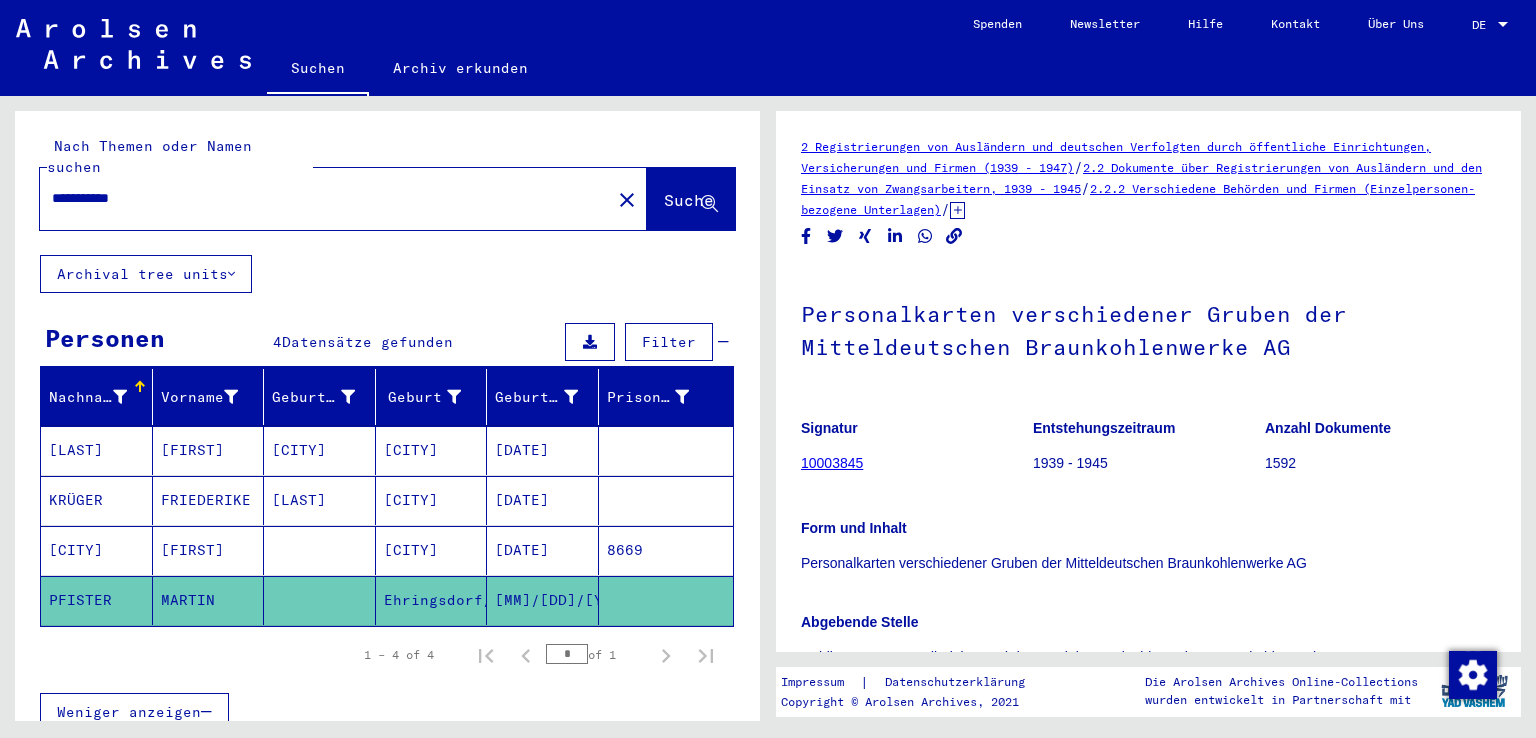 click on "**********" at bounding box center [325, 198] 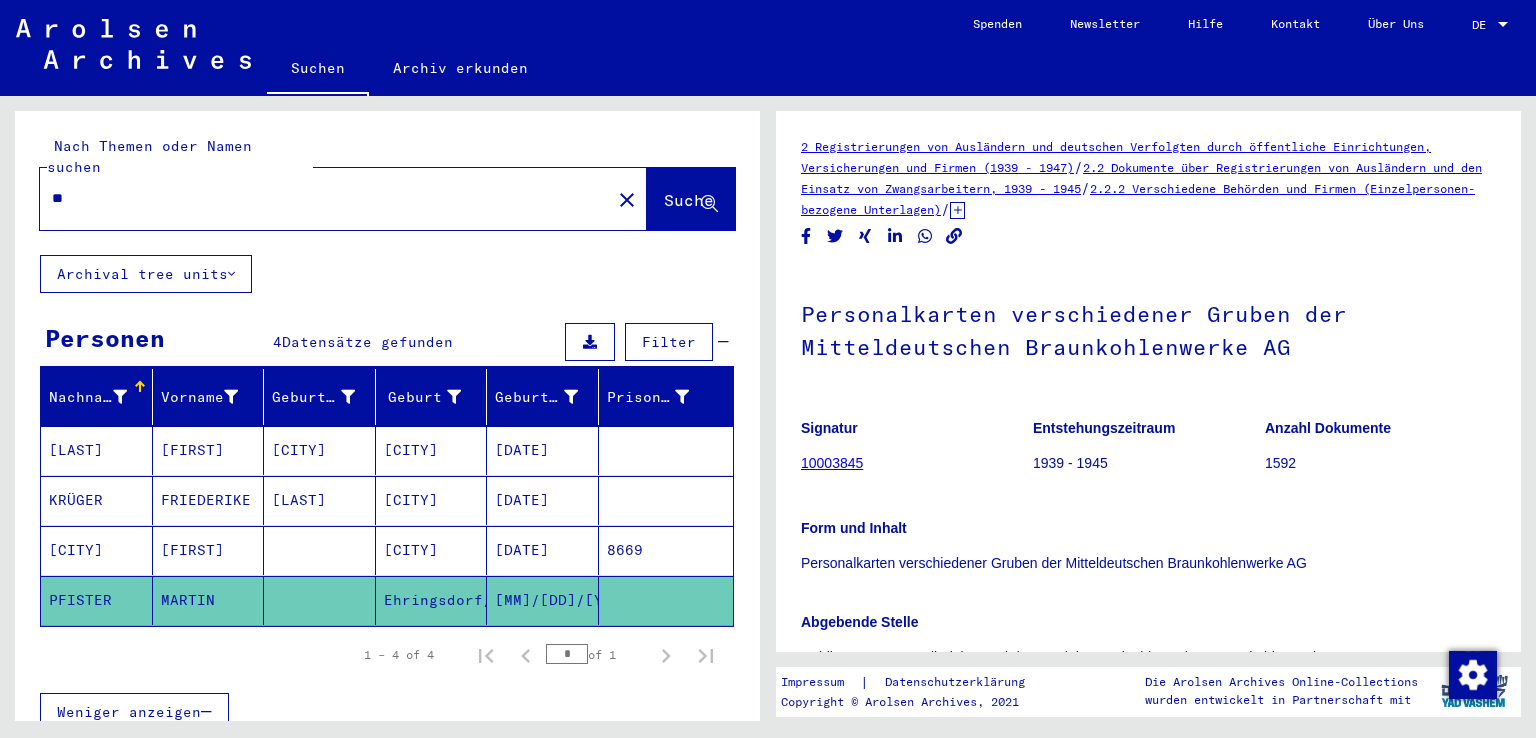 type on "*" 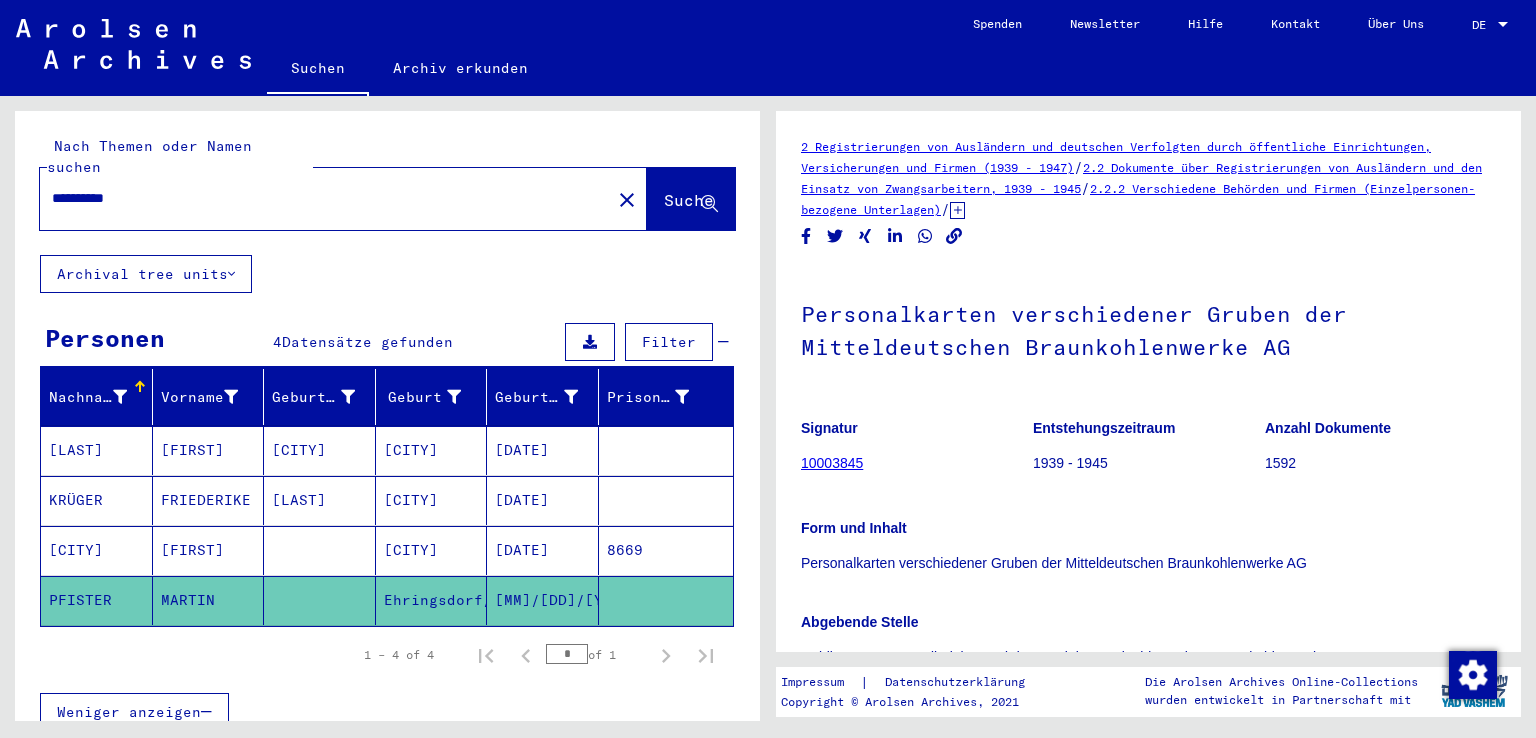 click on "Suche" 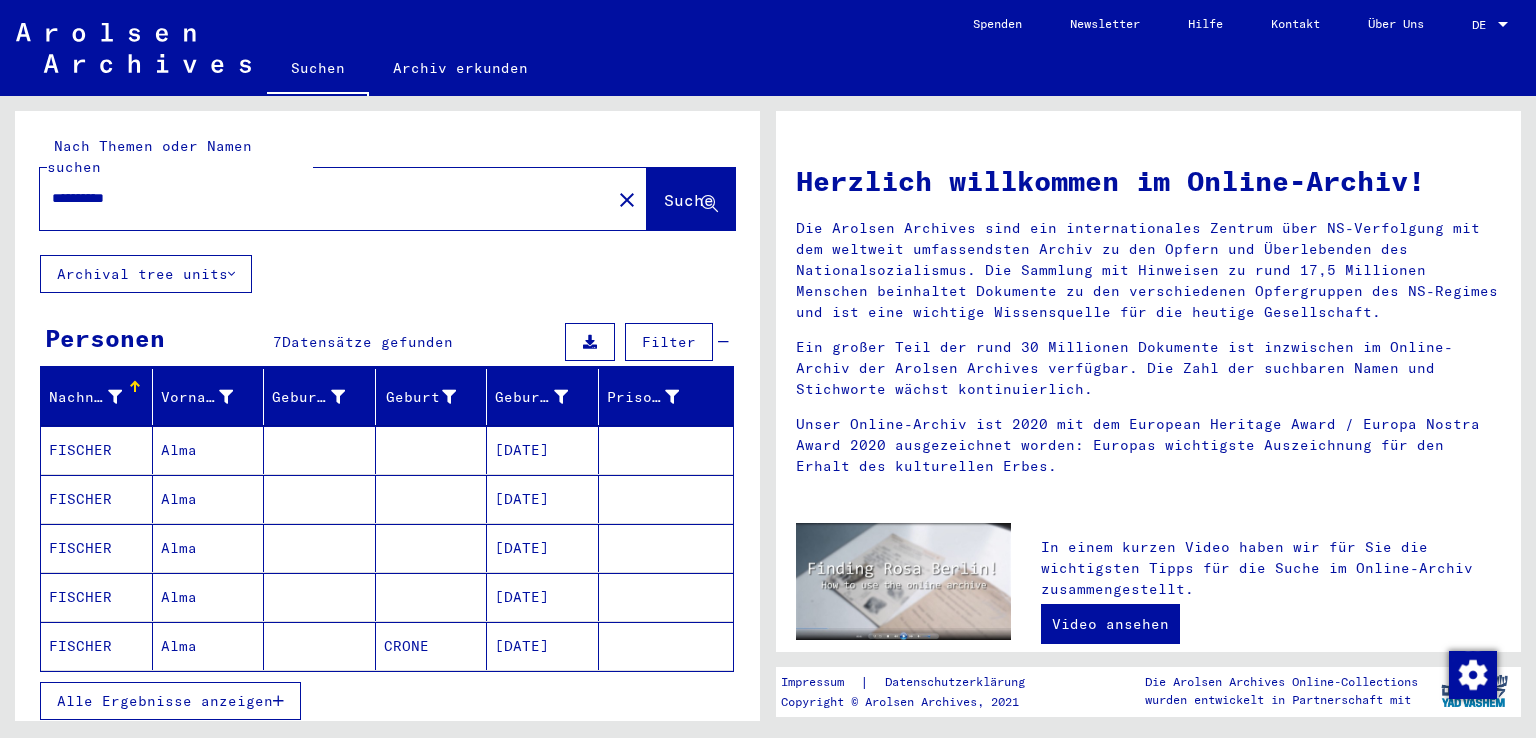 click on "**********" at bounding box center (319, 198) 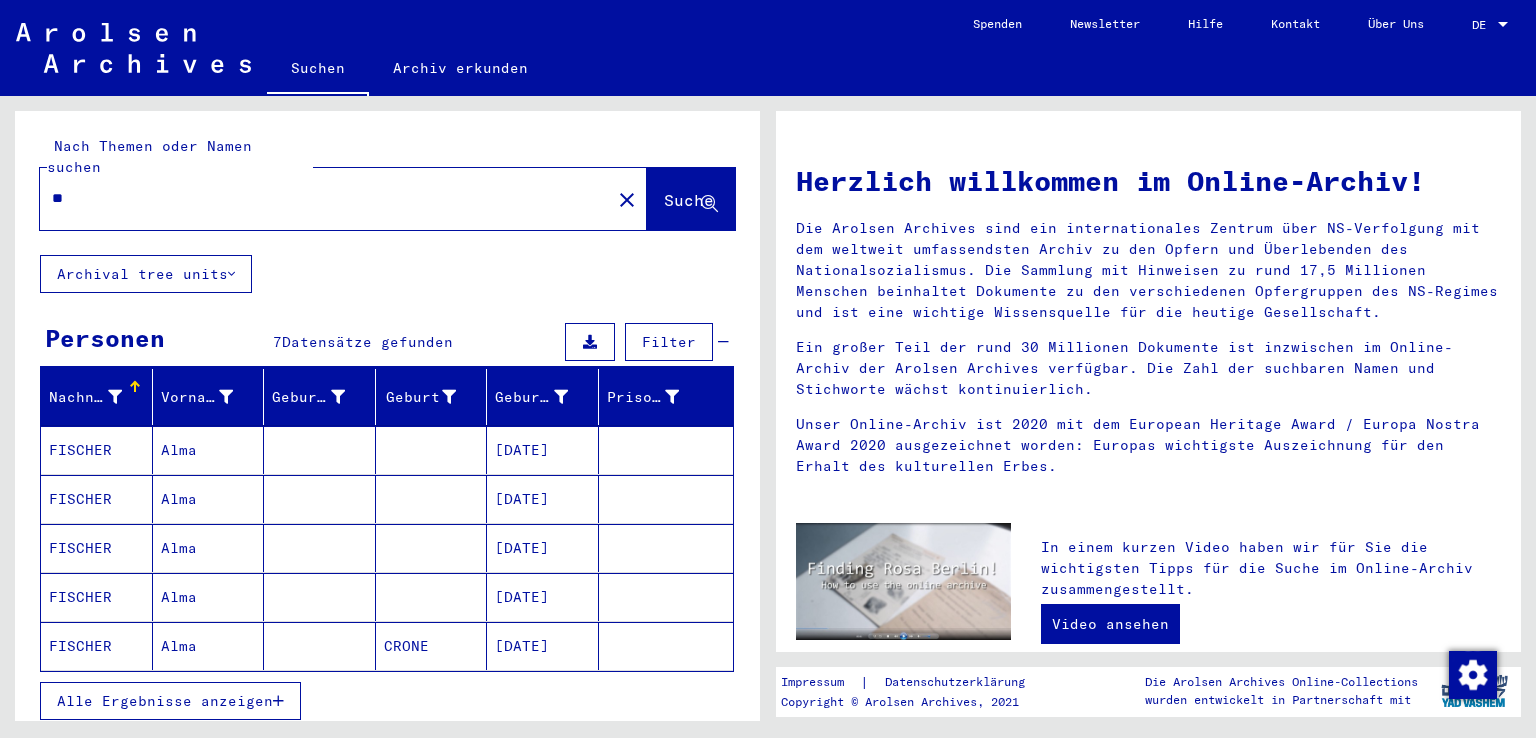 type on "*" 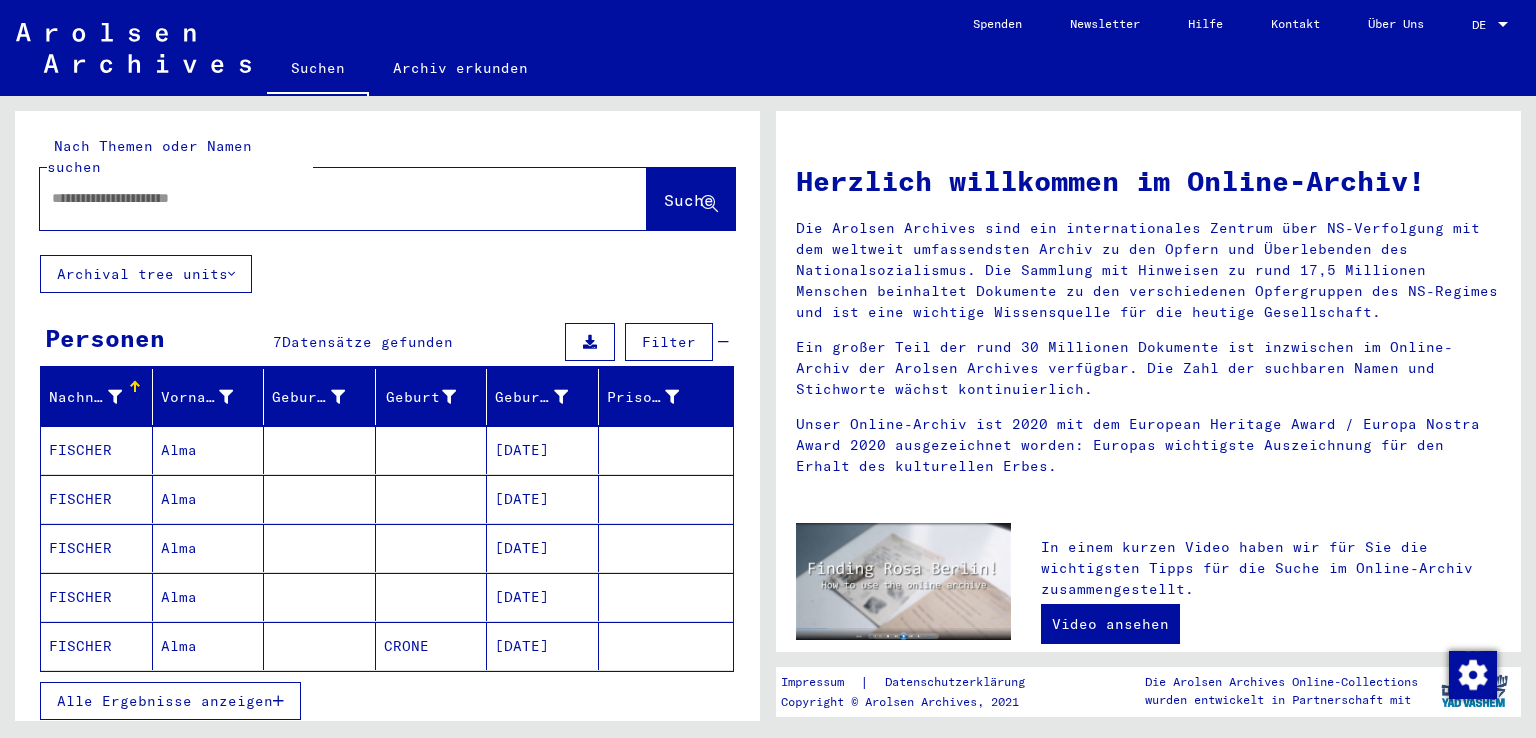 type on "*" 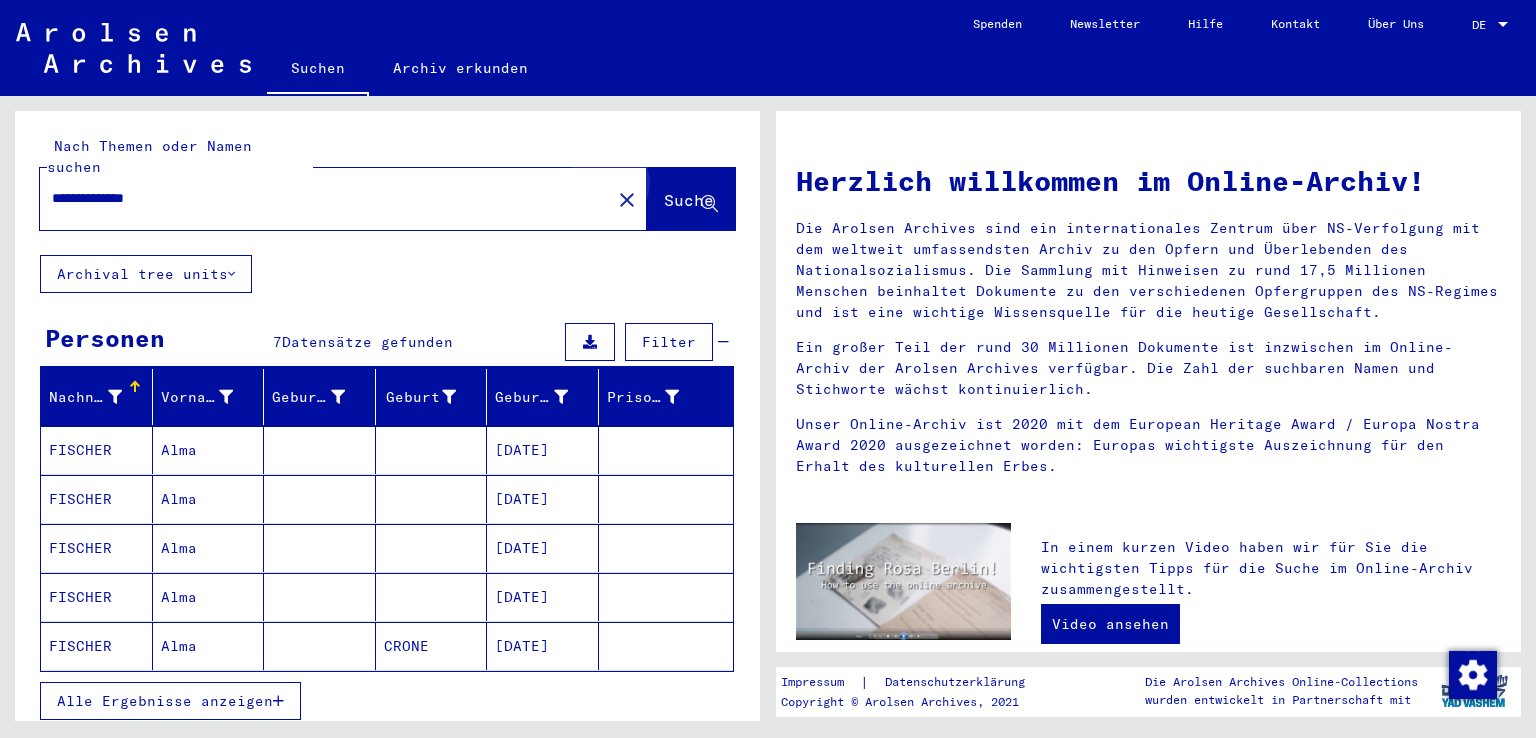 click on "Suche" 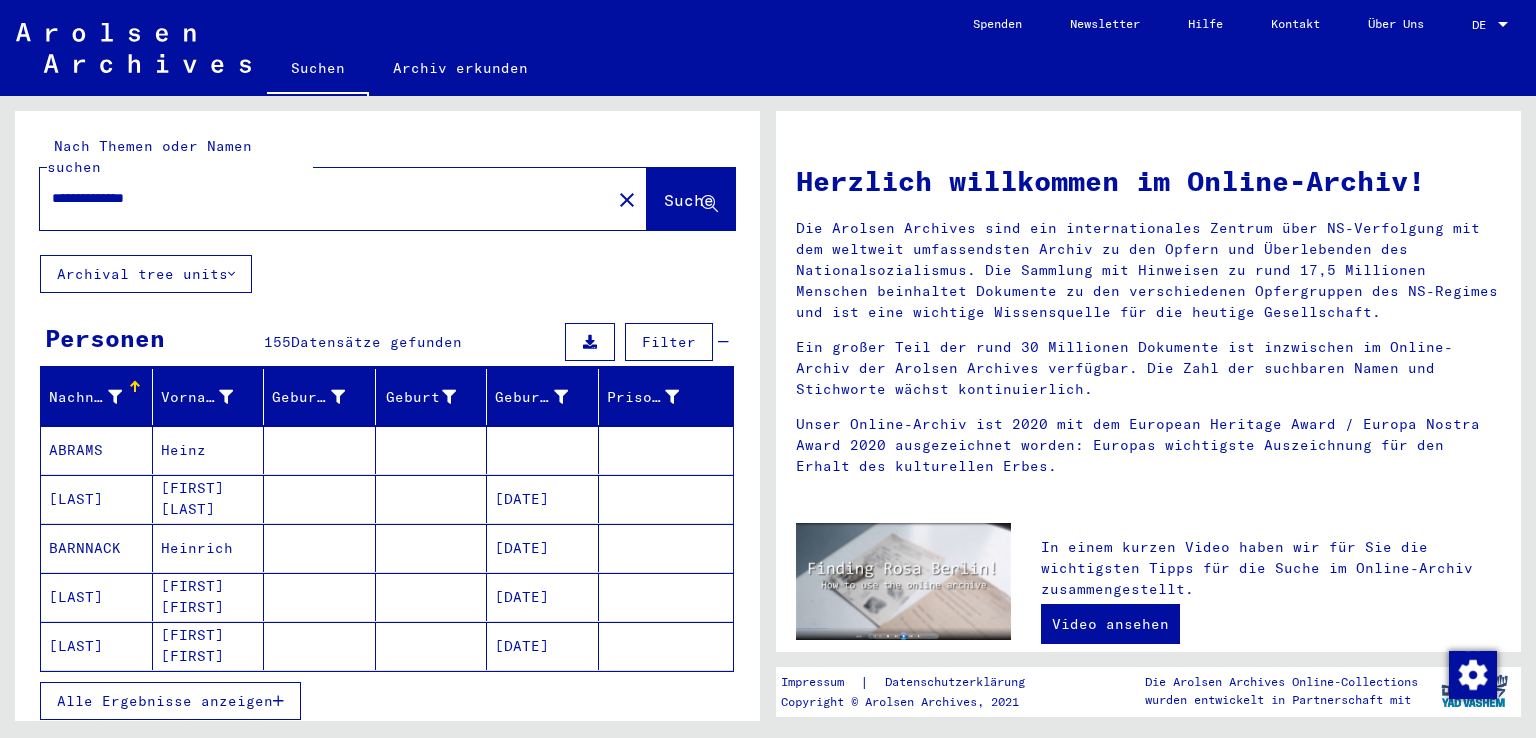 click on "**********" at bounding box center [319, 198] 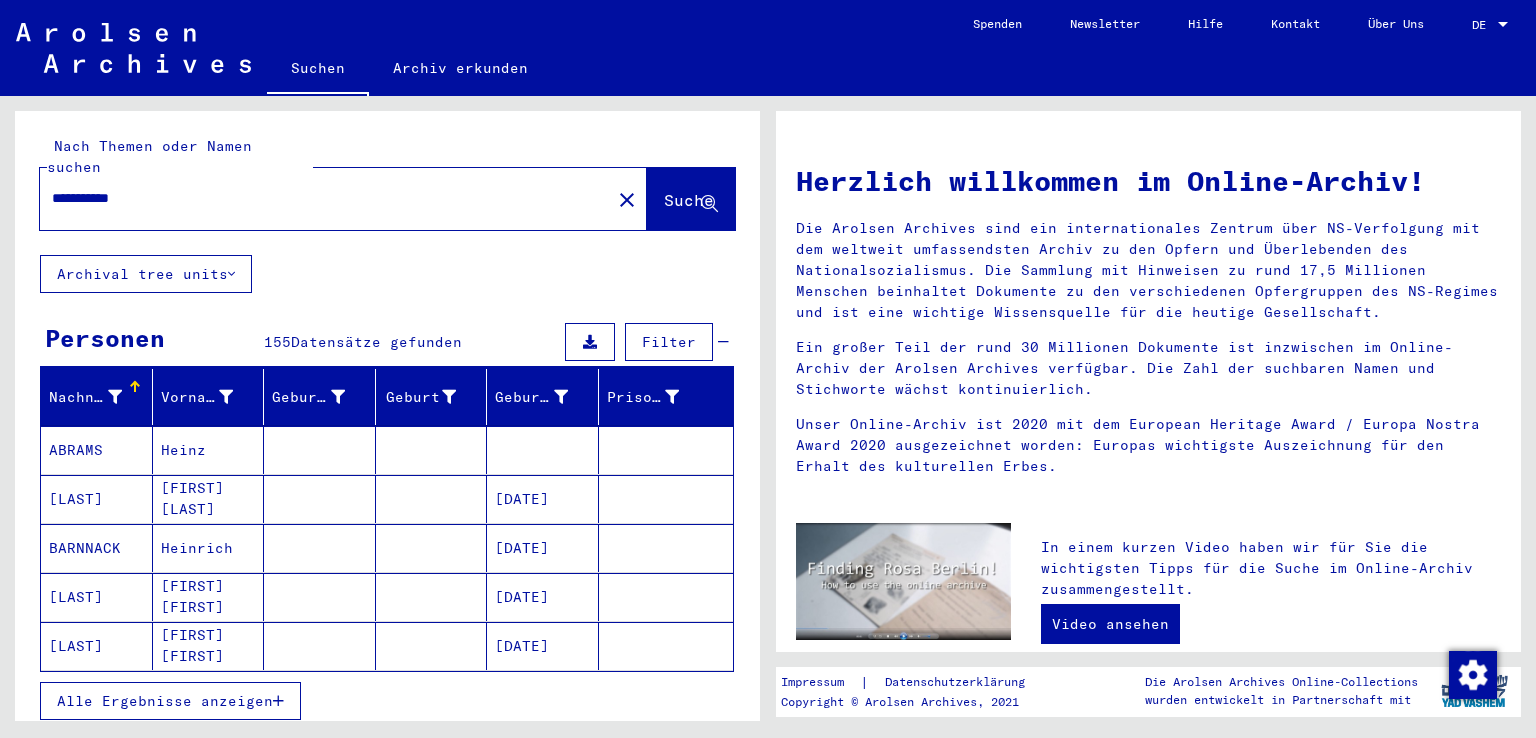 type on "**********" 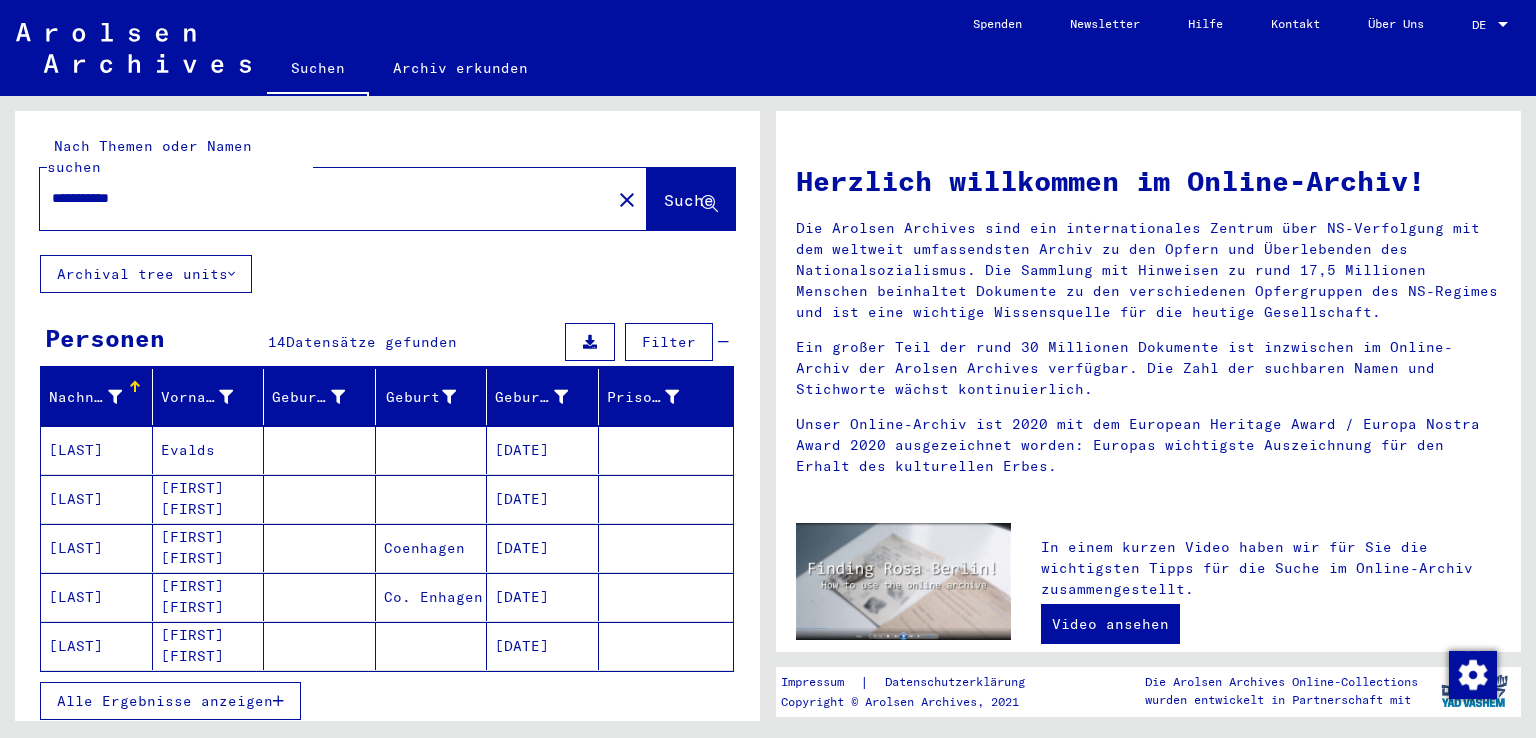 click on "Alle Ergebnisse anzeigen" at bounding box center [170, 701] 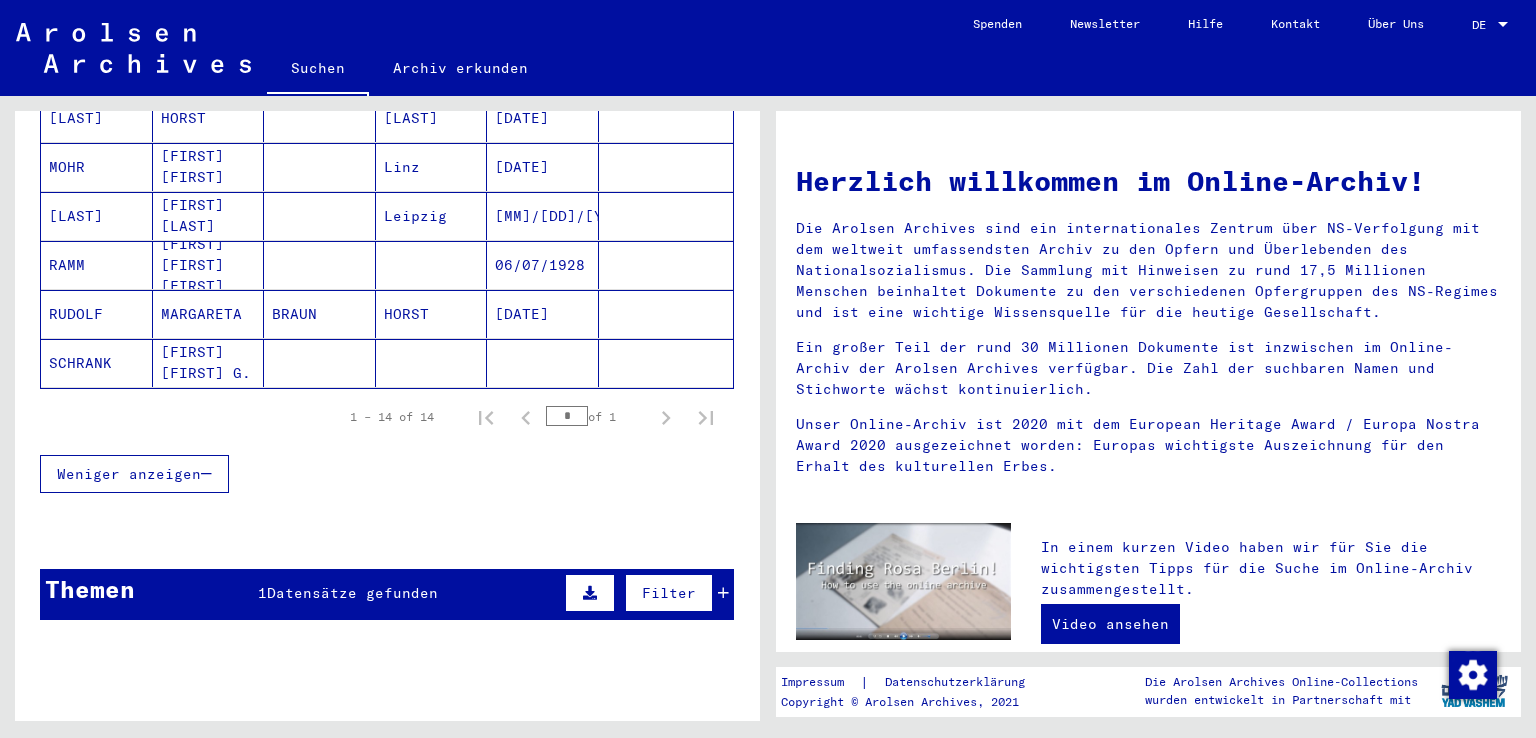 scroll, scrollTop: 726, scrollLeft: 0, axis: vertical 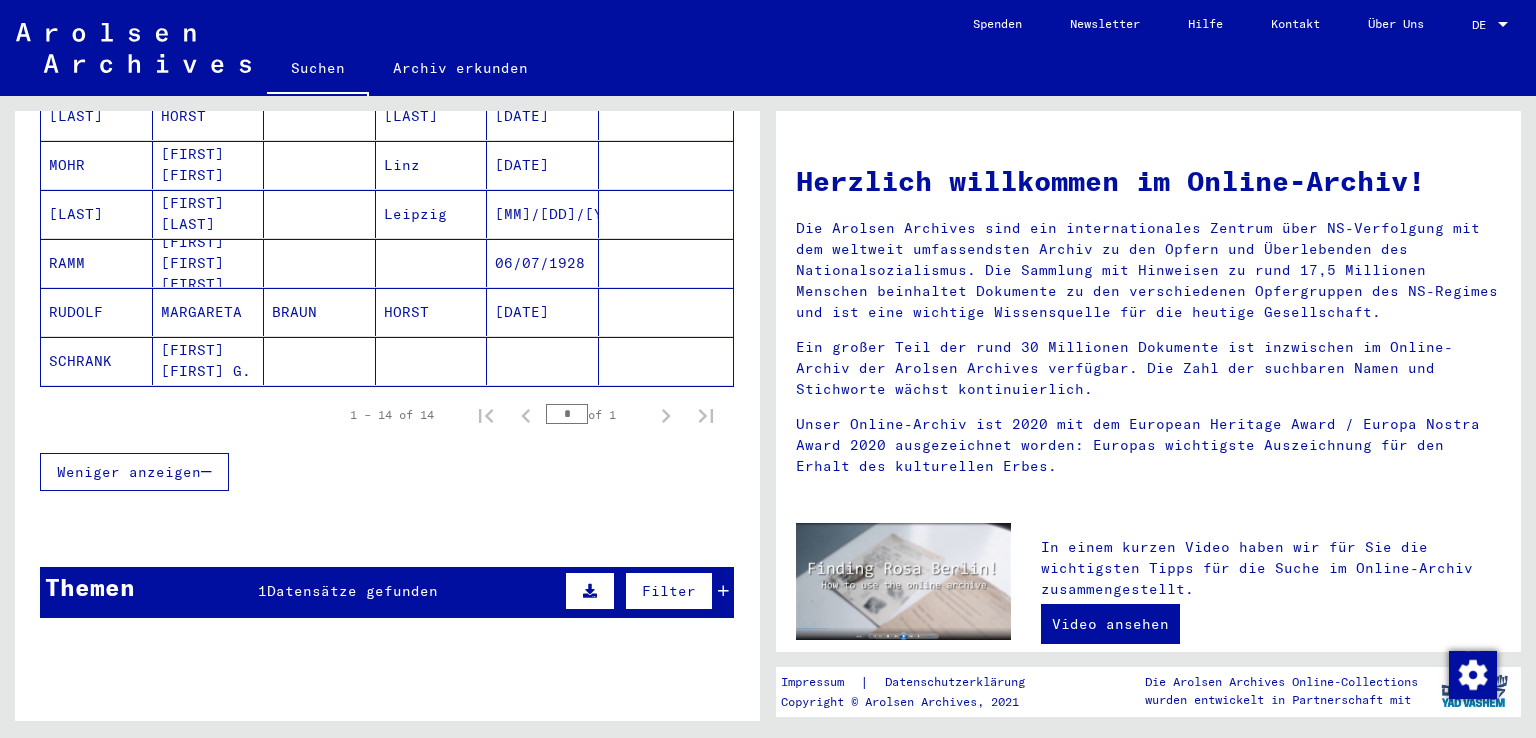 click on "Themen 1  Datensätze gefunden  Filter" at bounding box center [387, 592] 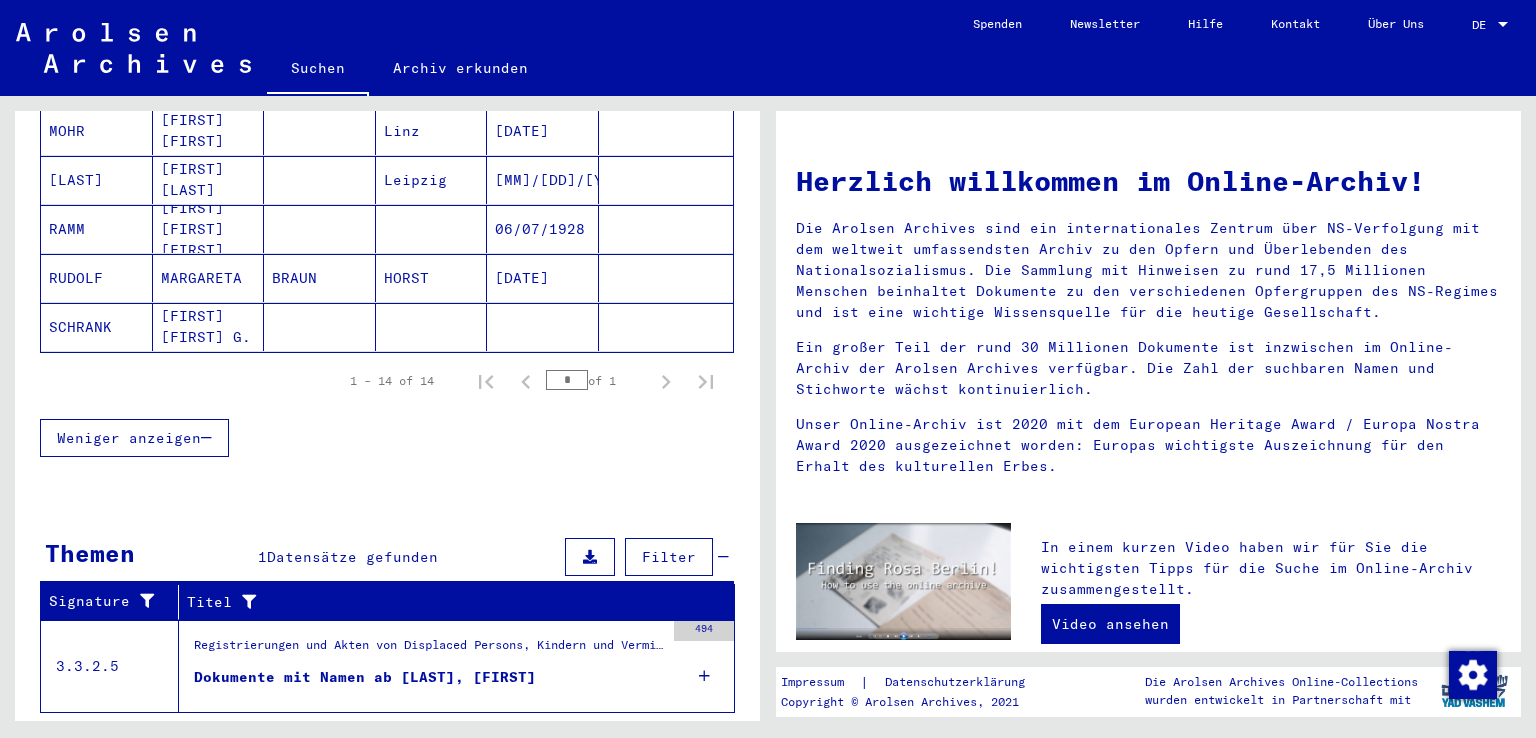 scroll, scrollTop: 782, scrollLeft: 0, axis: vertical 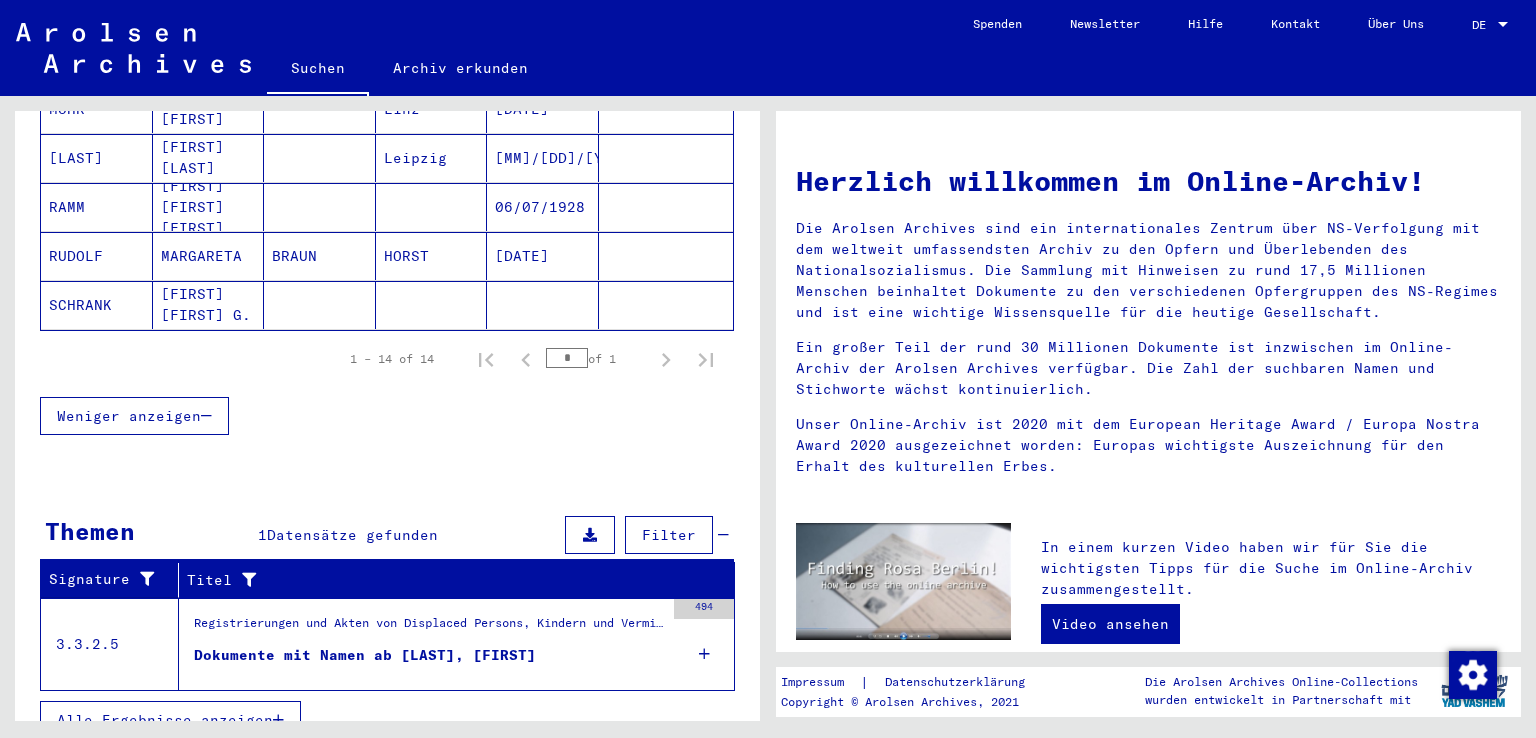click on "Dokumente mit Namen ab [LAST], [FIRST]" at bounding box center [365, 655] 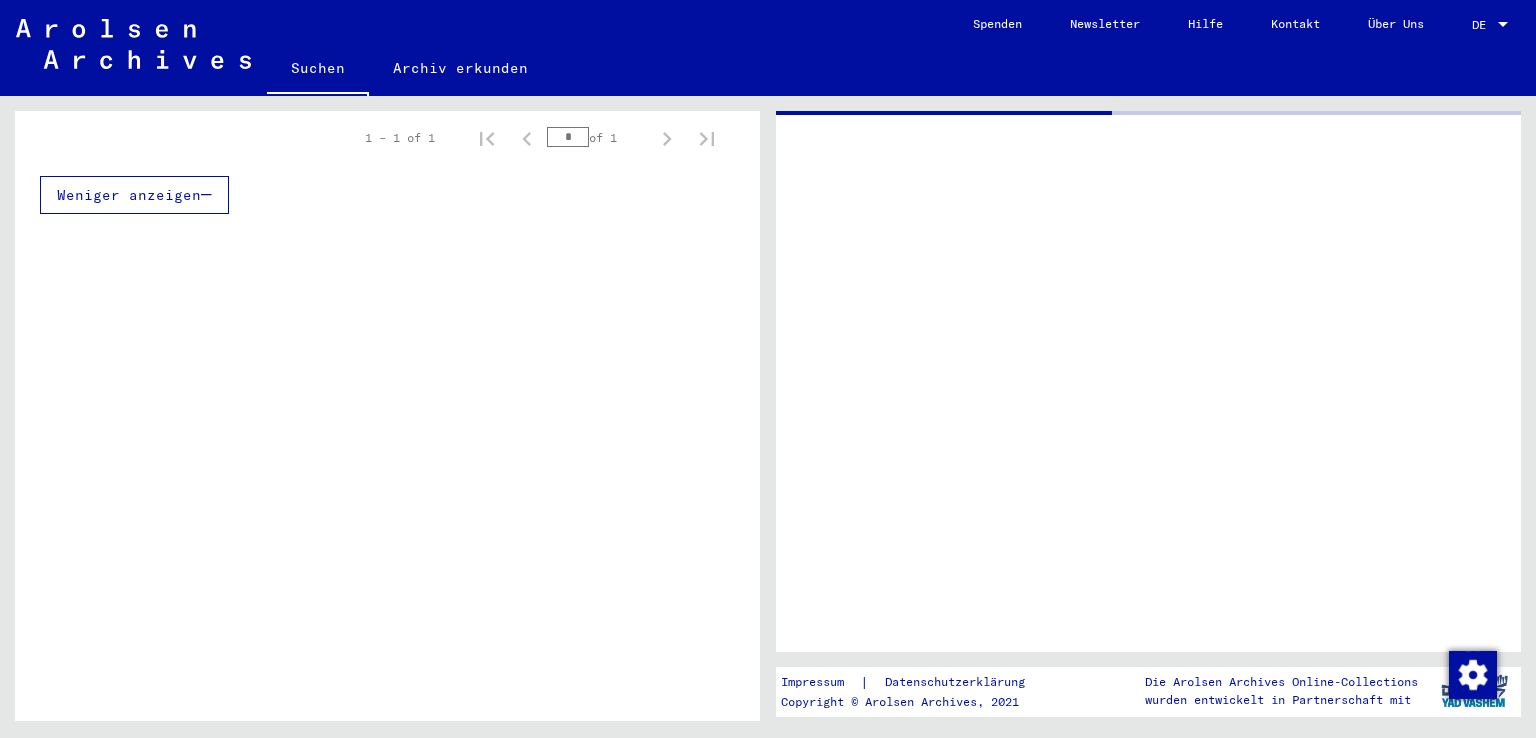 scroll, scrollTop: 476, scrollLeft: 0, axis: vertical 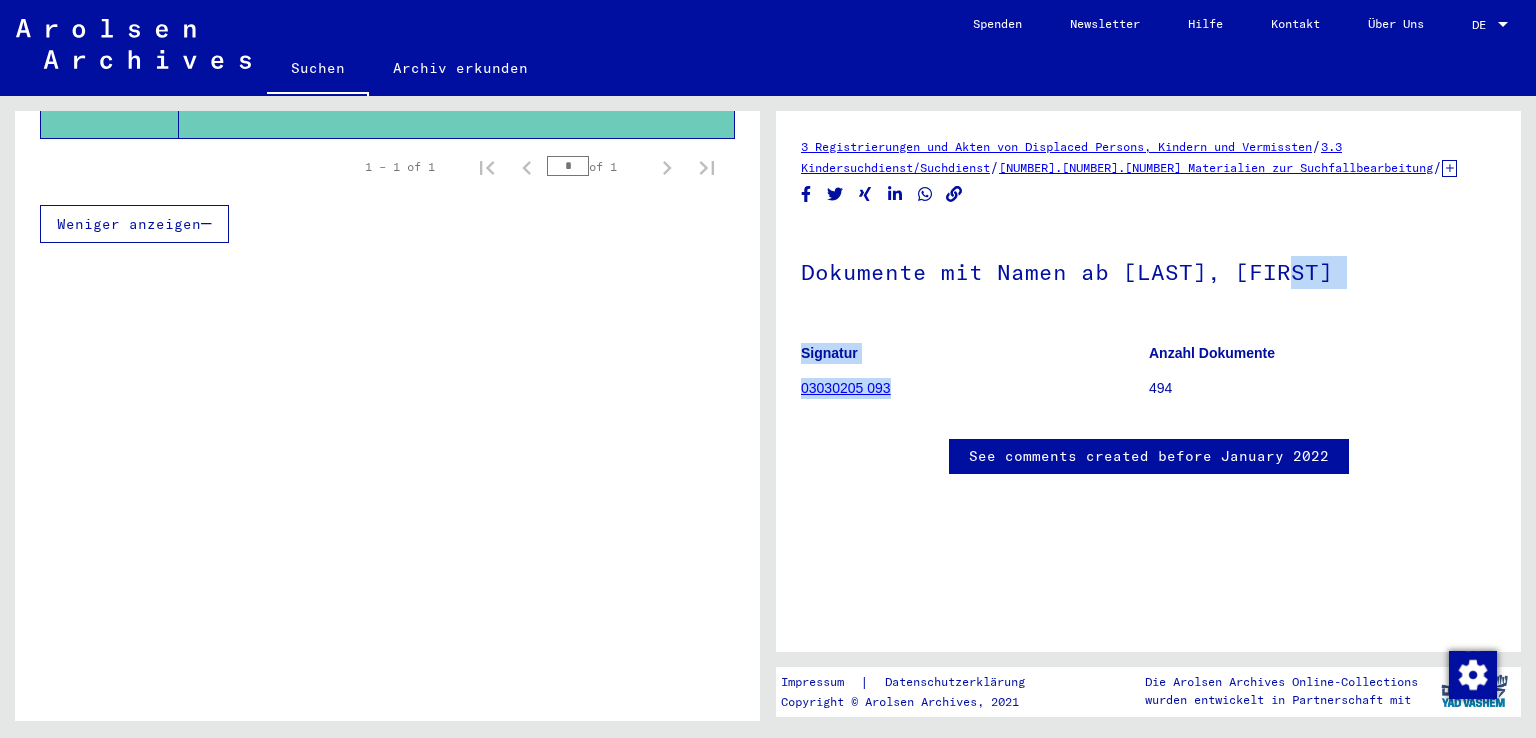 drag, startPoint x: 1522, startPoint y: 283, endPoint x: 1516, endPoint y: 378, distance: 95.189285 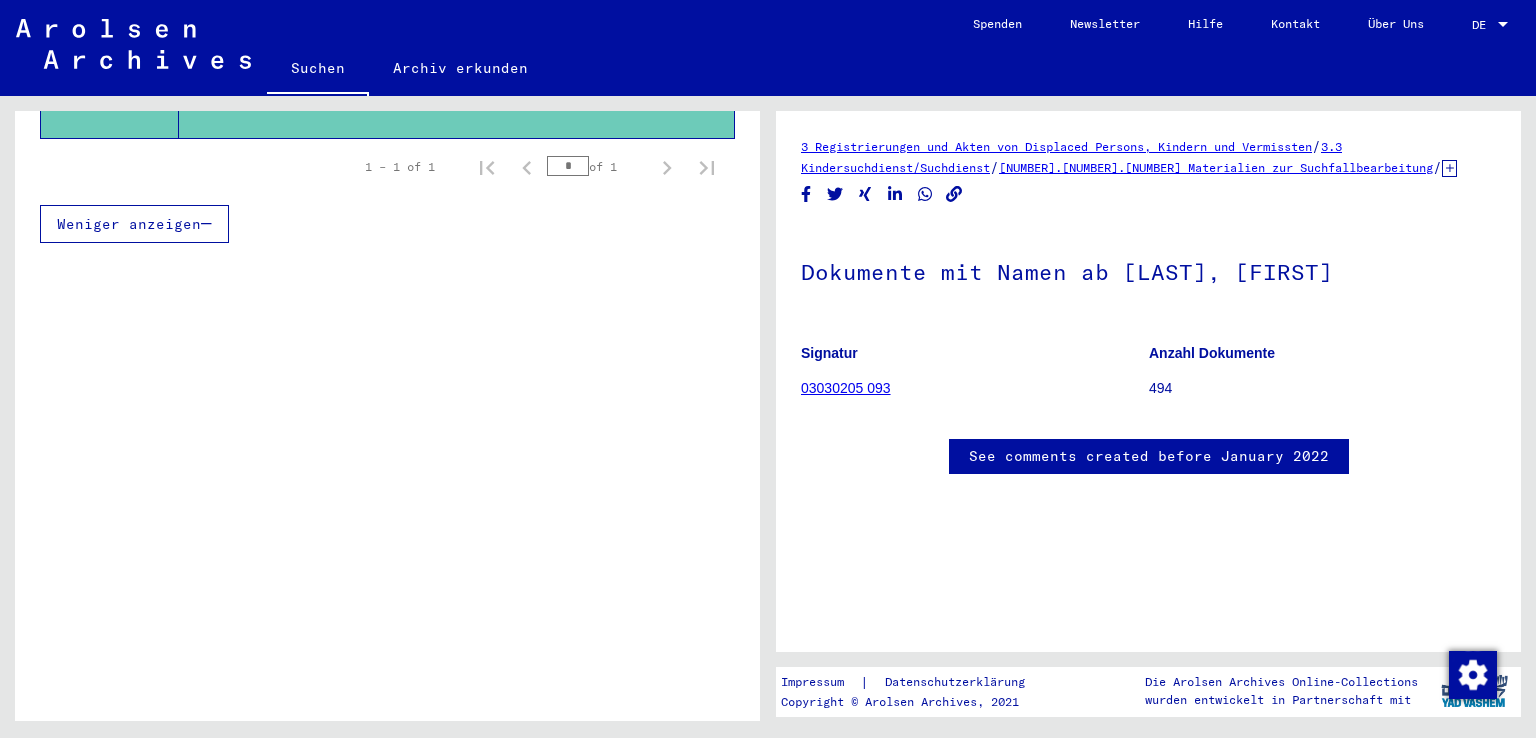 click on "See comments created before January 2022" 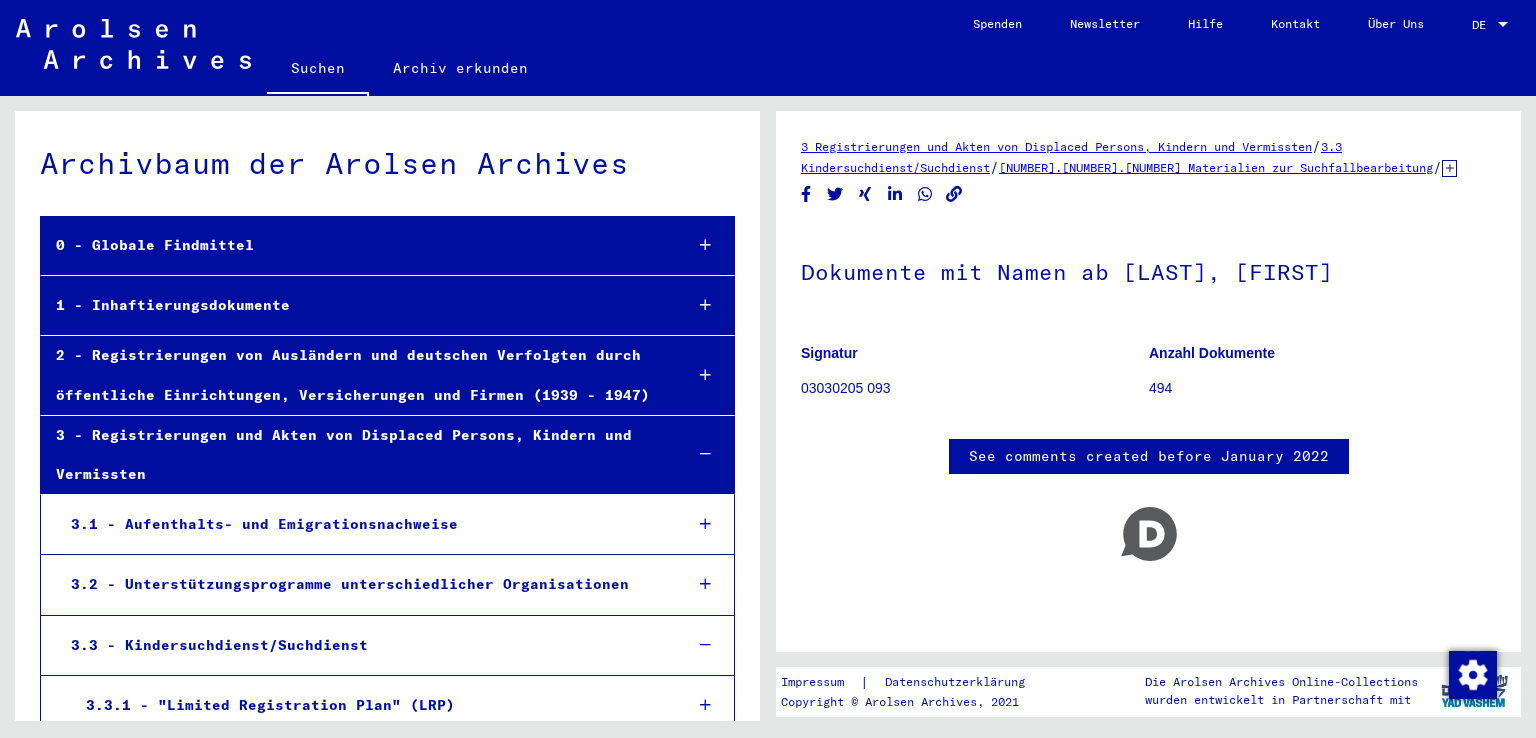 scroll, scrollTop: 9577, scrollLeft: 0, axis: vertical 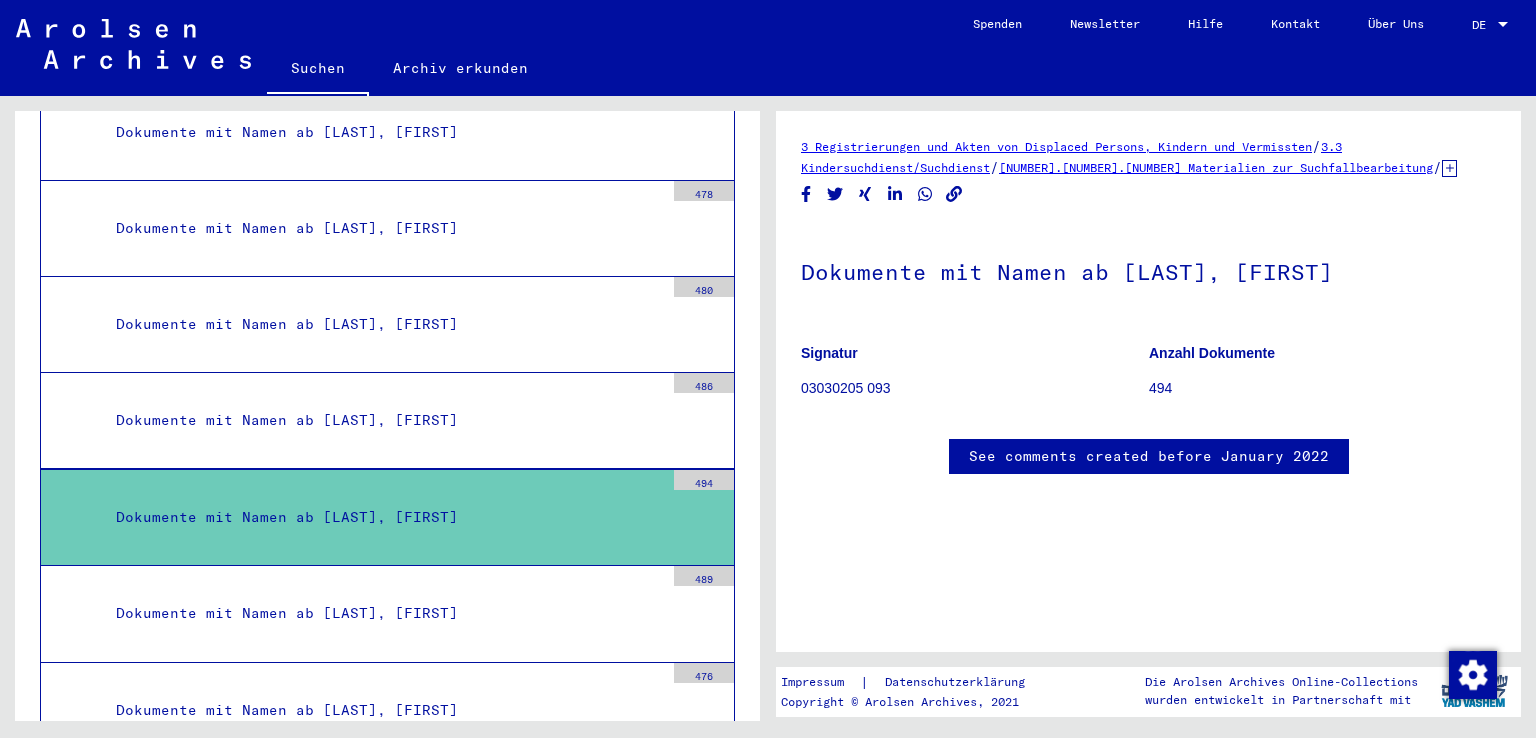 click on "Dokumente mit Namen ab [LAST], [FIRST]" at bounding box center [382, 517] 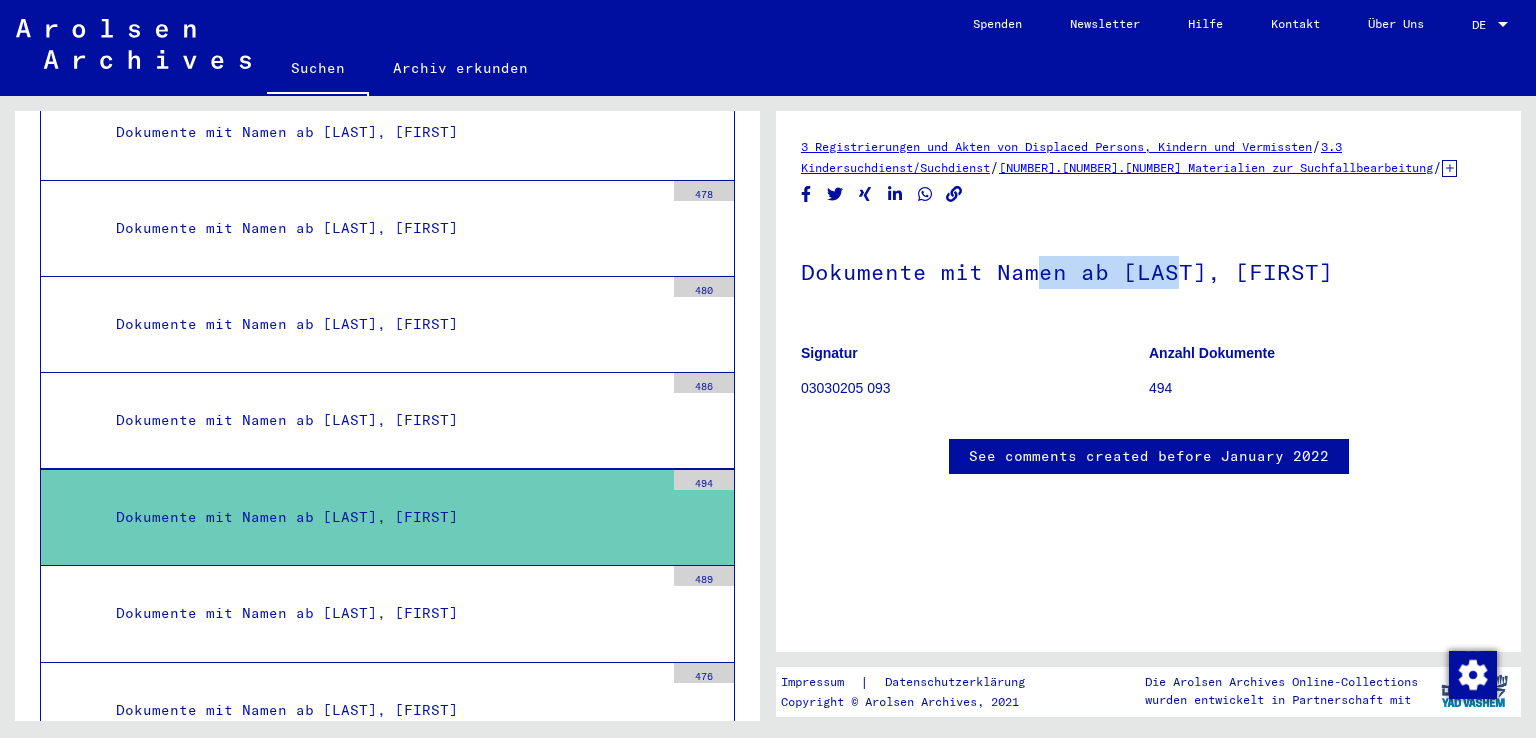 drag, startPoint x: 1168, startPoint y: 282, endPoint x: 1040, endPoint y: 287, distance: 128.09763 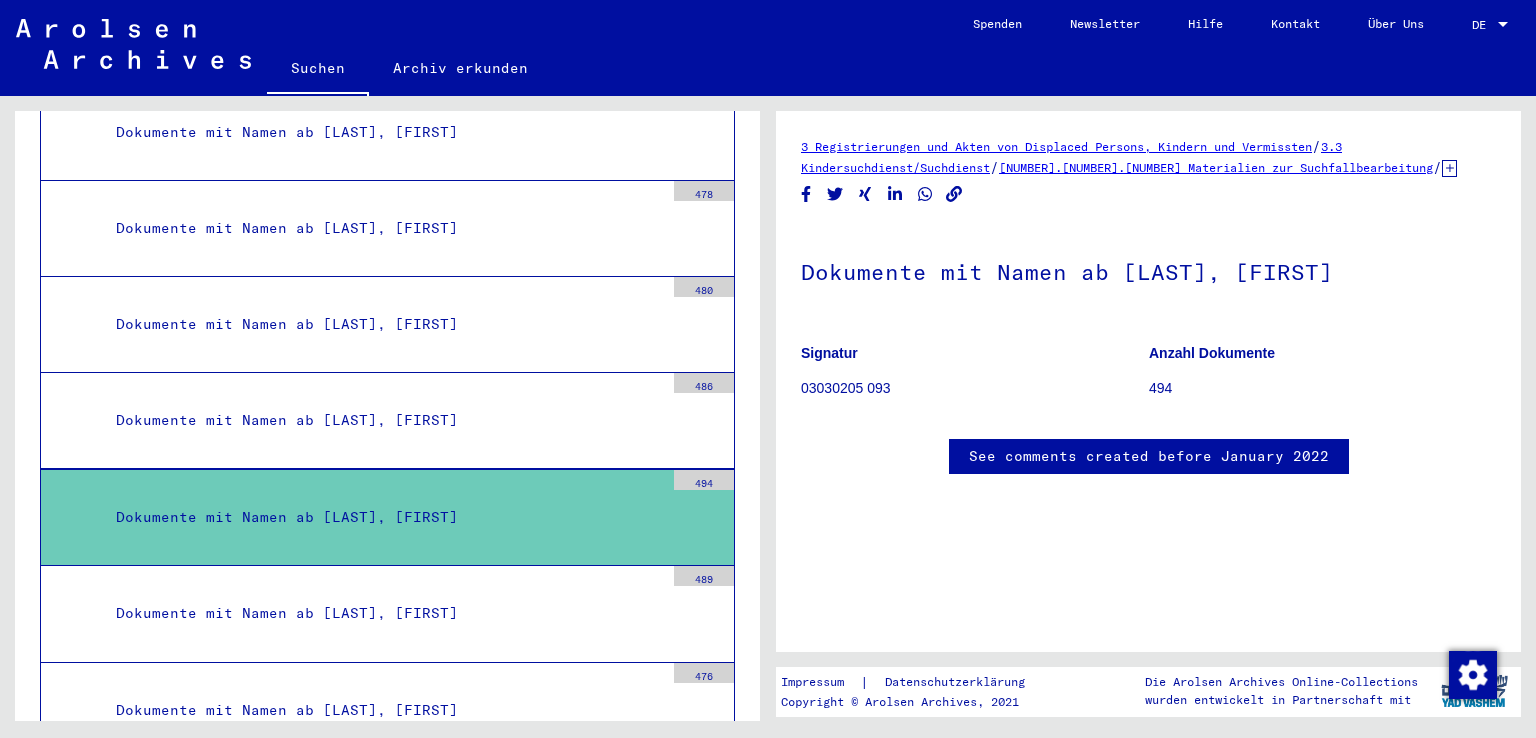 click on "Dokumente mit Namen ab [LAST], [FIRST]" 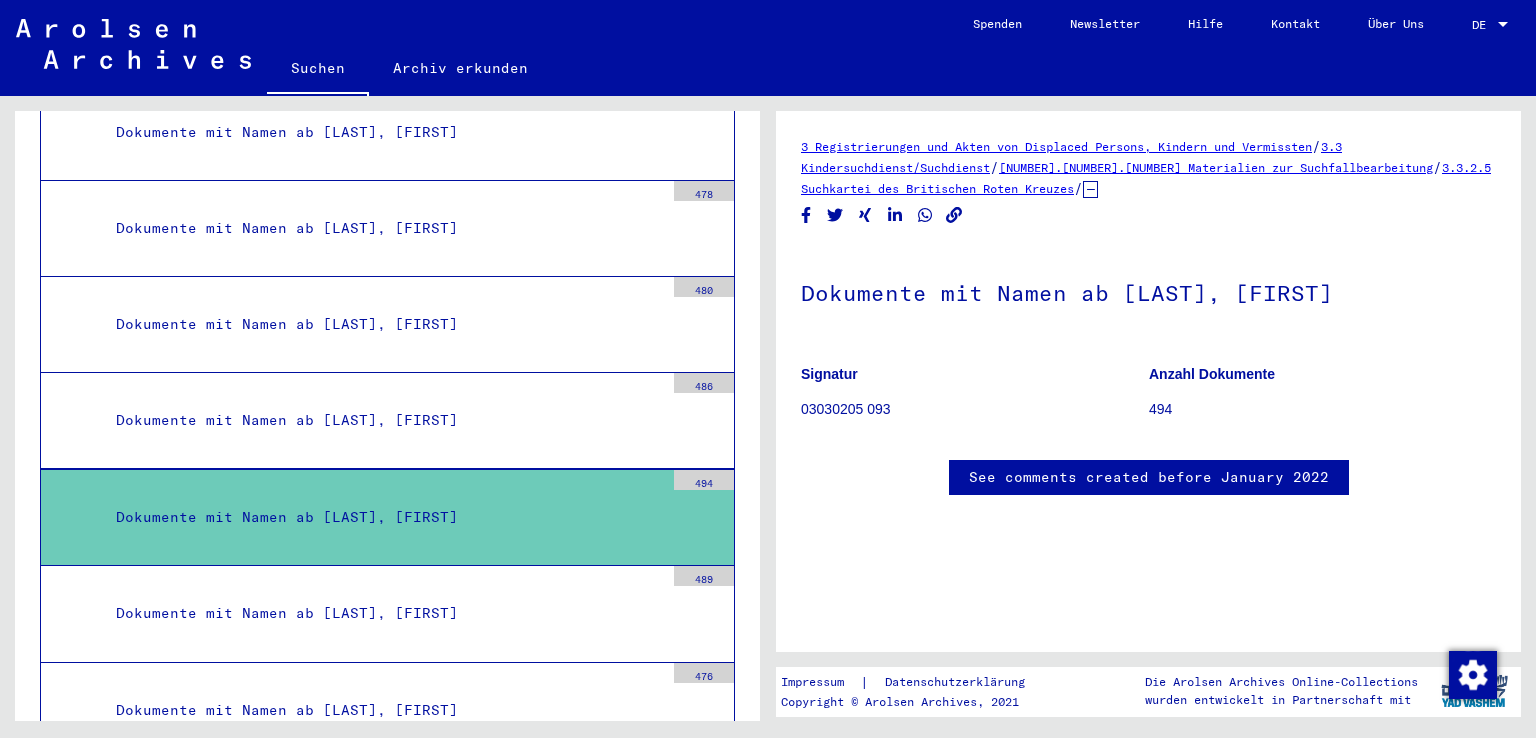 click on "3 Registrierungen und Akten von Displaced Persons, Kindern und Vermissten" 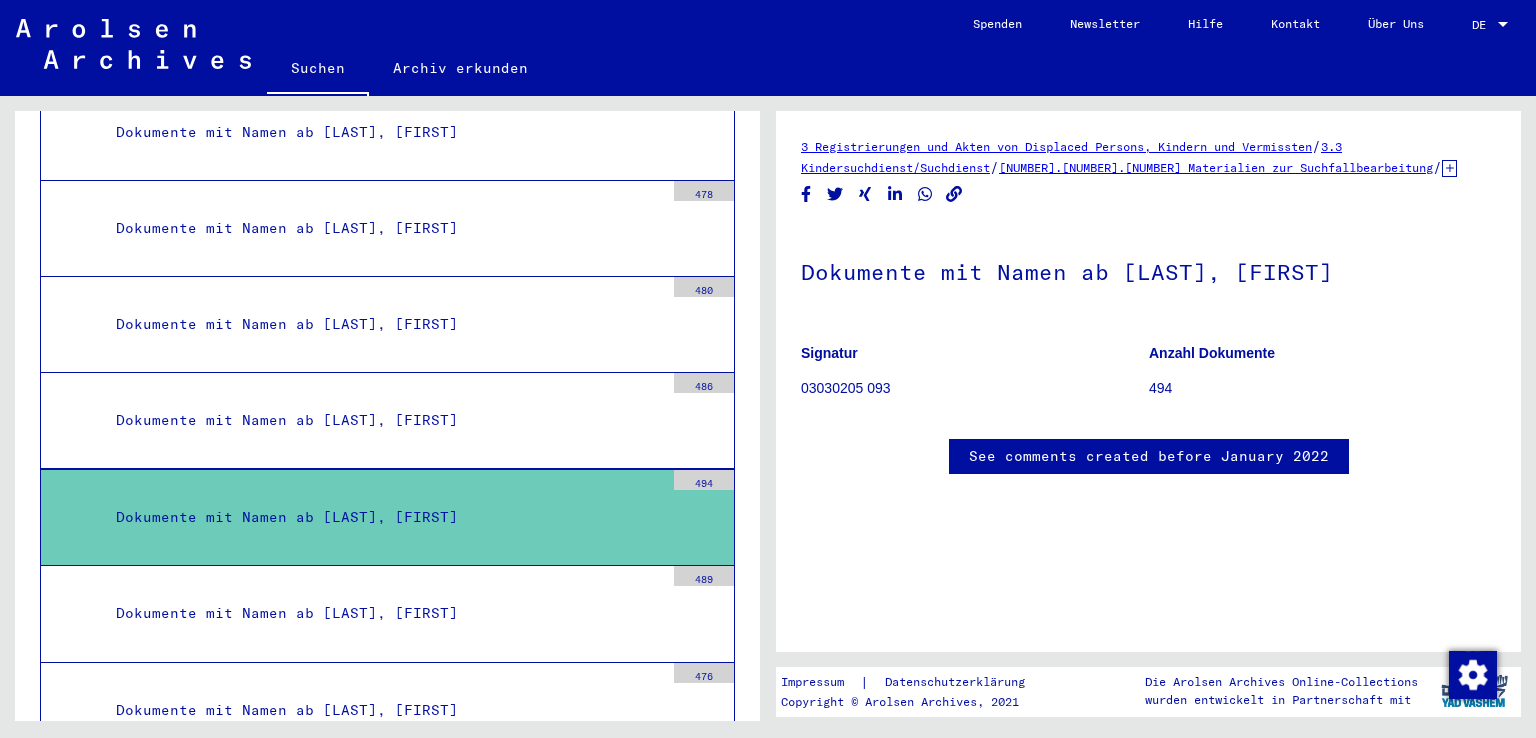 click on "Archiv erkunden" 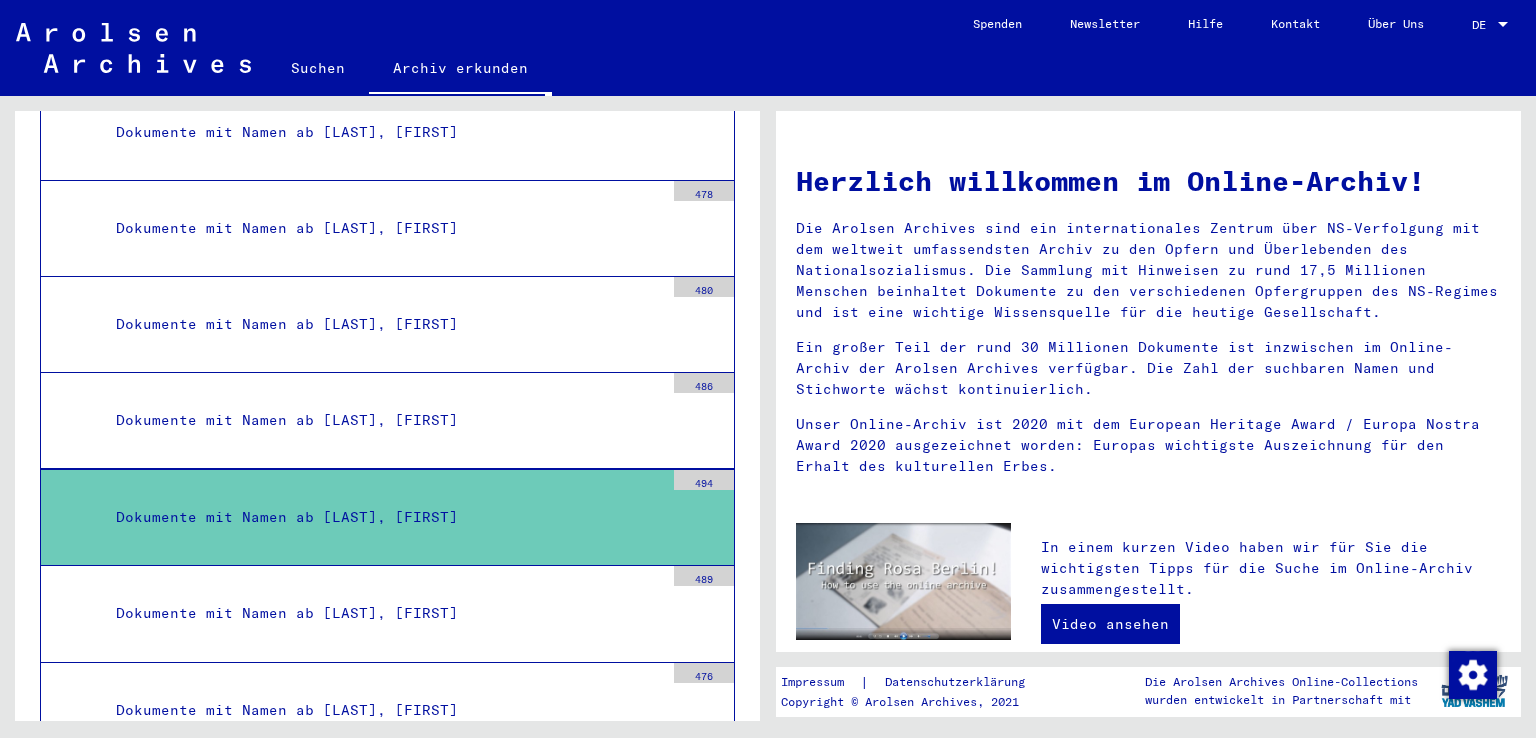 click on "Dokumente mit Namen ab [LAST], [FIRST]" at bounding box center (382, 517) 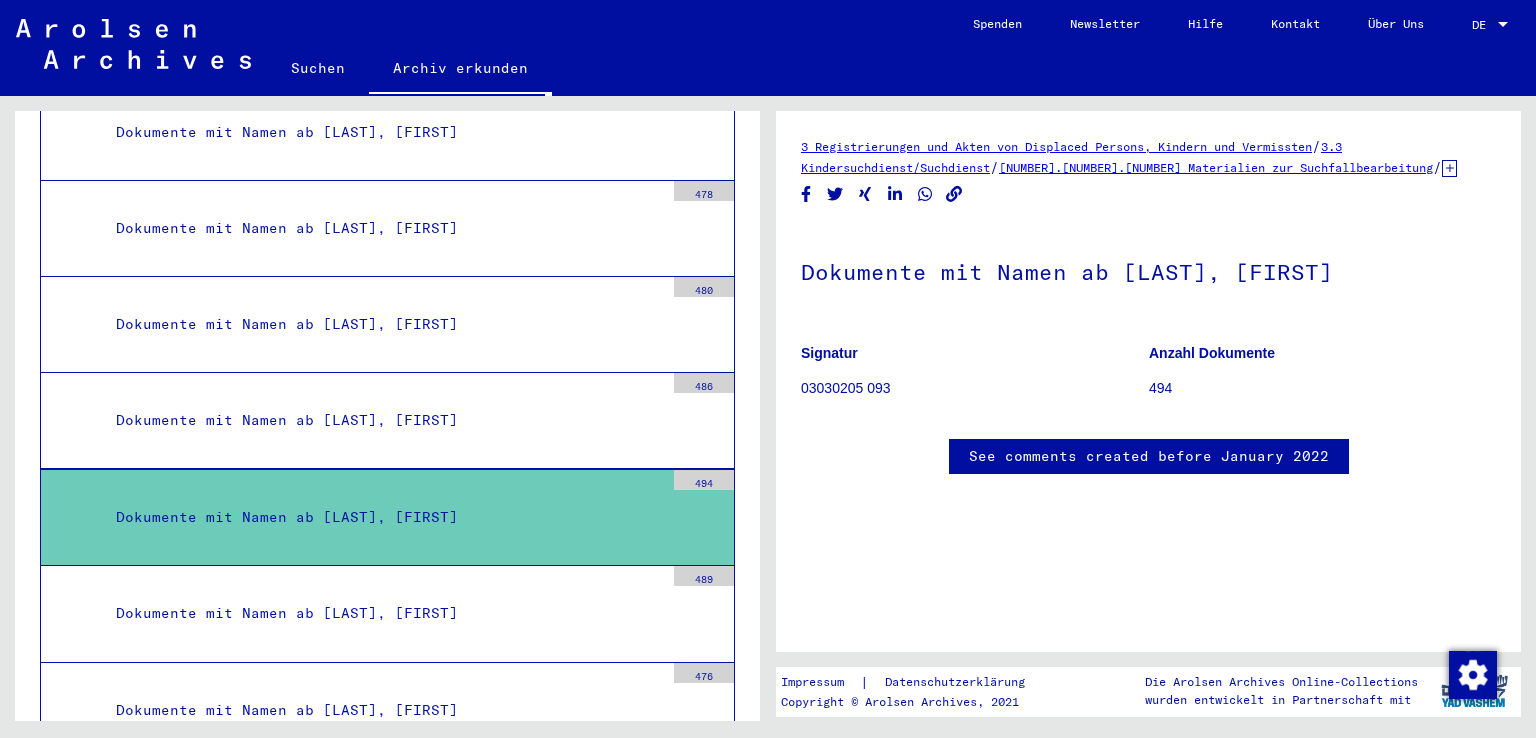 click on "494" 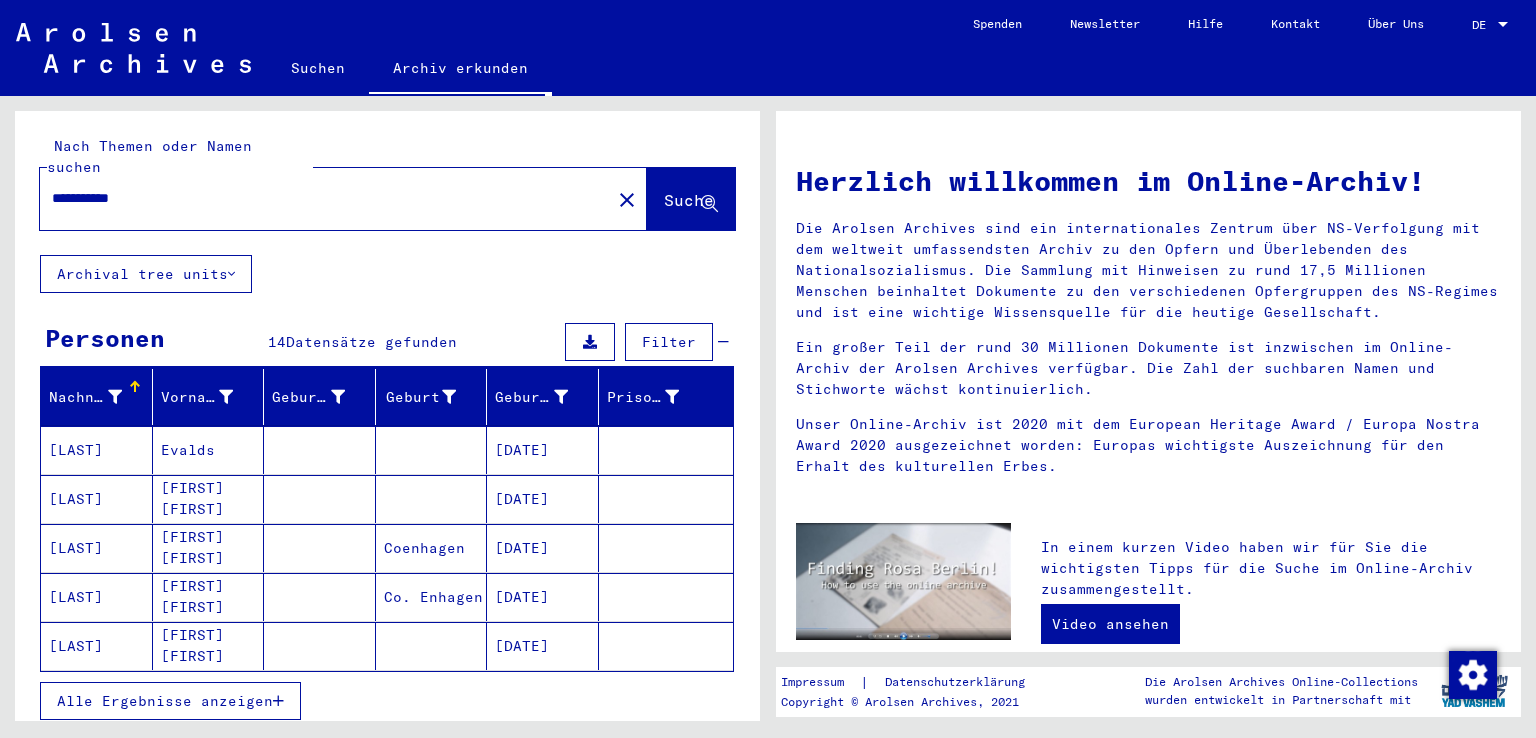 scroll, scrollTop: 287, scrollLeft: 0, axis: vertical 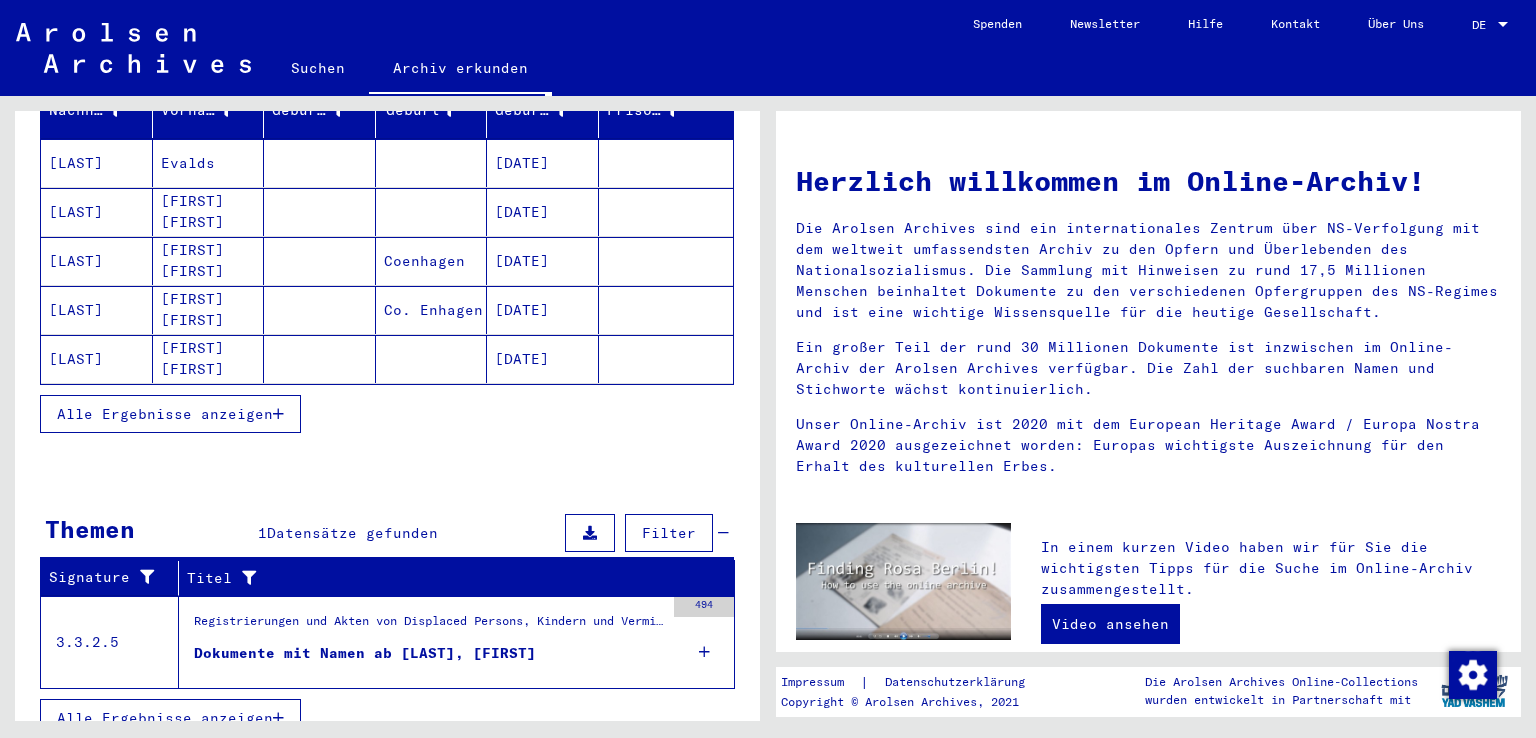 click on "494" at bounding box center (704, 642) 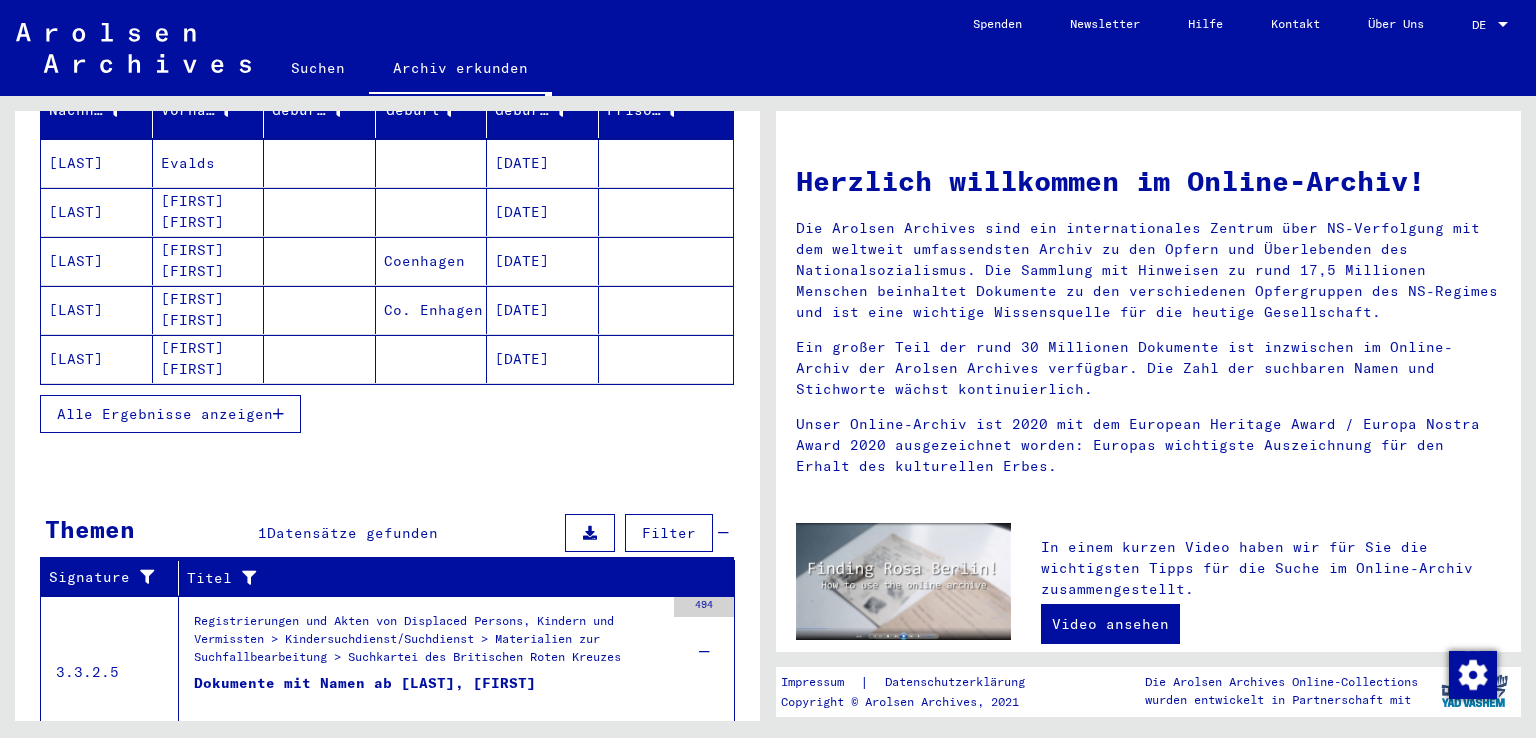 scroll, scrollTop: 347, scrollLeft: 0, axis: vertical 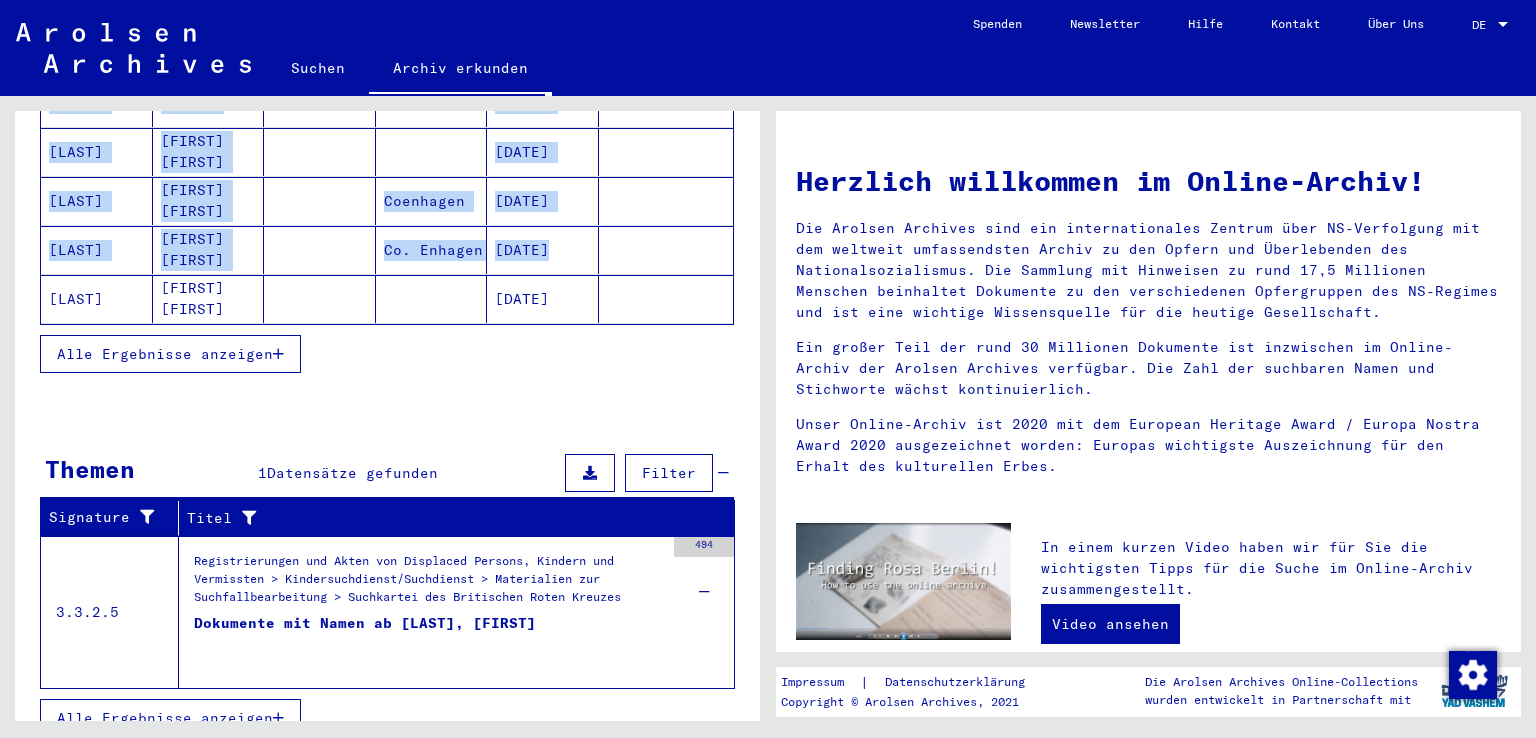 drag, startPoint x: 735, startPoint y: 439, endPoint x: 762, endPoint y: 199, distance: 241.51398 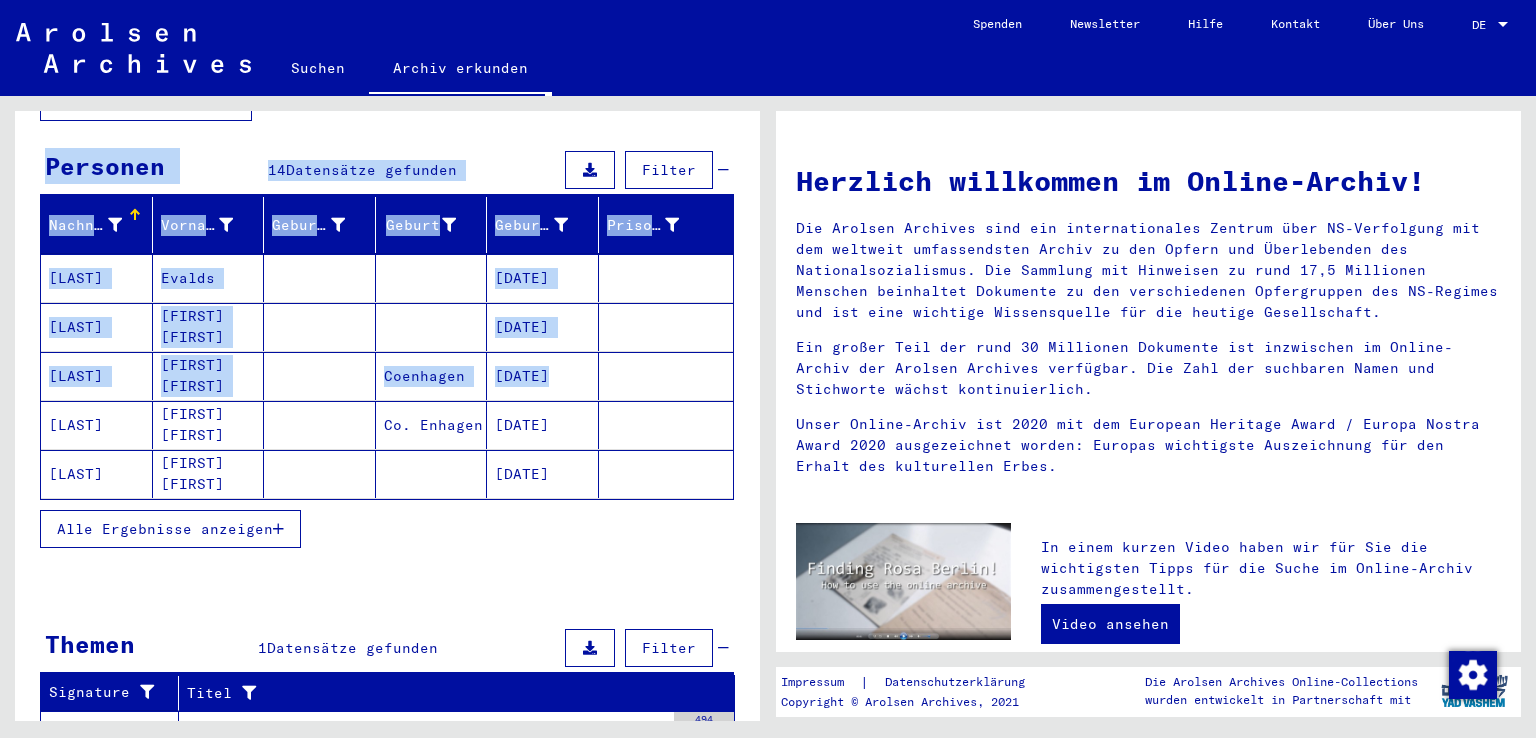 scroll, scrollTop: 65, scrollLeft: 0, axis: vertical 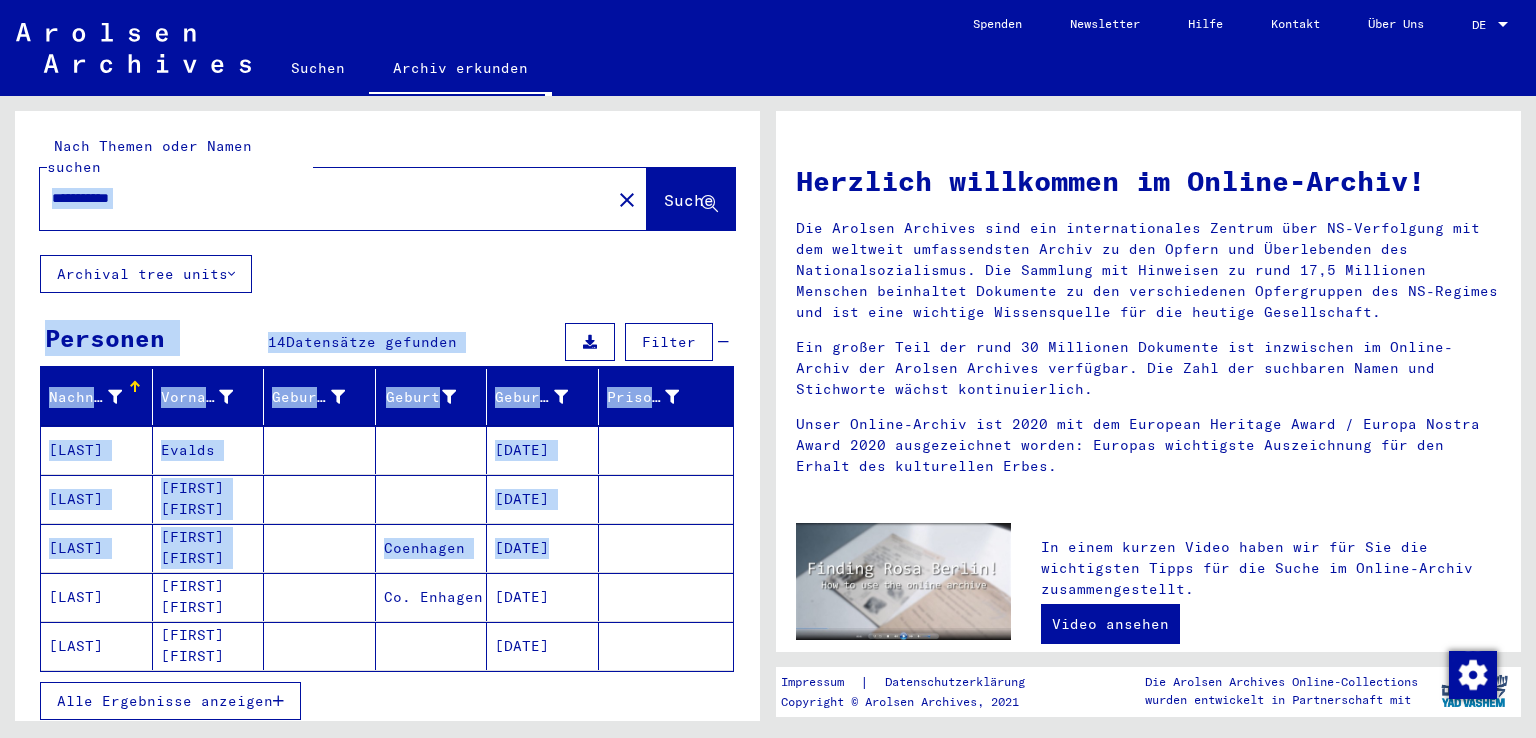click on "**********" at bounding box center (319, 198) 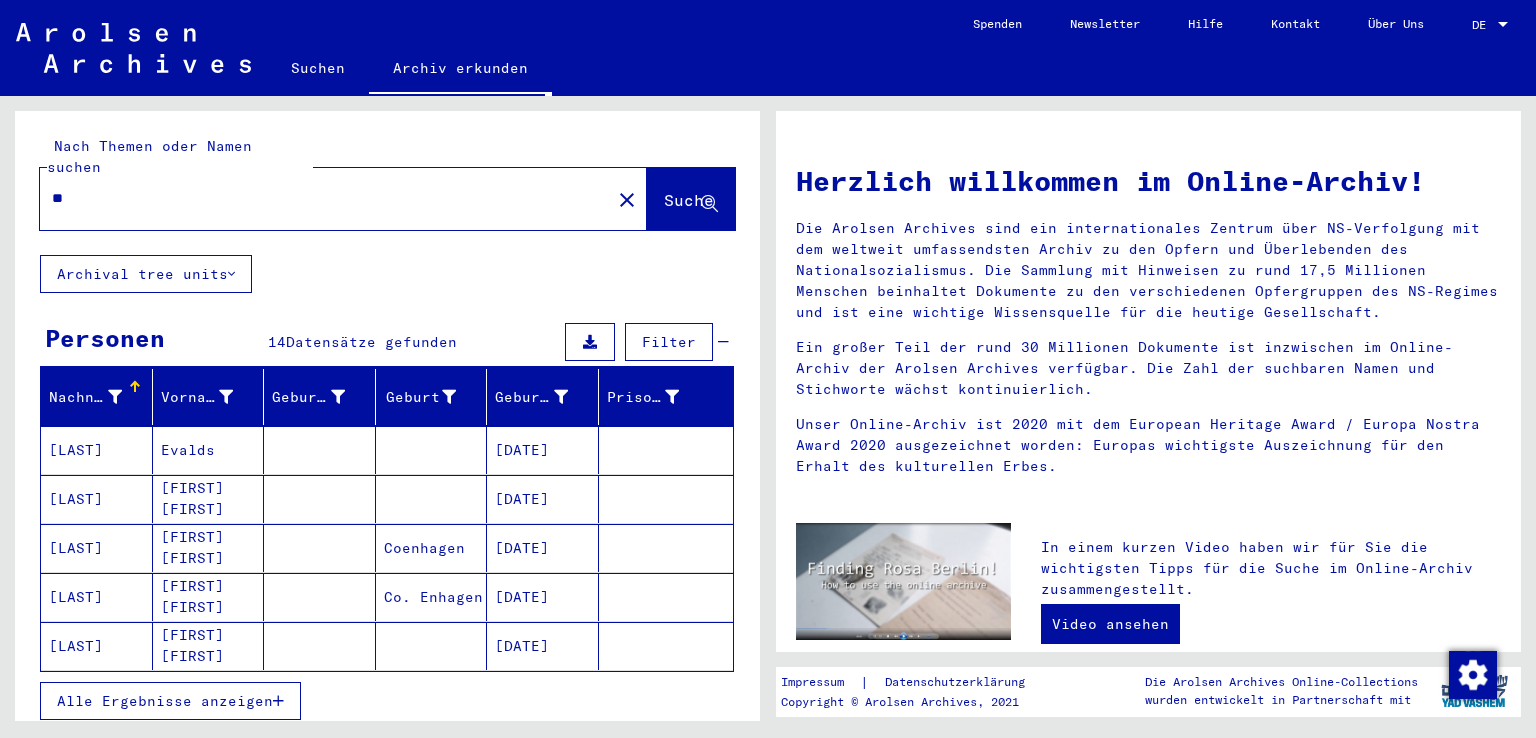 type on "*" 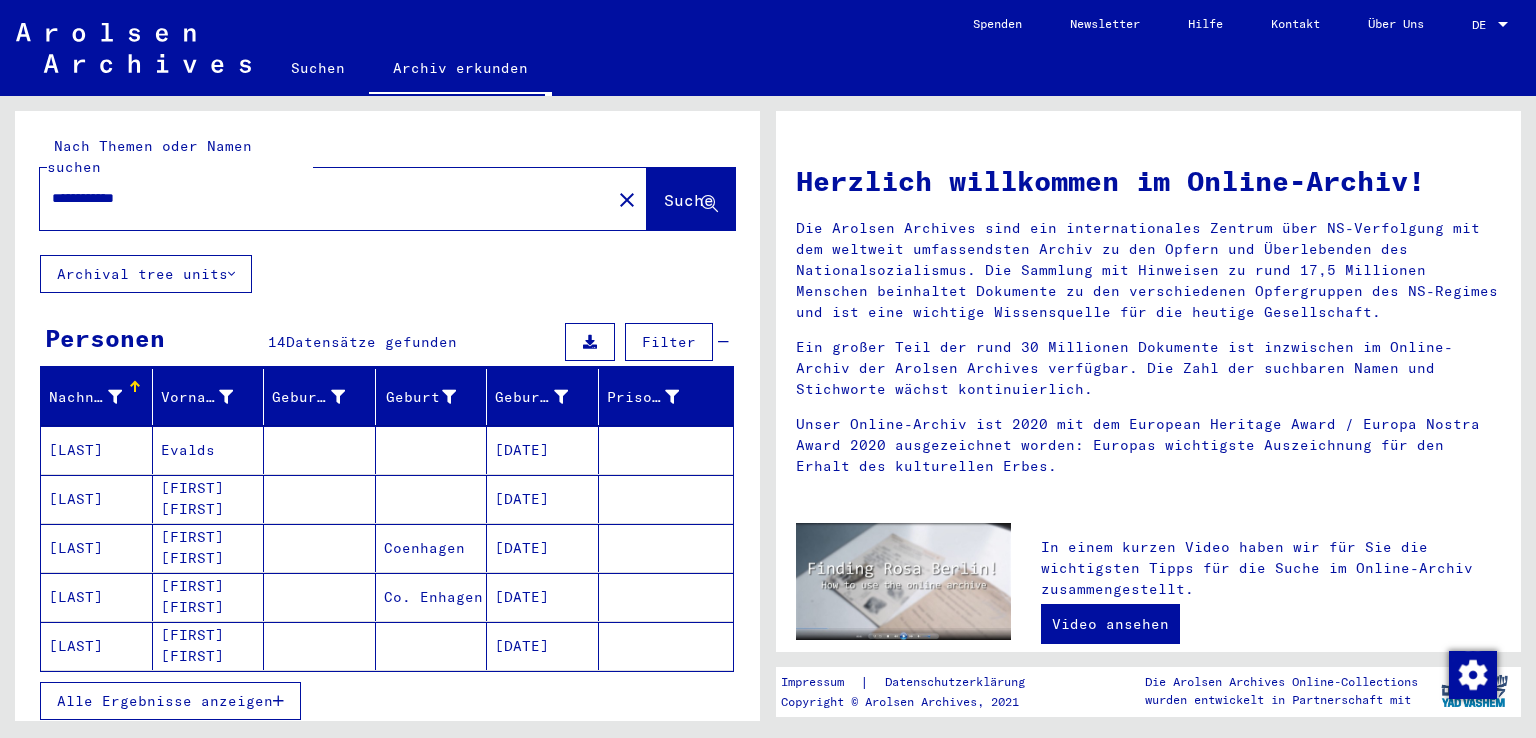 type on "**********" 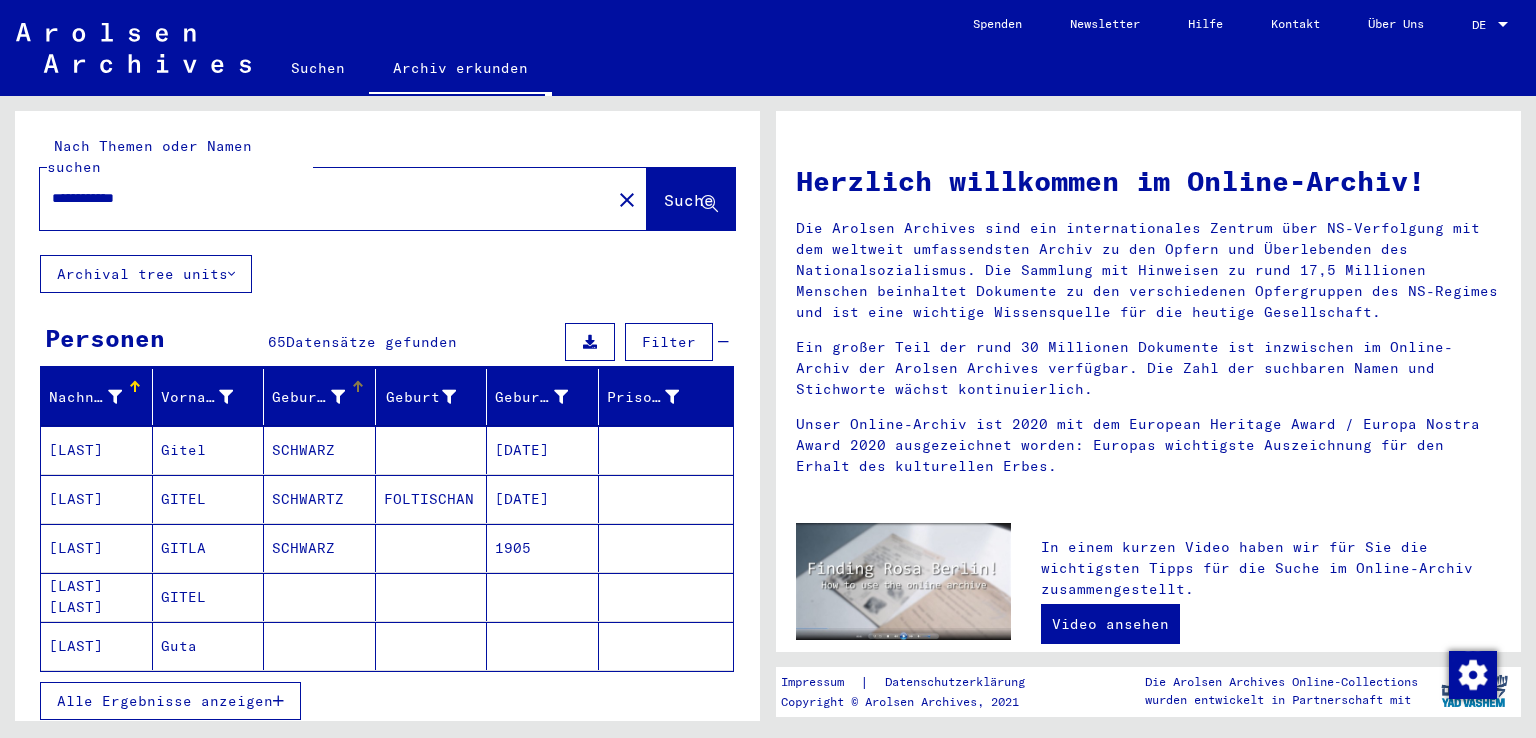 click on "Geburtsname" at bounding box center [320, 397] 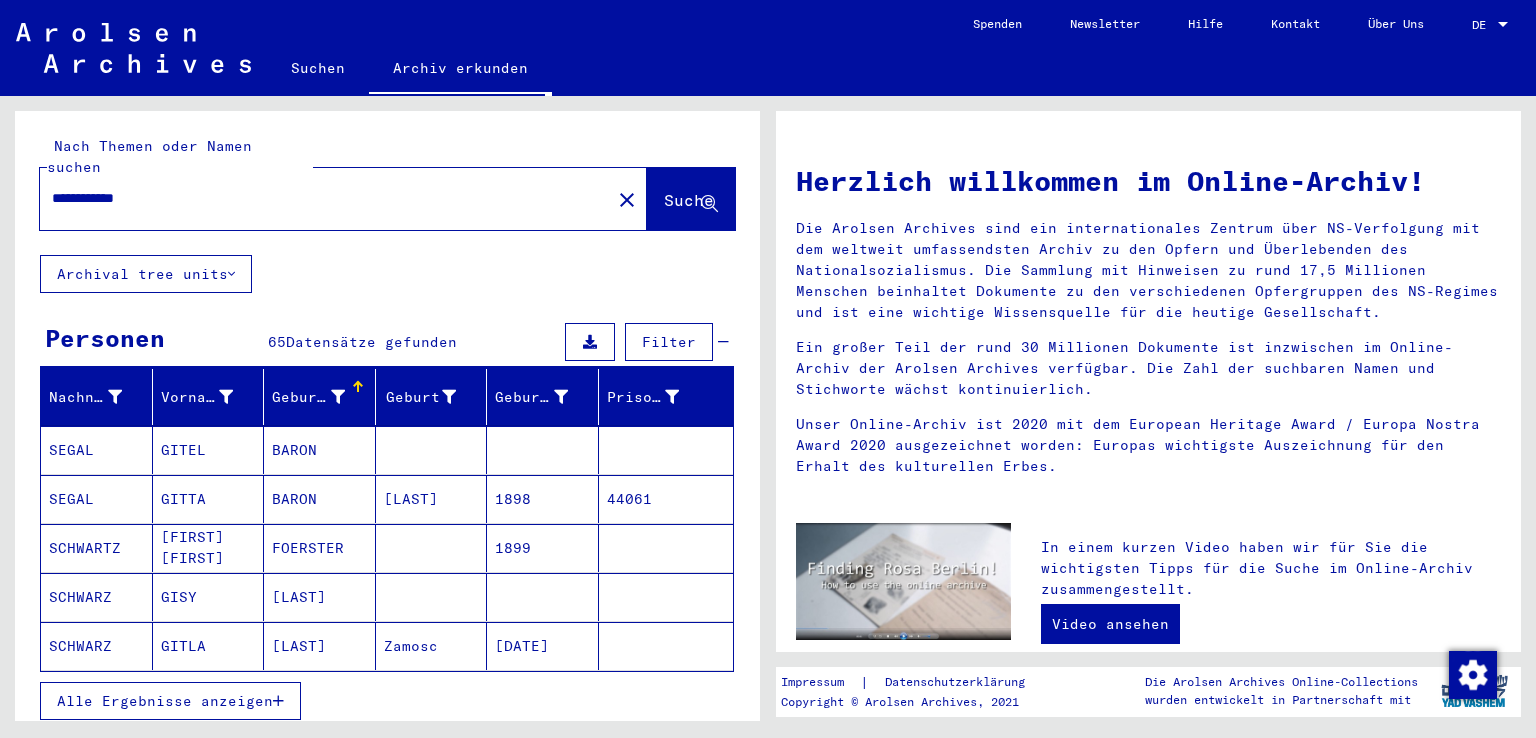click on "Geburtsname" at bounding box center (308, 397) 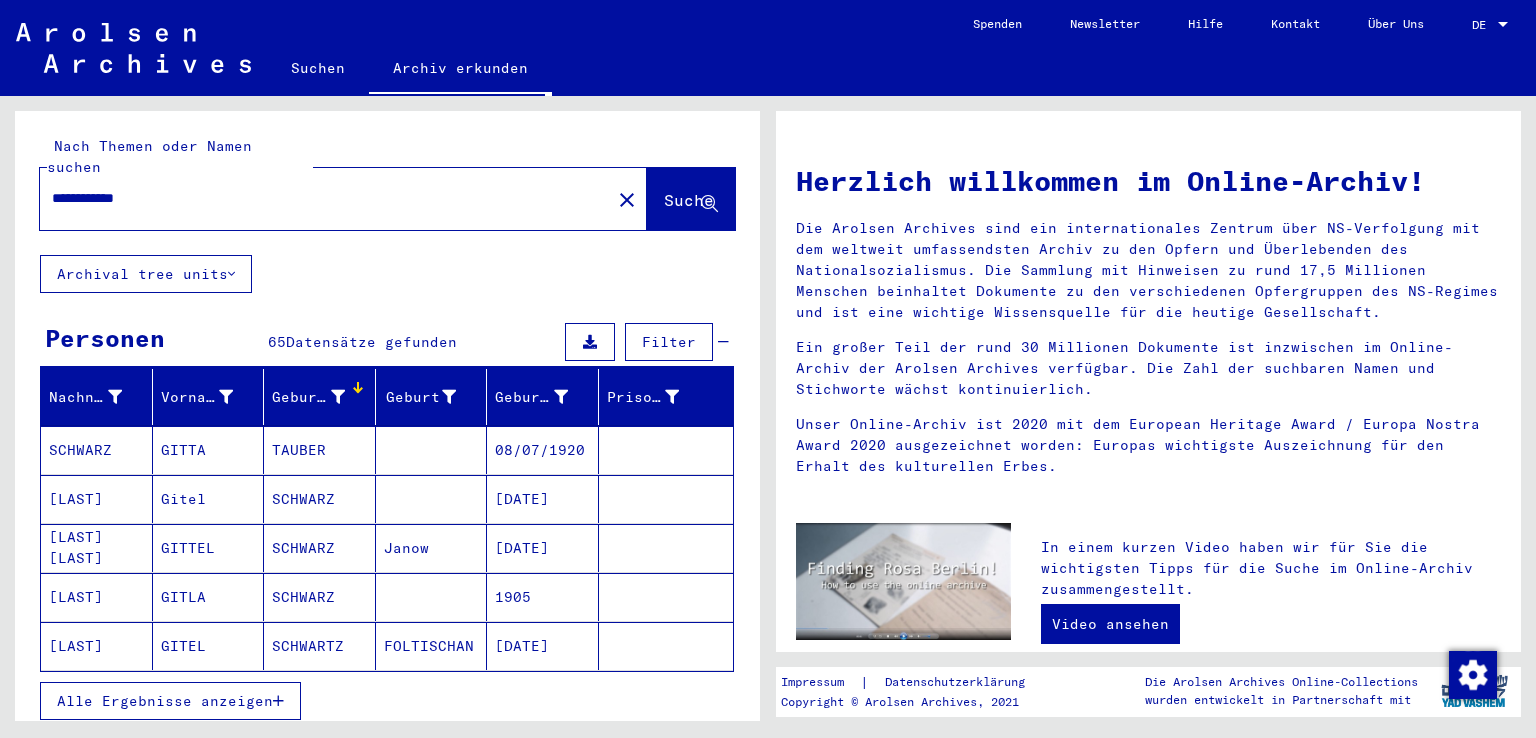 click on "Datensätze gefunden" at bounding box center [371, 342] 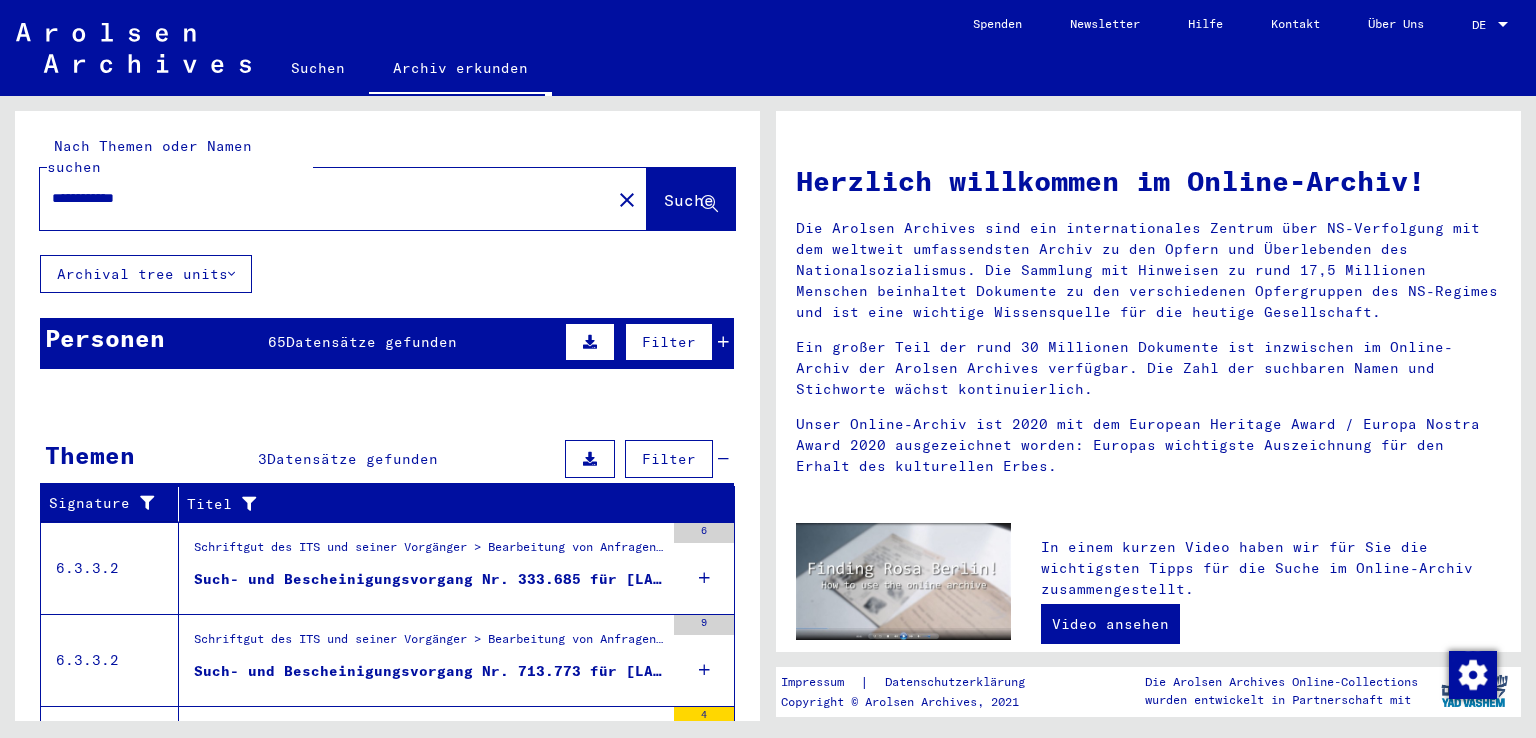 click on "Datensätze gefunden" at bounding box center (371, 342) 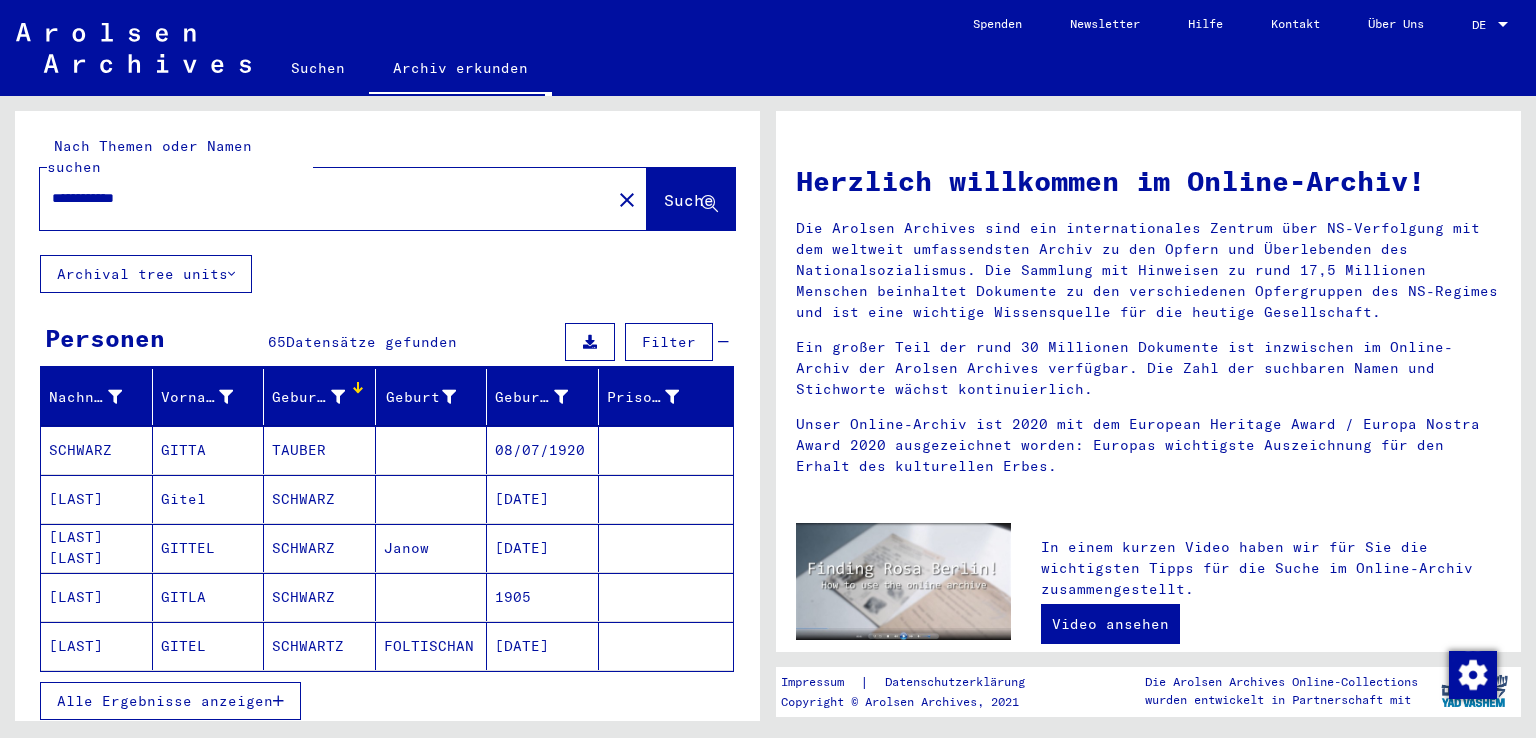 click at bounding box center [278, 701] 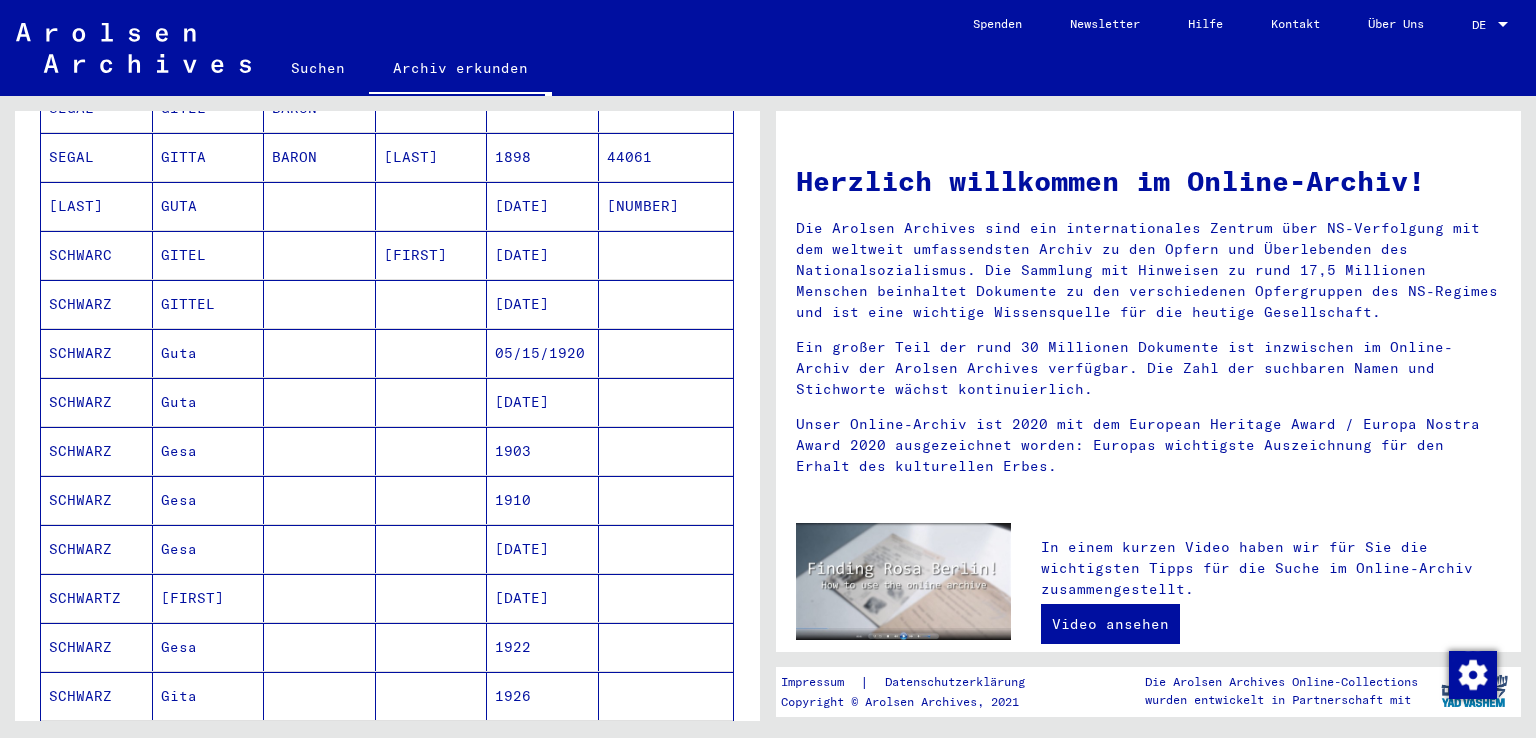 scroll, scrollTop: 797, scrollLeft: 0, axis: vertical 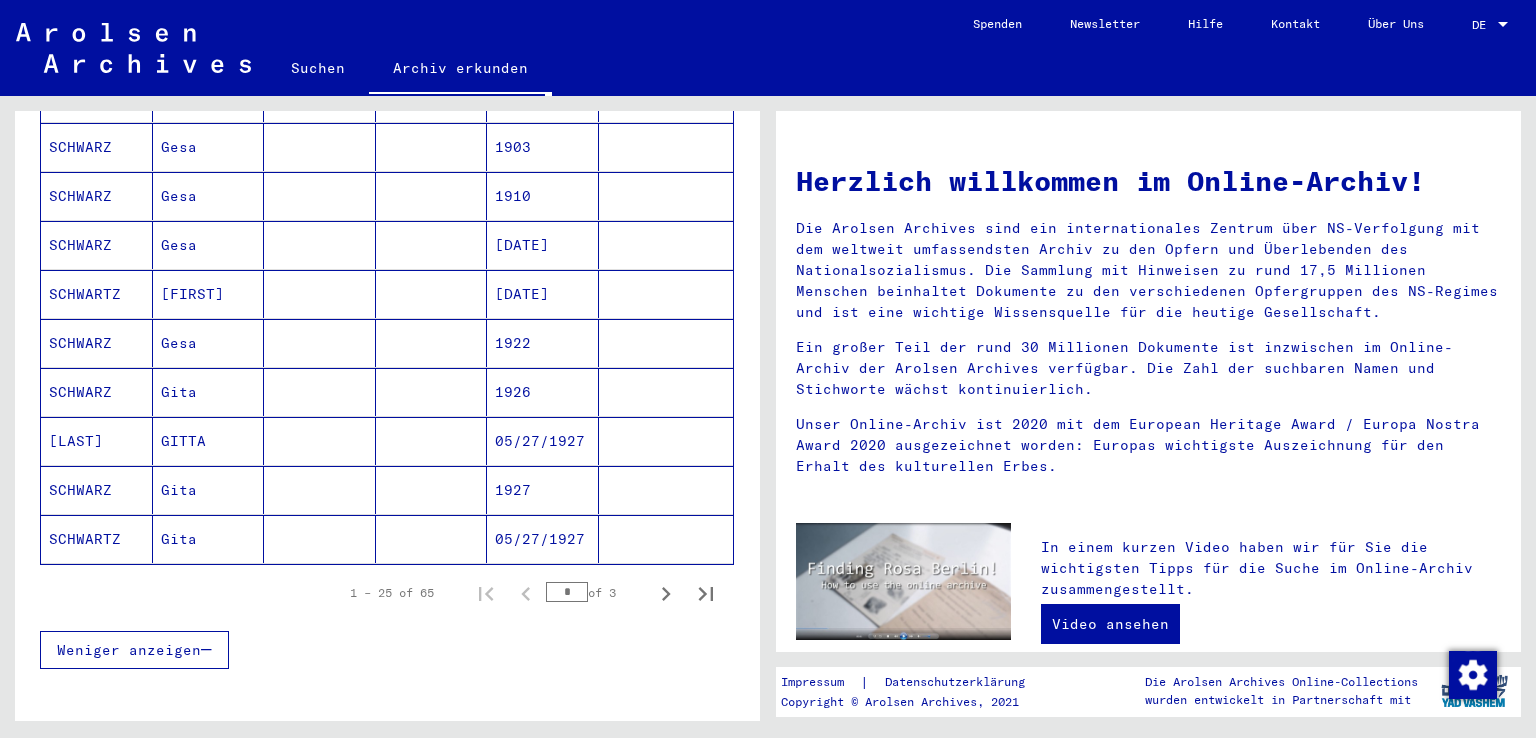 click on "SCHWARTZ" 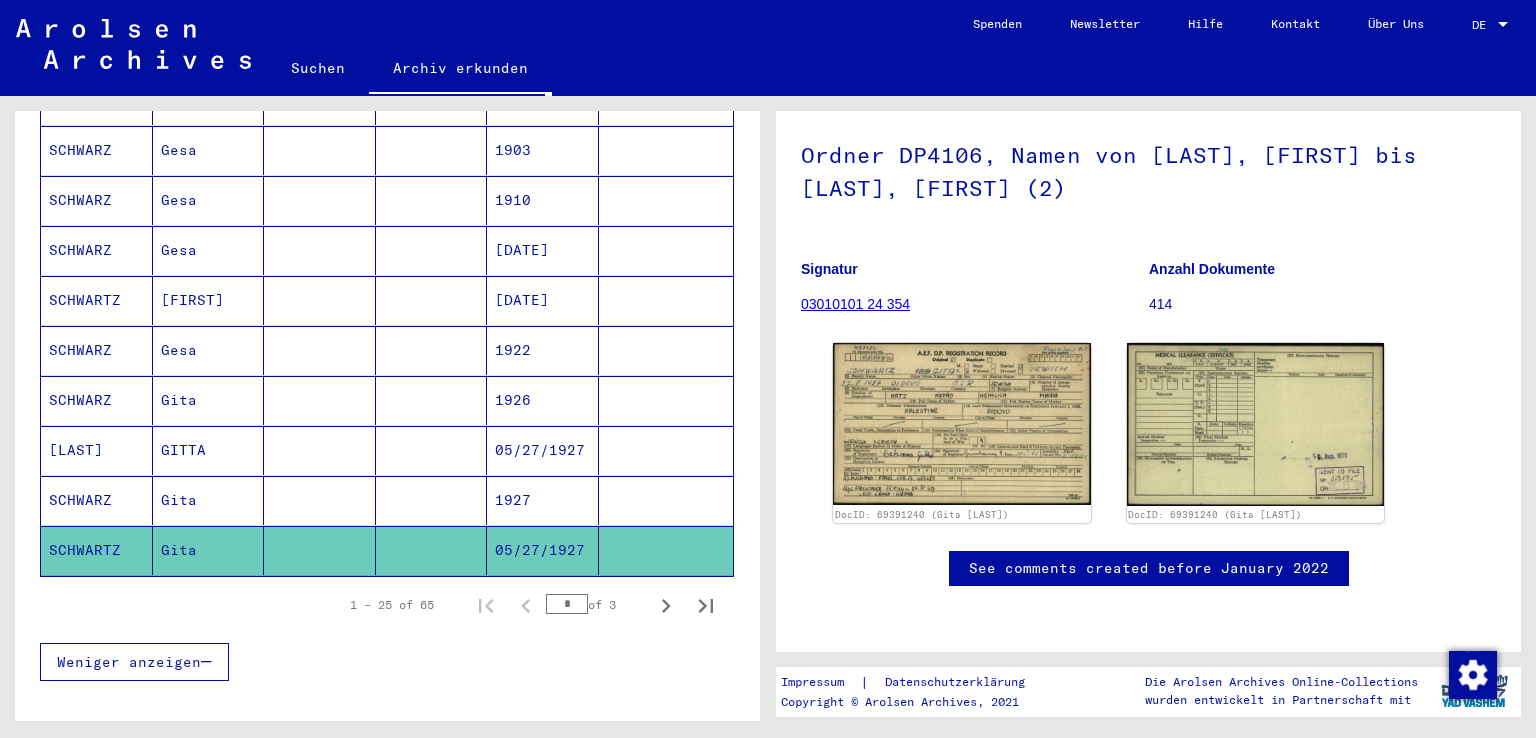 scroll, scrollTop: 254, scrollLeft: 0, axis: vertical 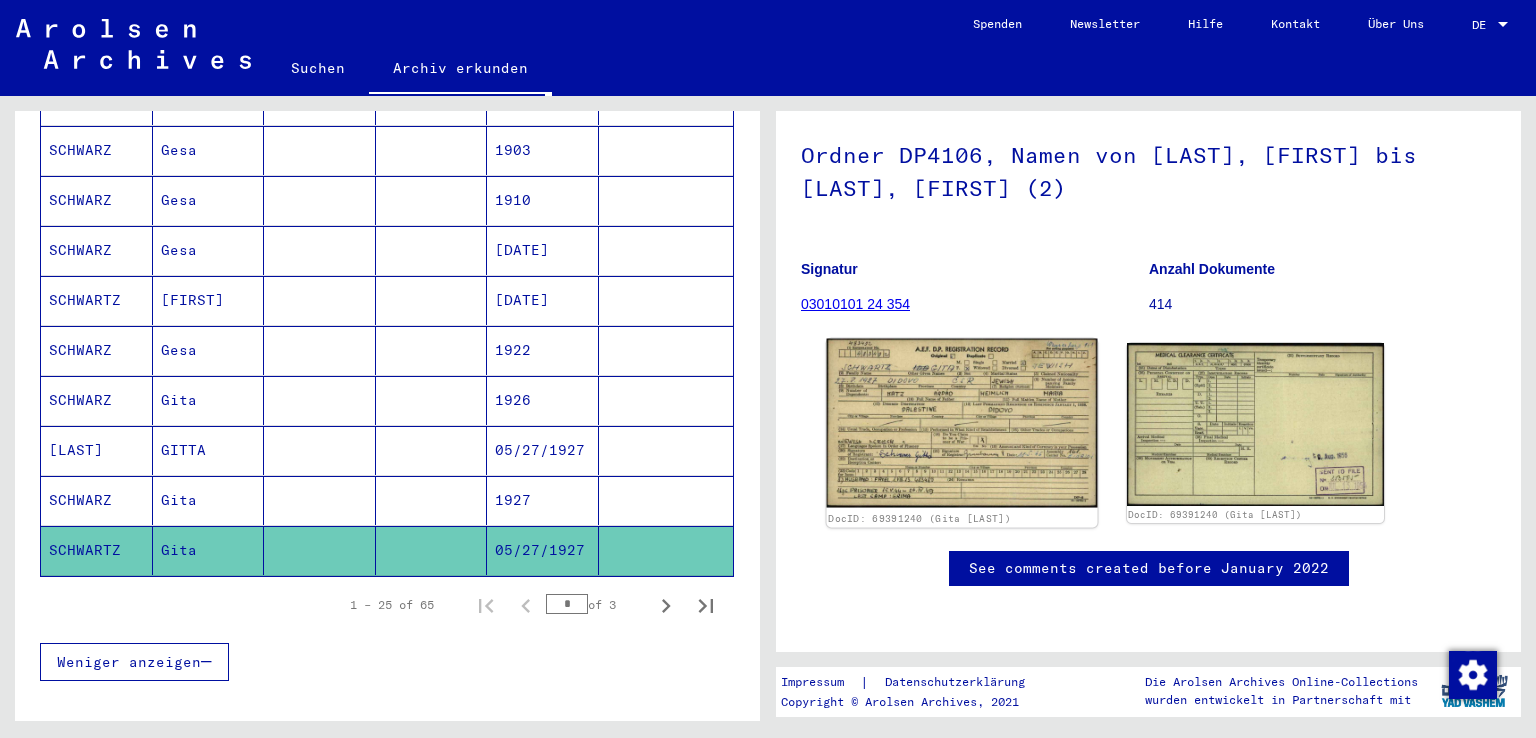 click 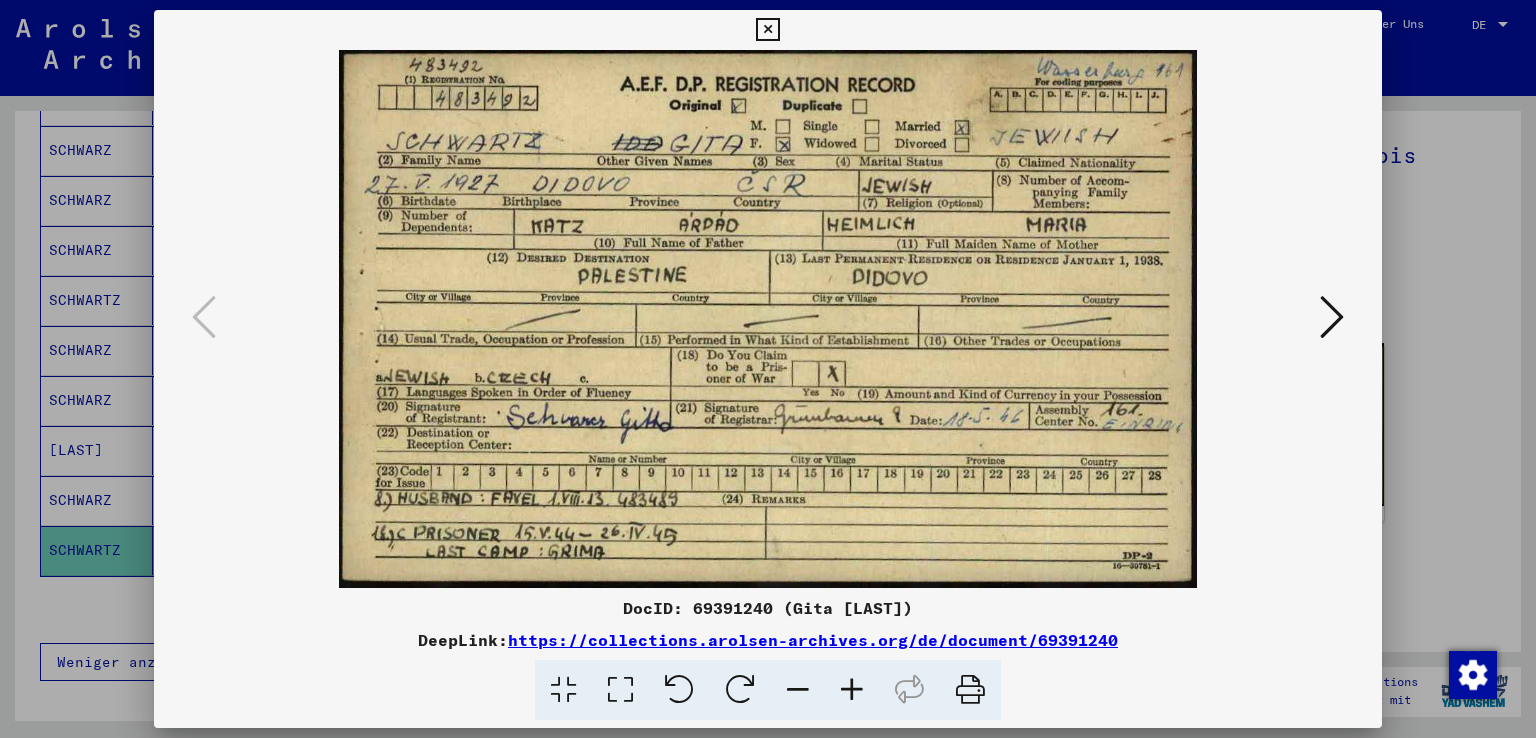 click at bounding box center (1332, 317) 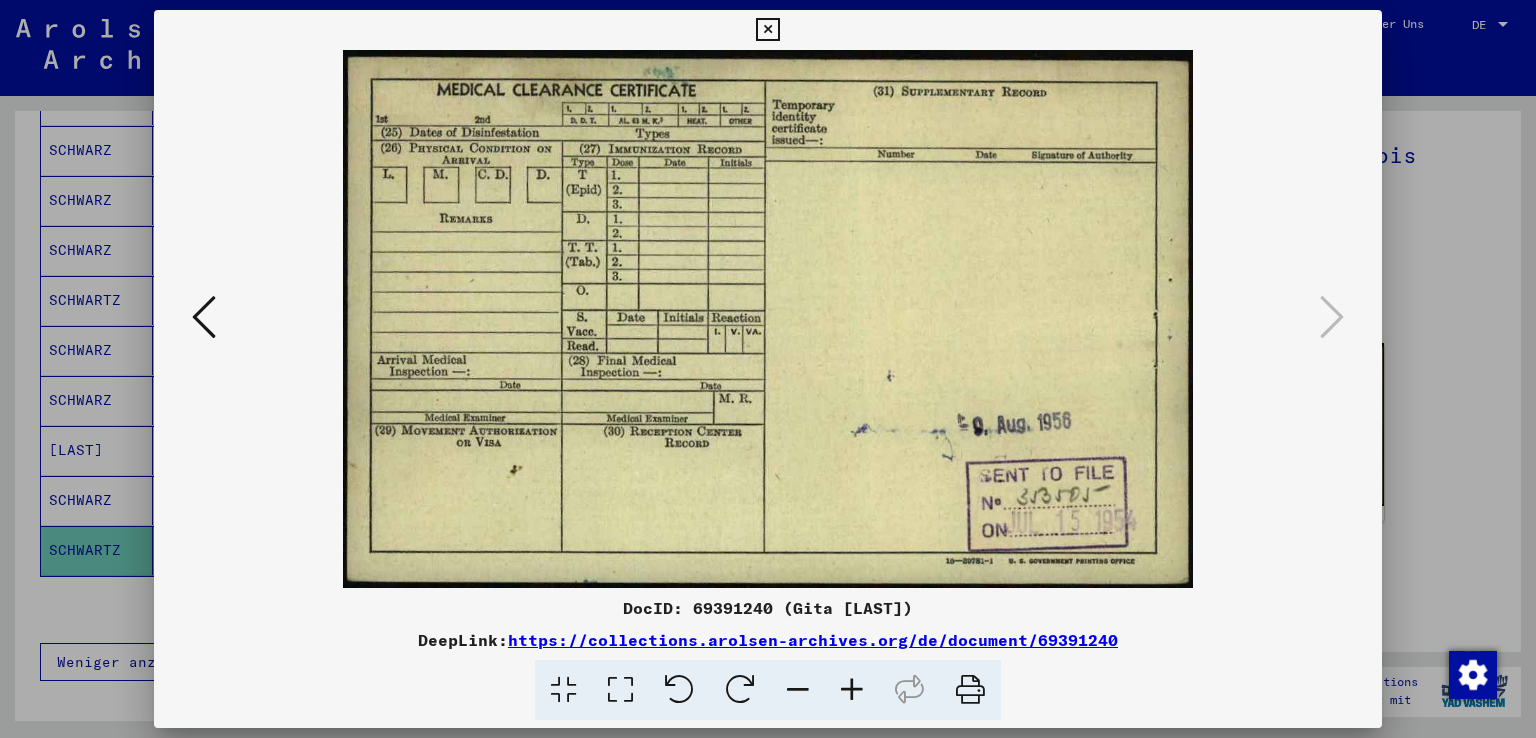 click at bounding box center (768, 319) 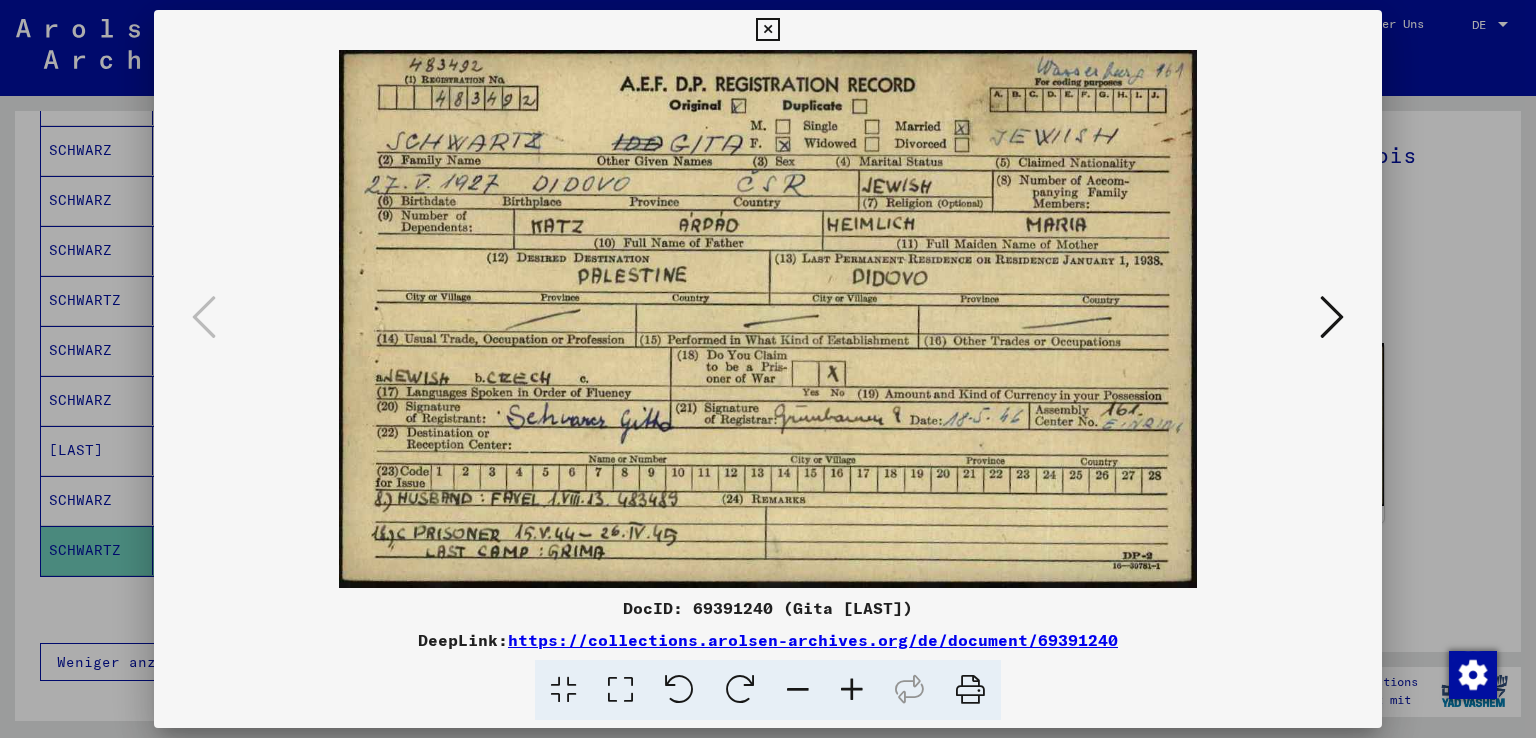 click at bounding box center [768, 319] 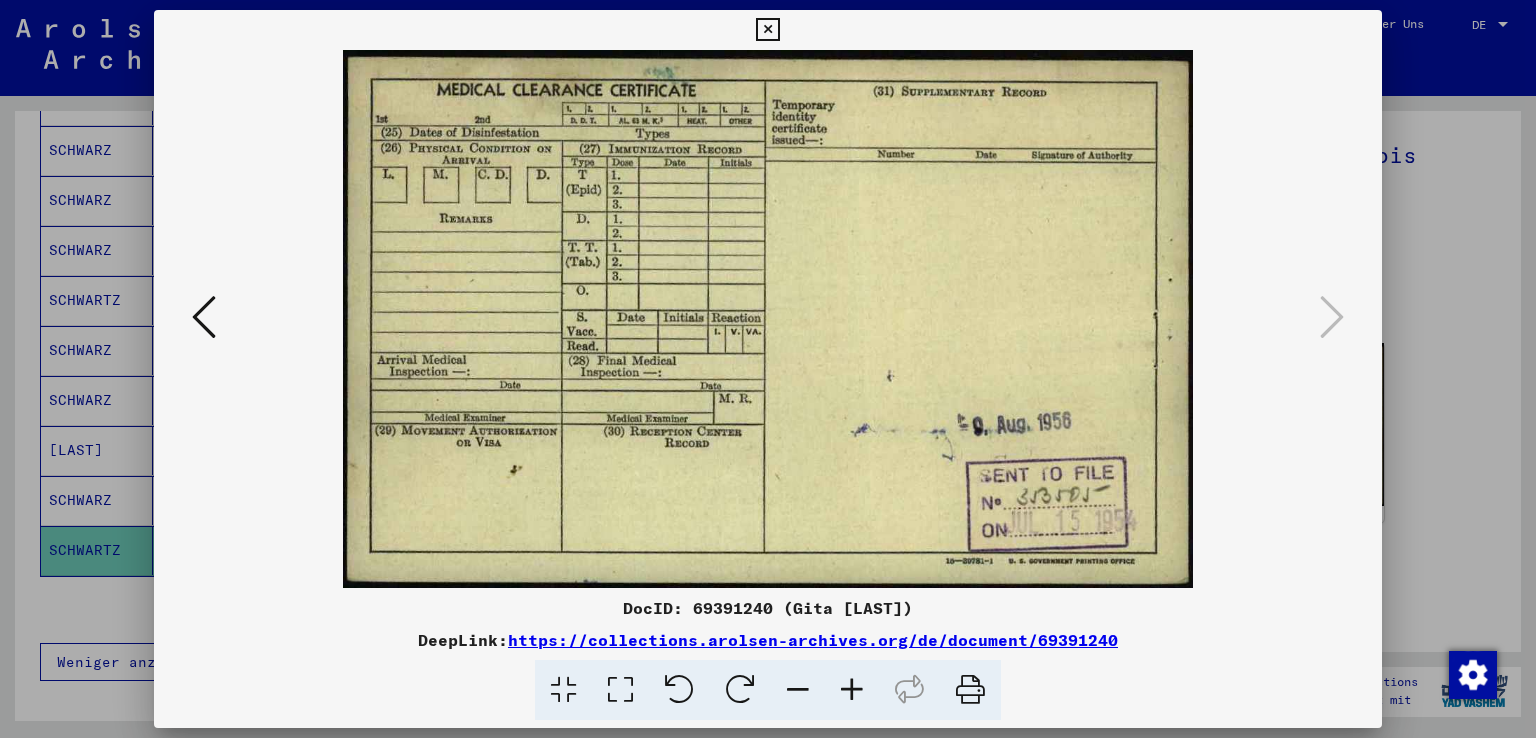 click at bounding box center (204, 318) 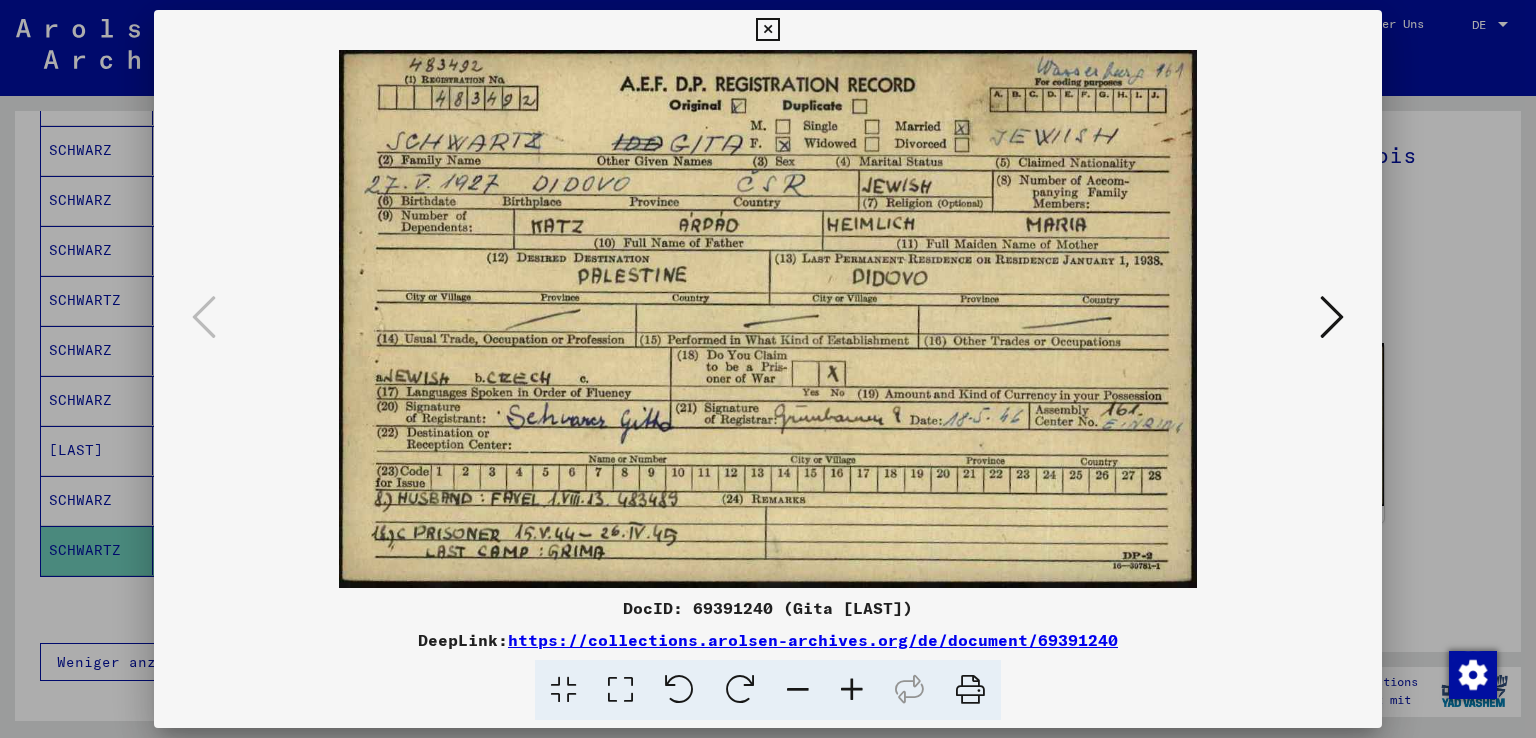 click at bounding box center (1332, 317) 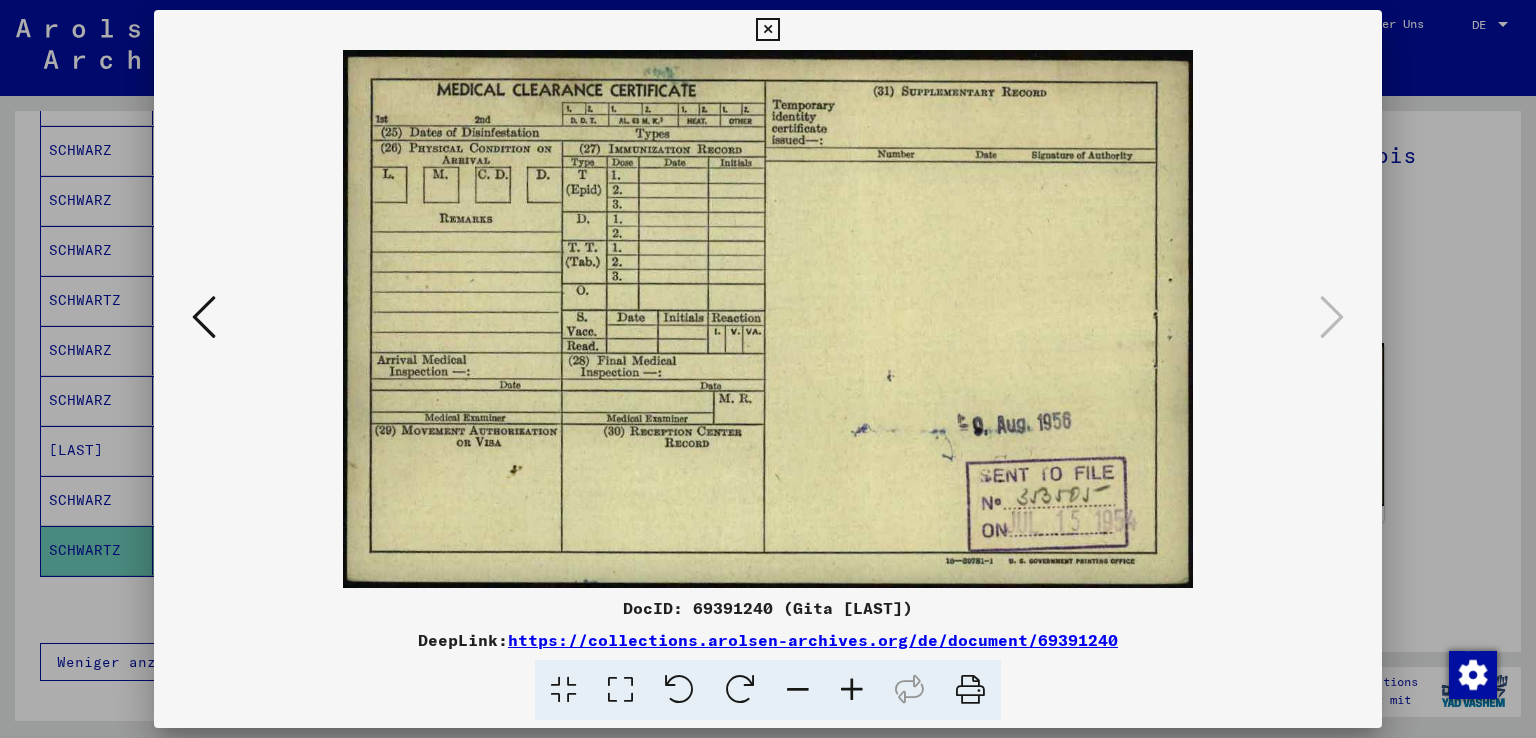 click at bounding box center (768, 369) 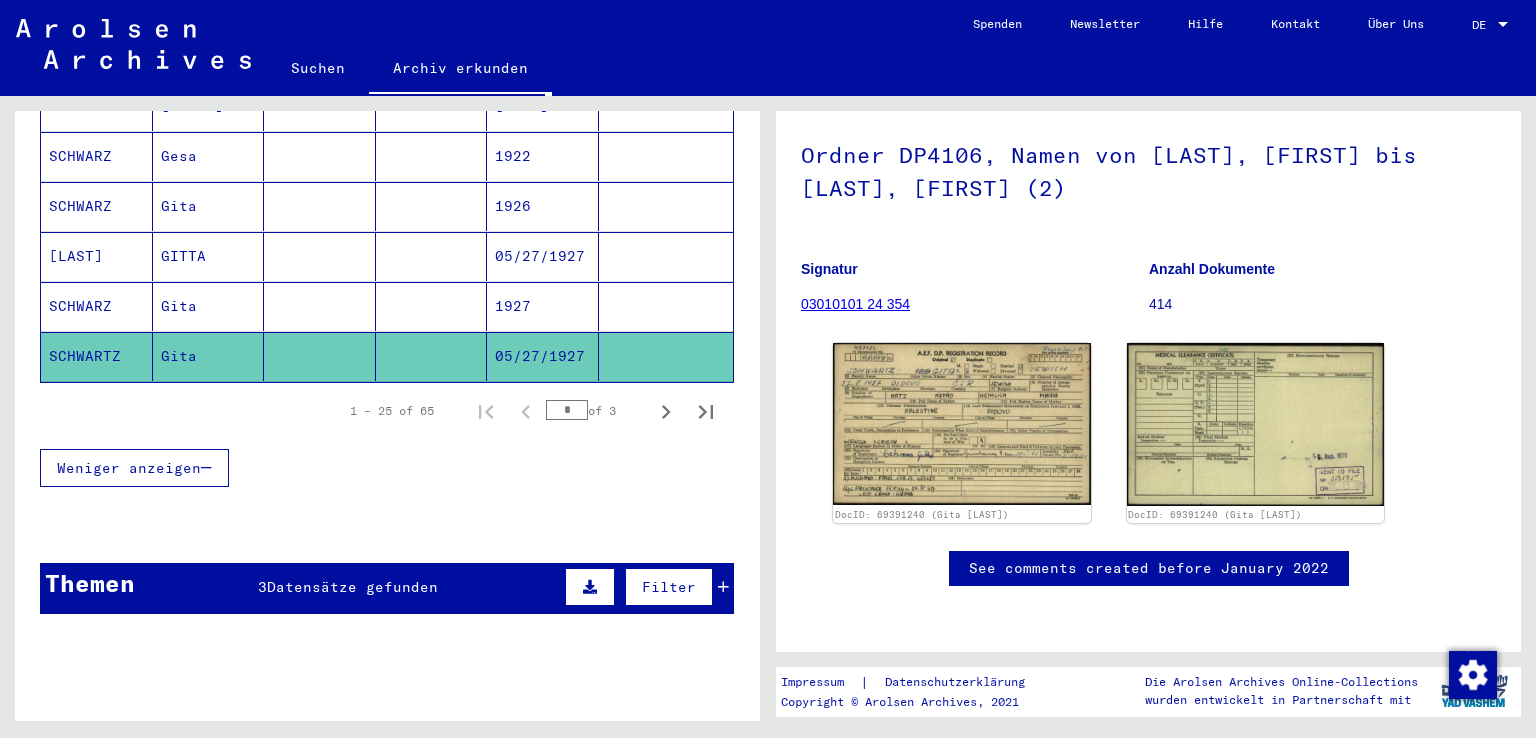 scroll, scrollTop: 1241, scrollLeft: 0, axis: vertical 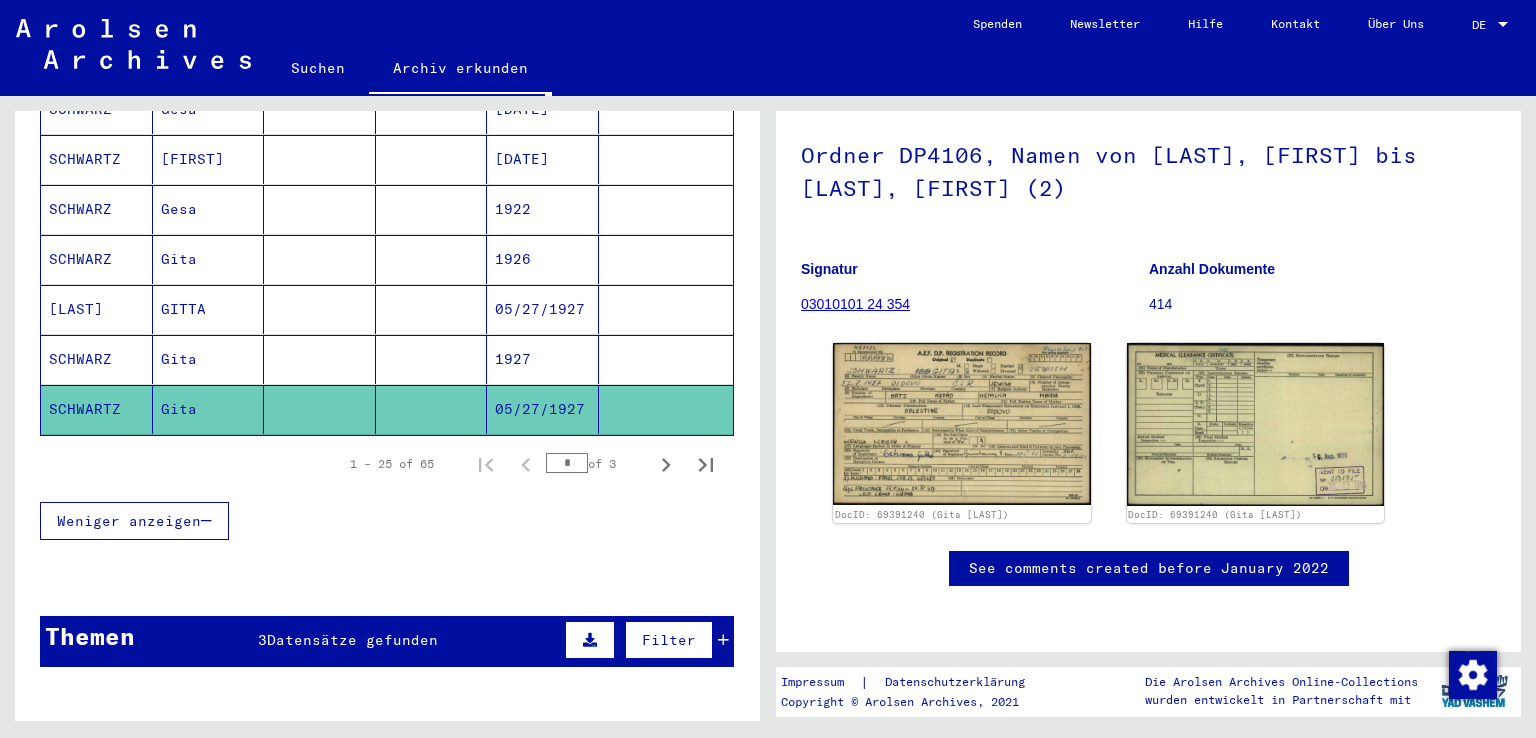 click on "1927" at bounding box center (543, 409) 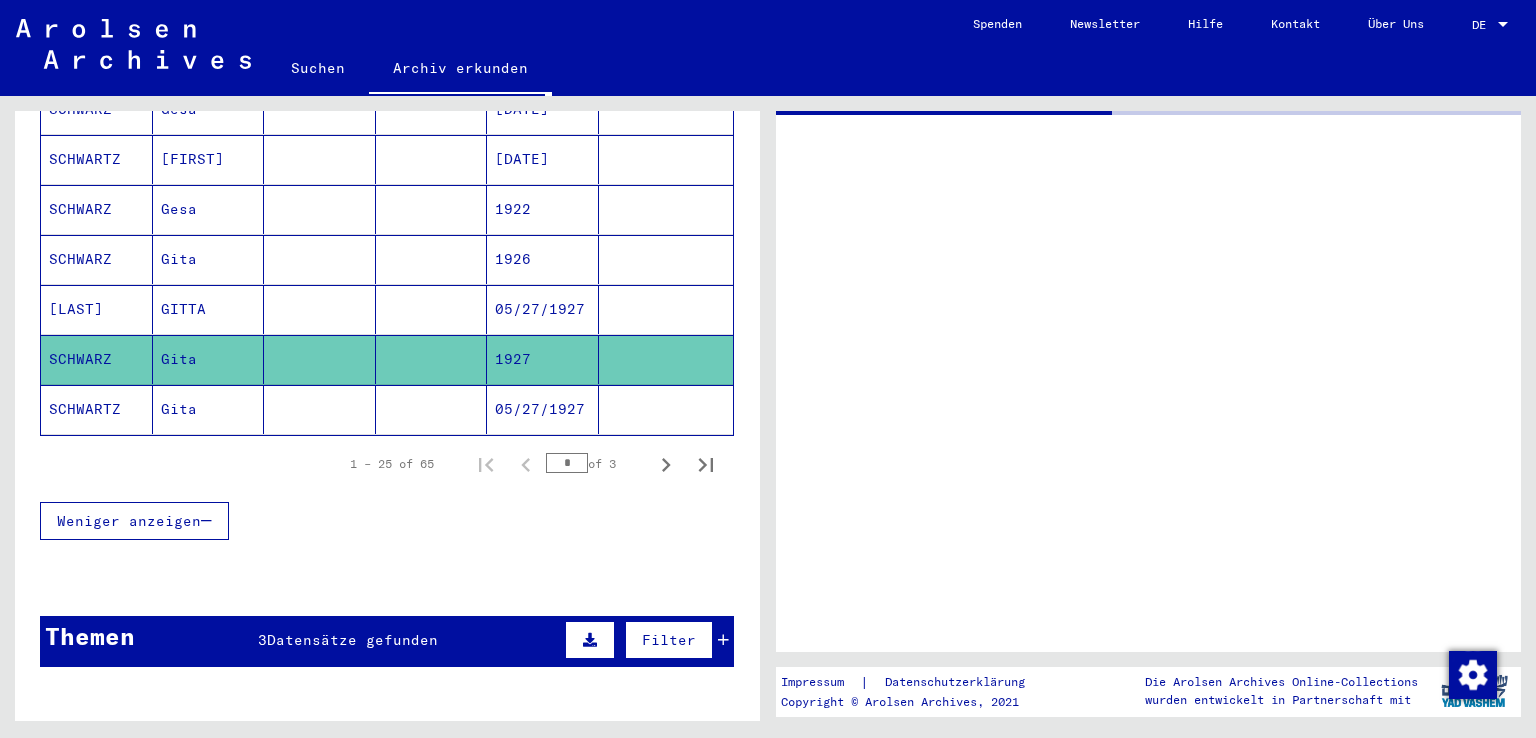 scroll, scrollTop: 0, scrollLeft: 0, axis: both 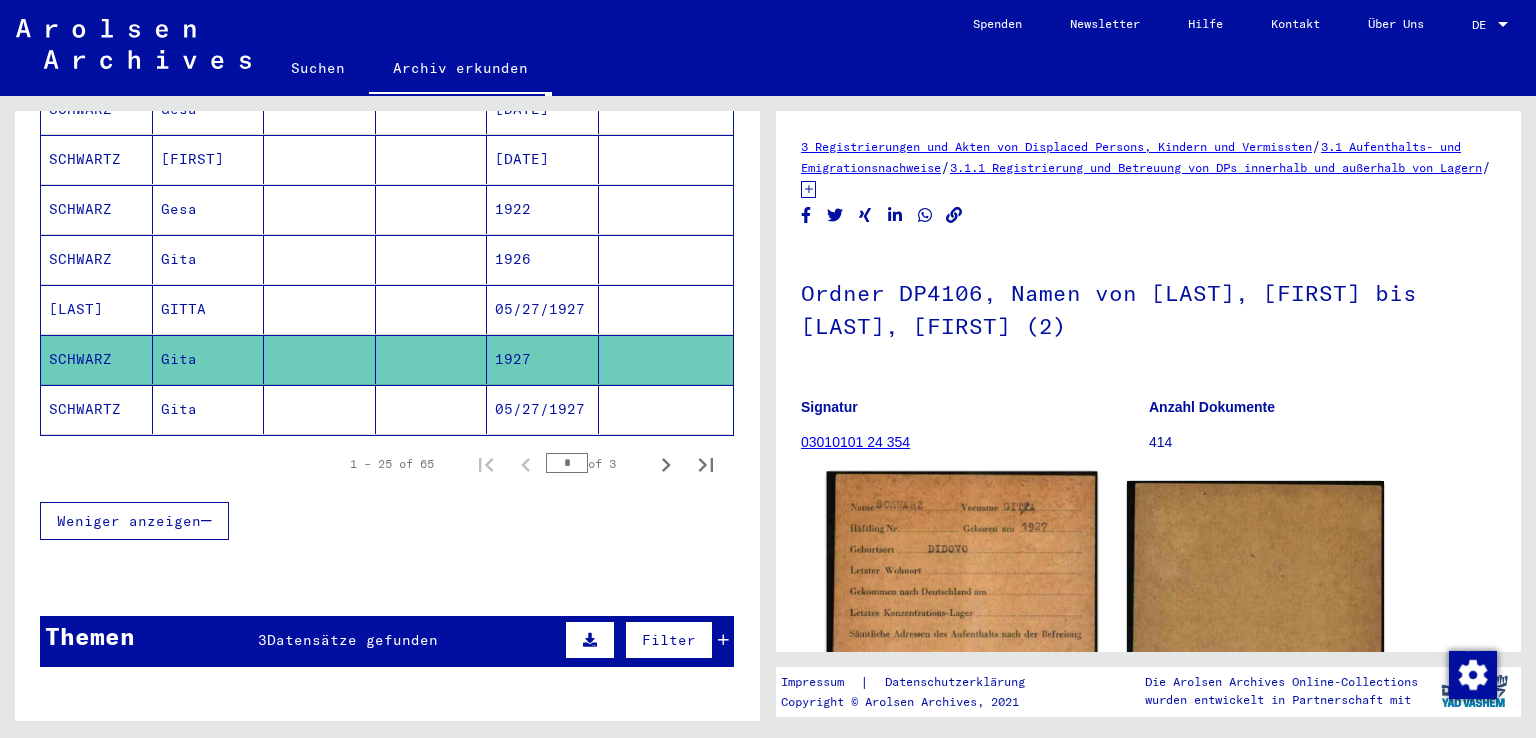 click 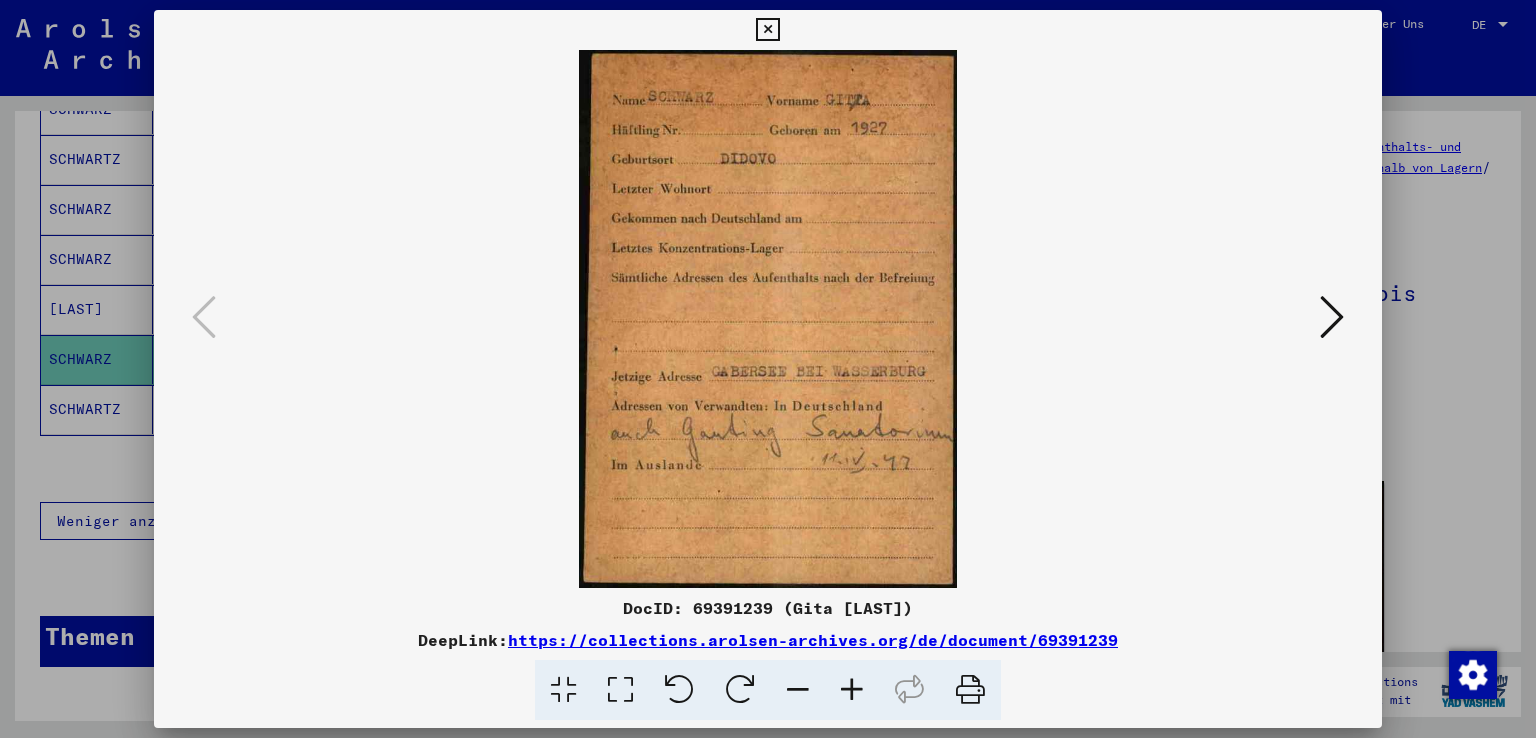 click at bounding box center (1332, 317) 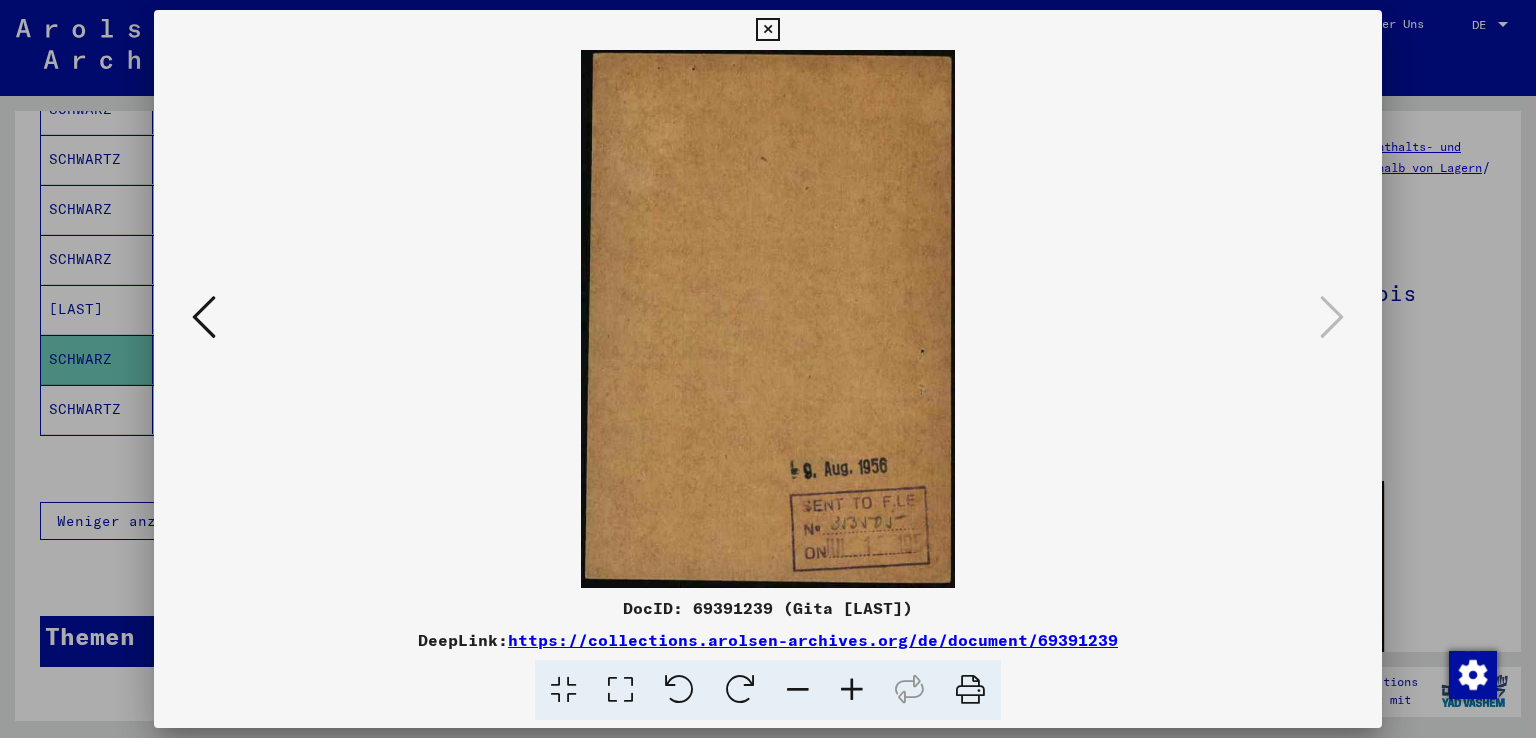 click at bounding box center (204, 317) 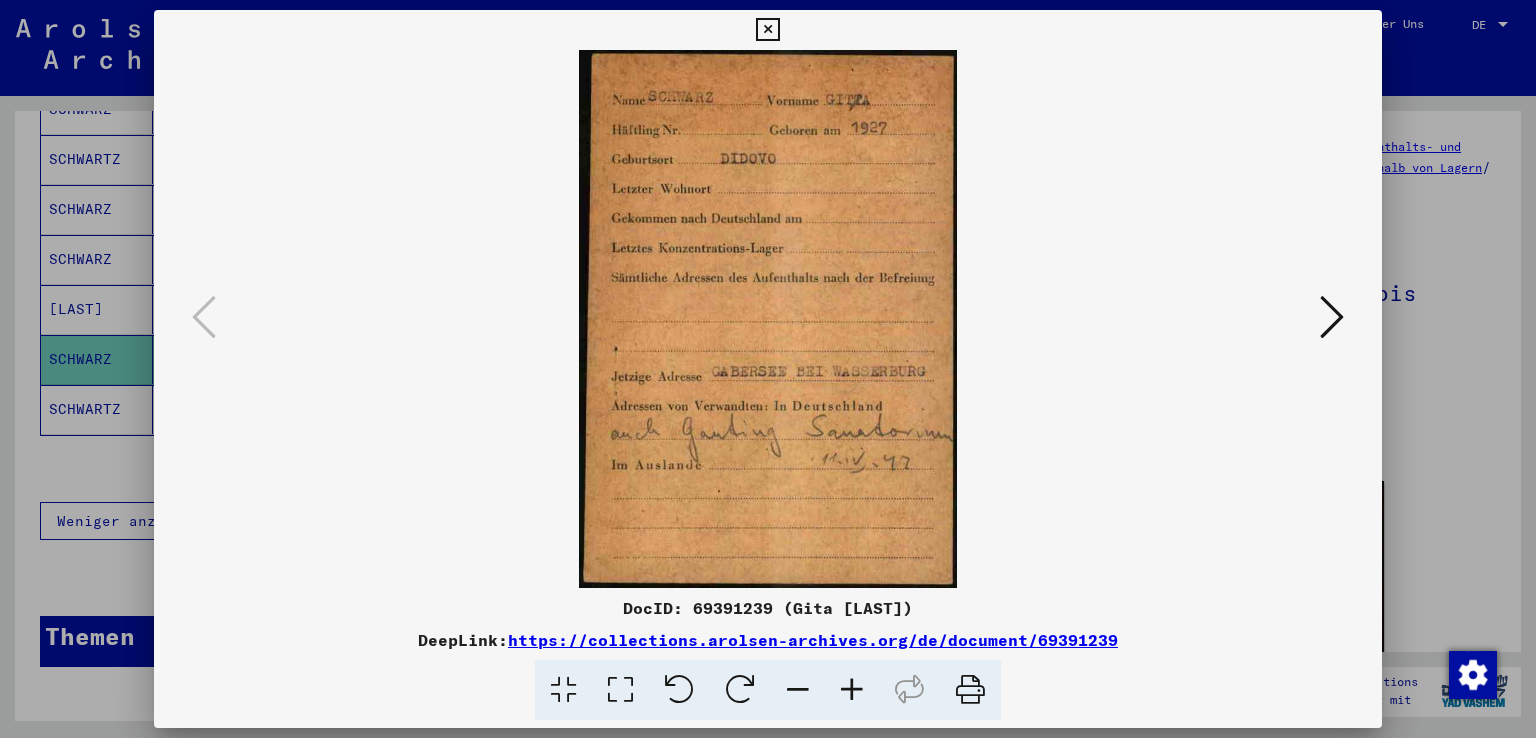 click at bounding box center [768, 369] 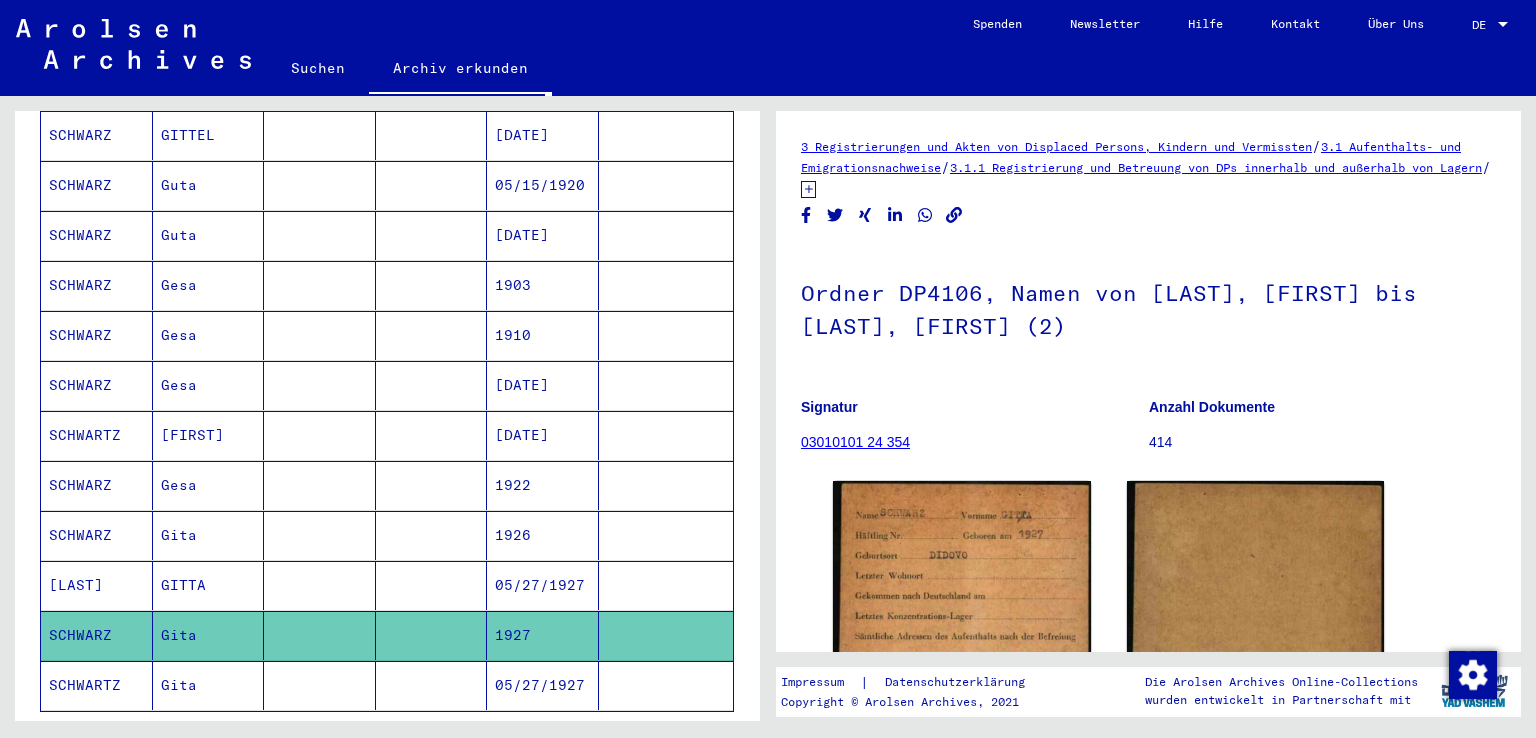 scroll, scrollTop: 971, scrollLeft: 0, axis: vertical 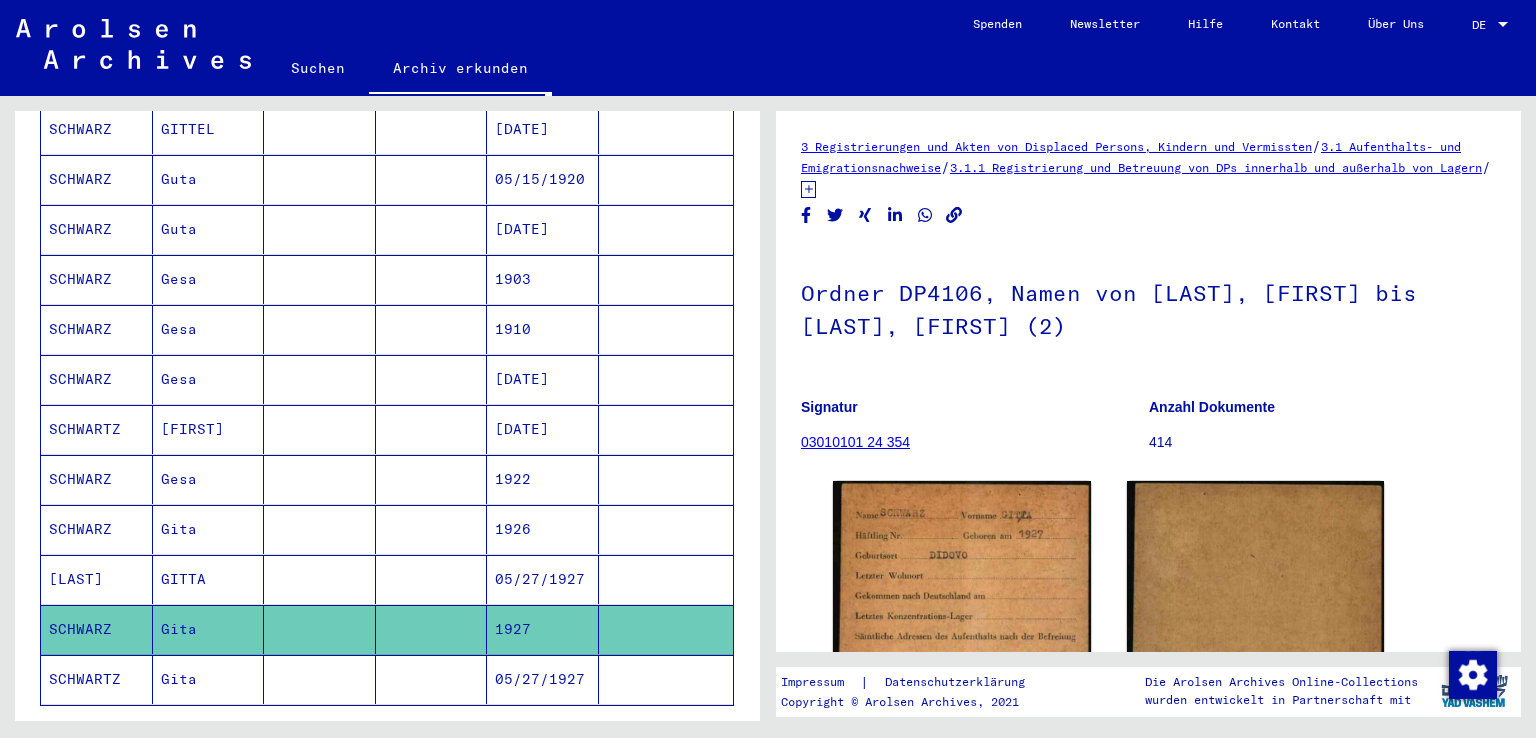 click on "05/27/1927" at bounding box center [543, 629] 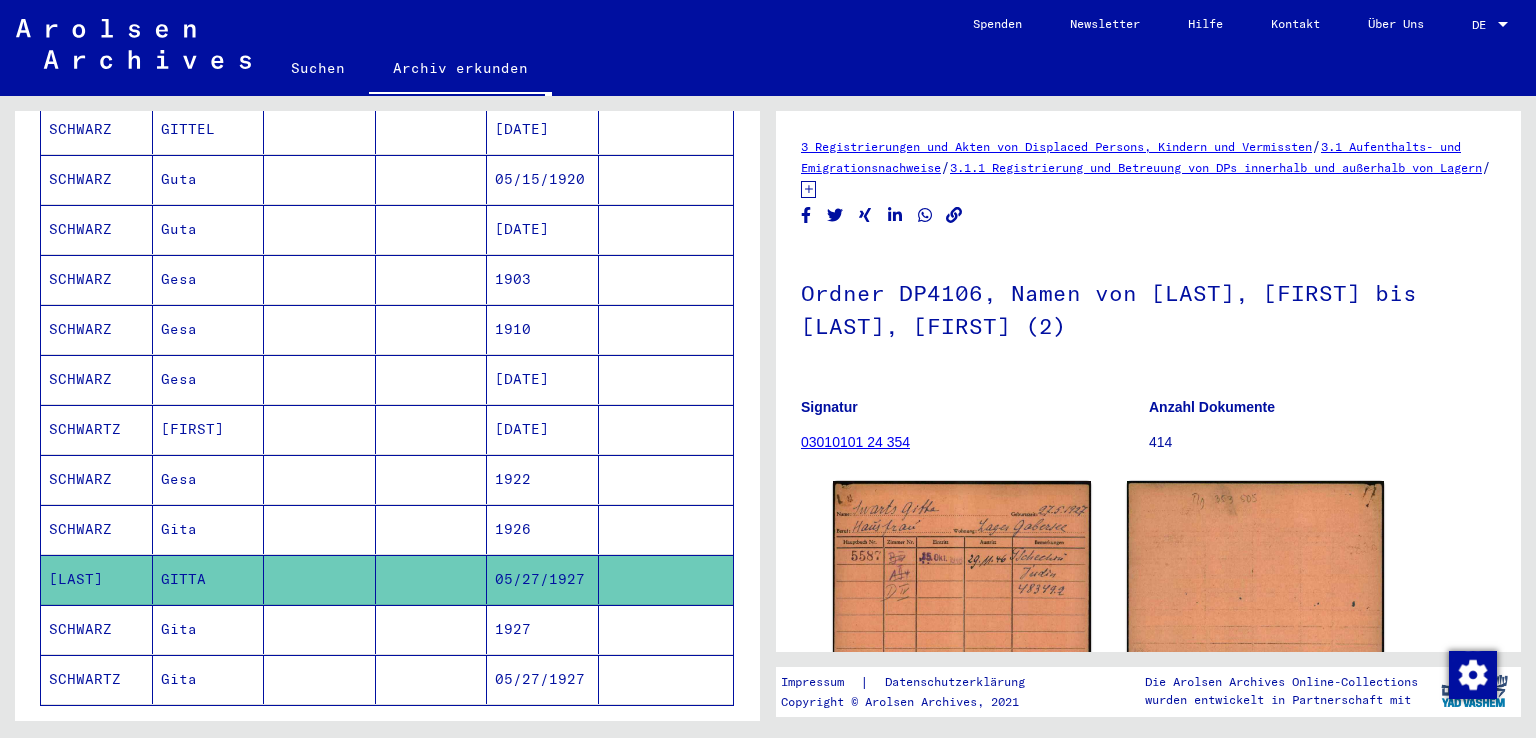 scroll, scrollTop: 0, scrollLeft: 0, axis: both 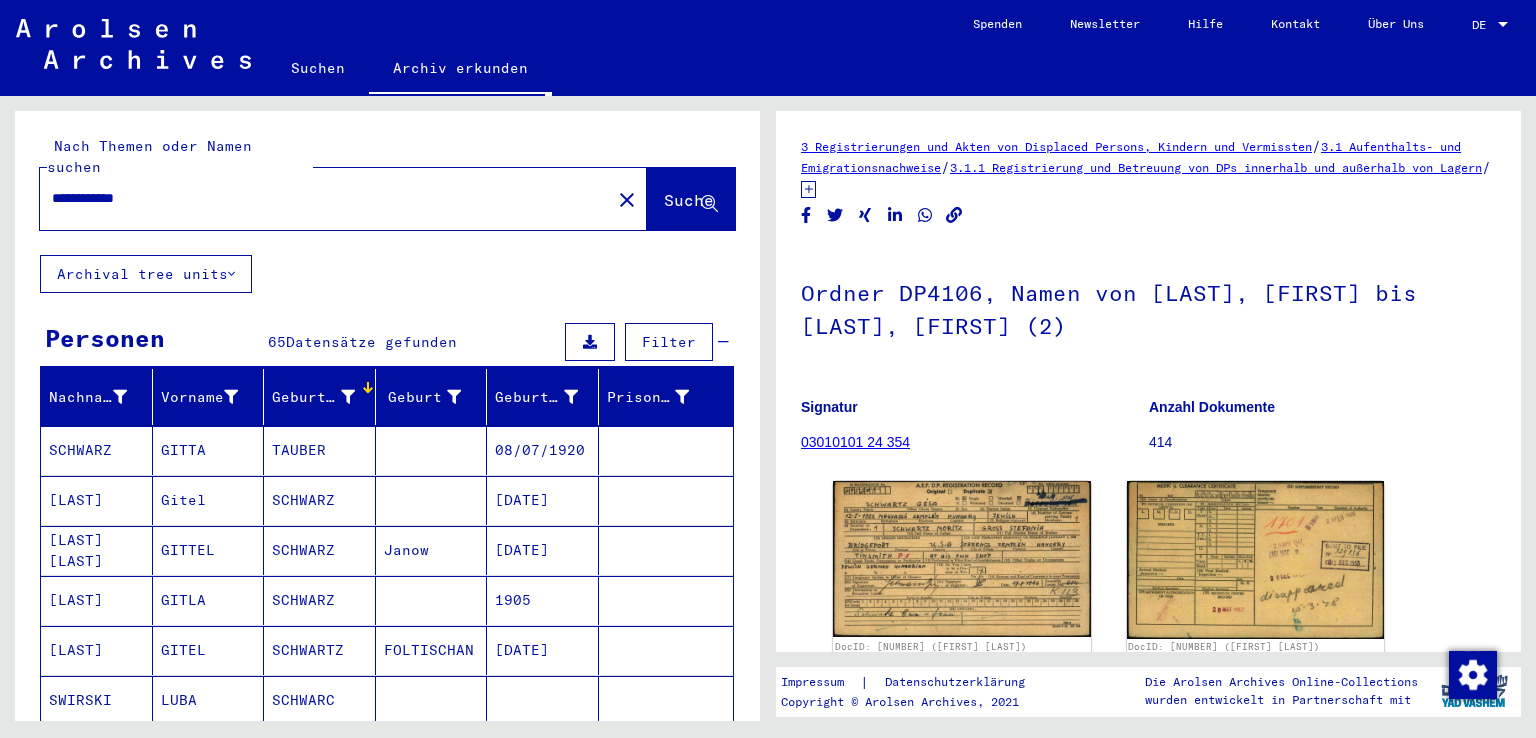 drag, startPoint x: 90, startPoint y: 178, endPoint x: 100, endPoint y: 181, distance: 10.440307 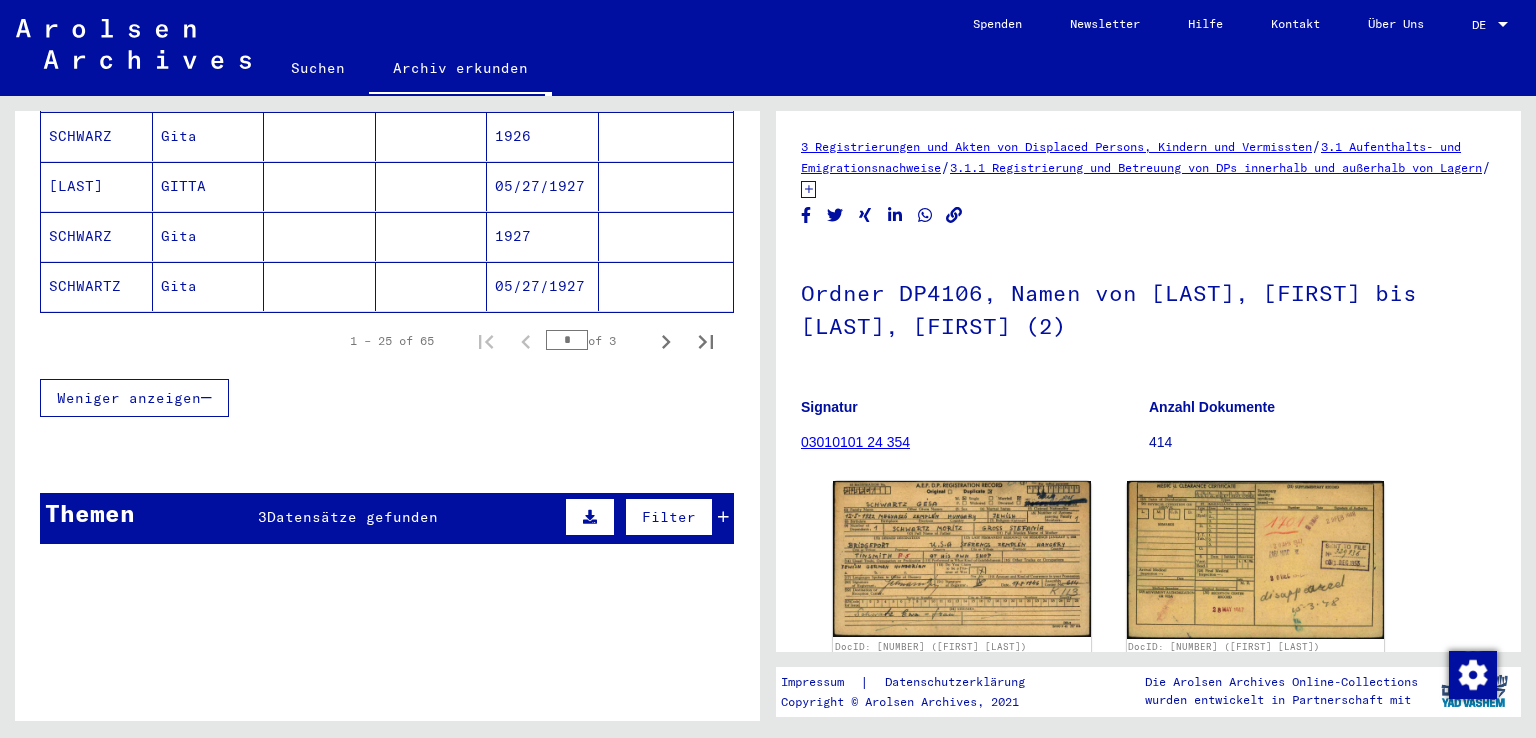 scroll, scrollTop: 1358, scrollLeft: 0, axis: vertical 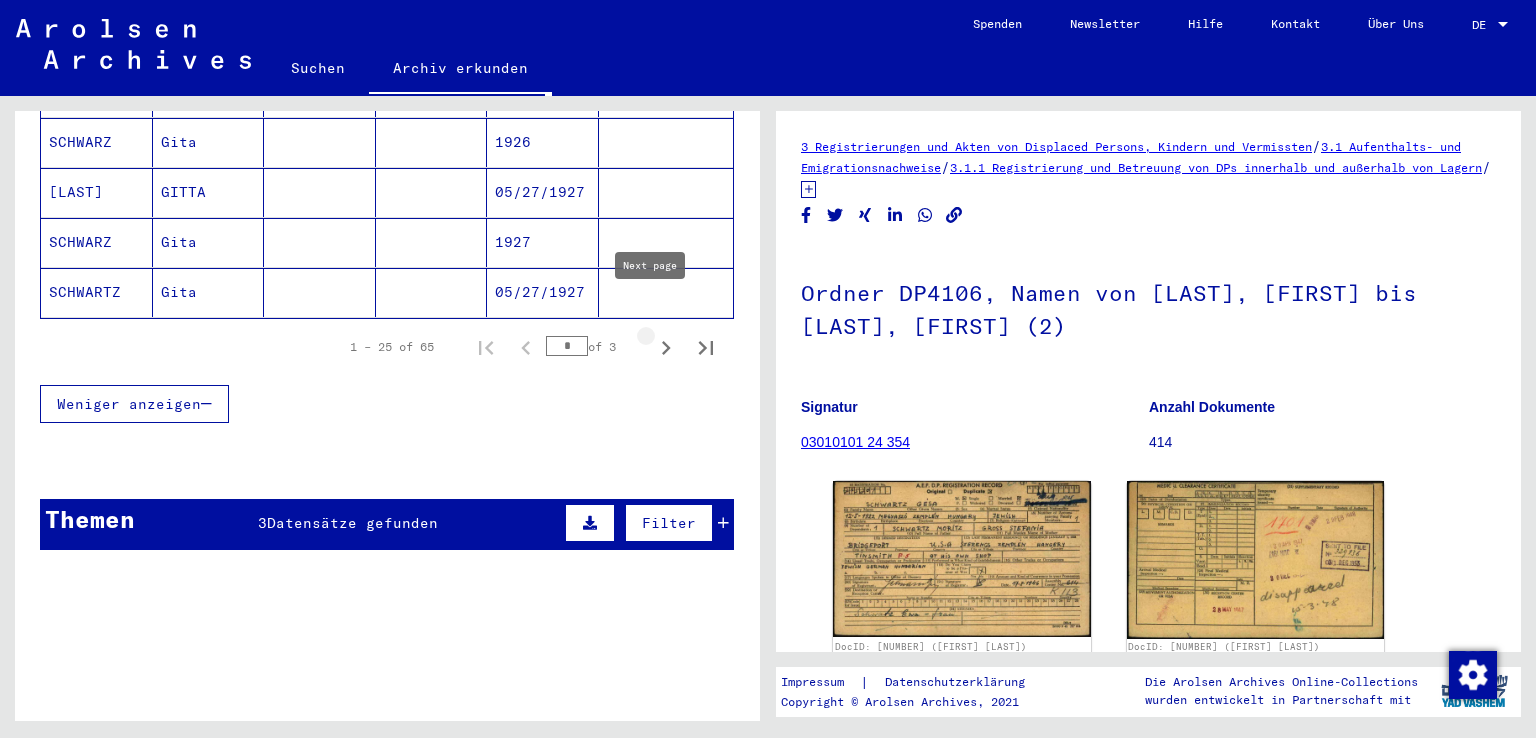 click 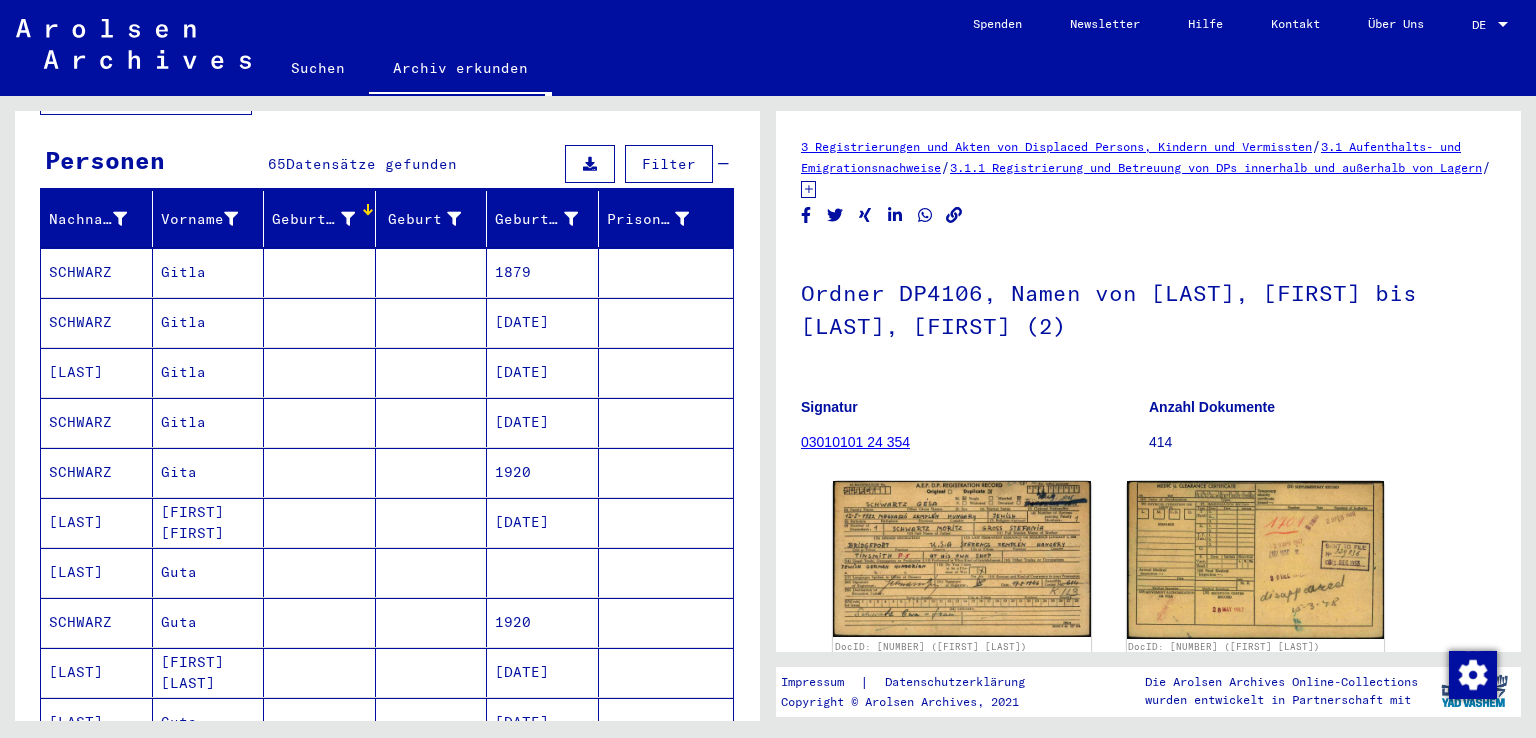 scroll, scrollTop: 160, scrollLeft: 0, axis: vertical 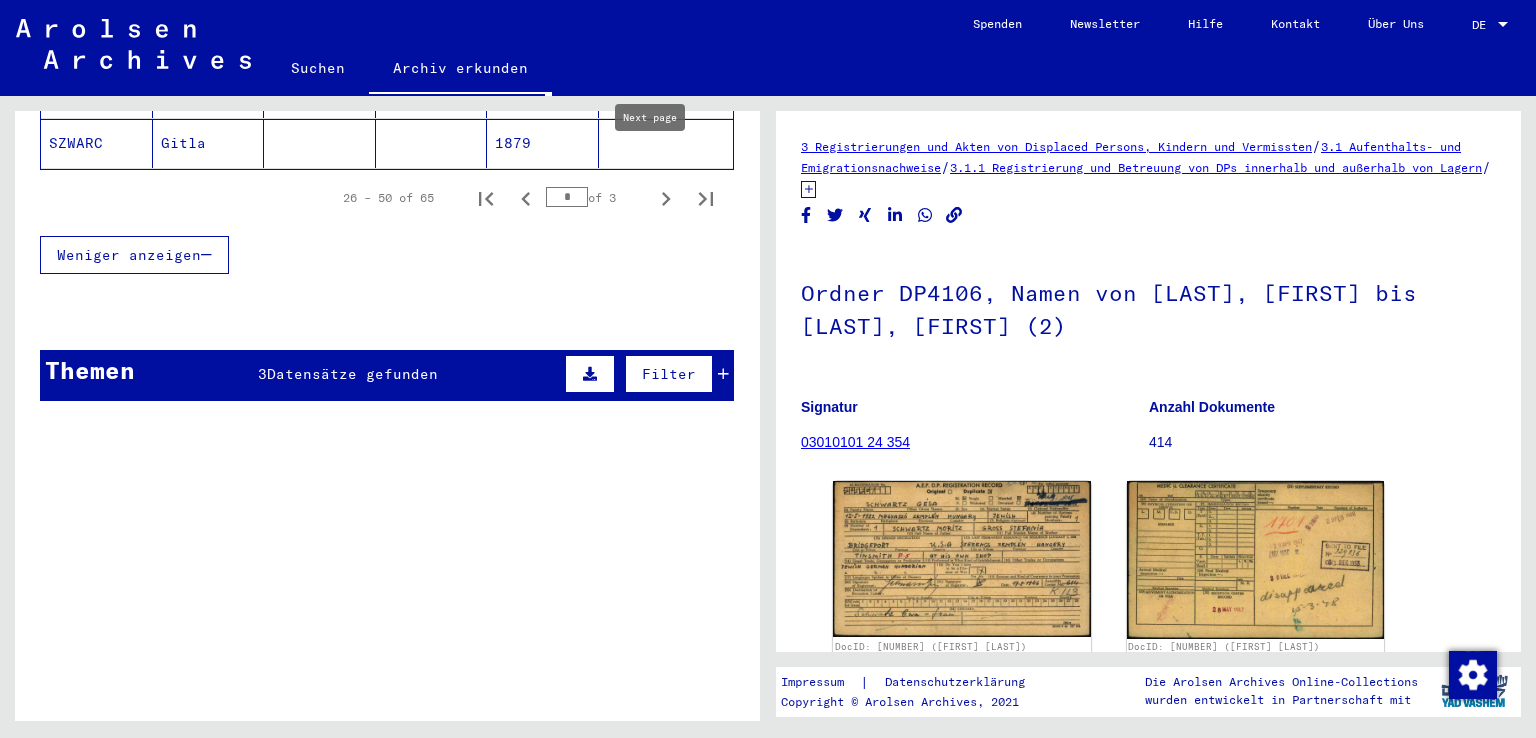 click 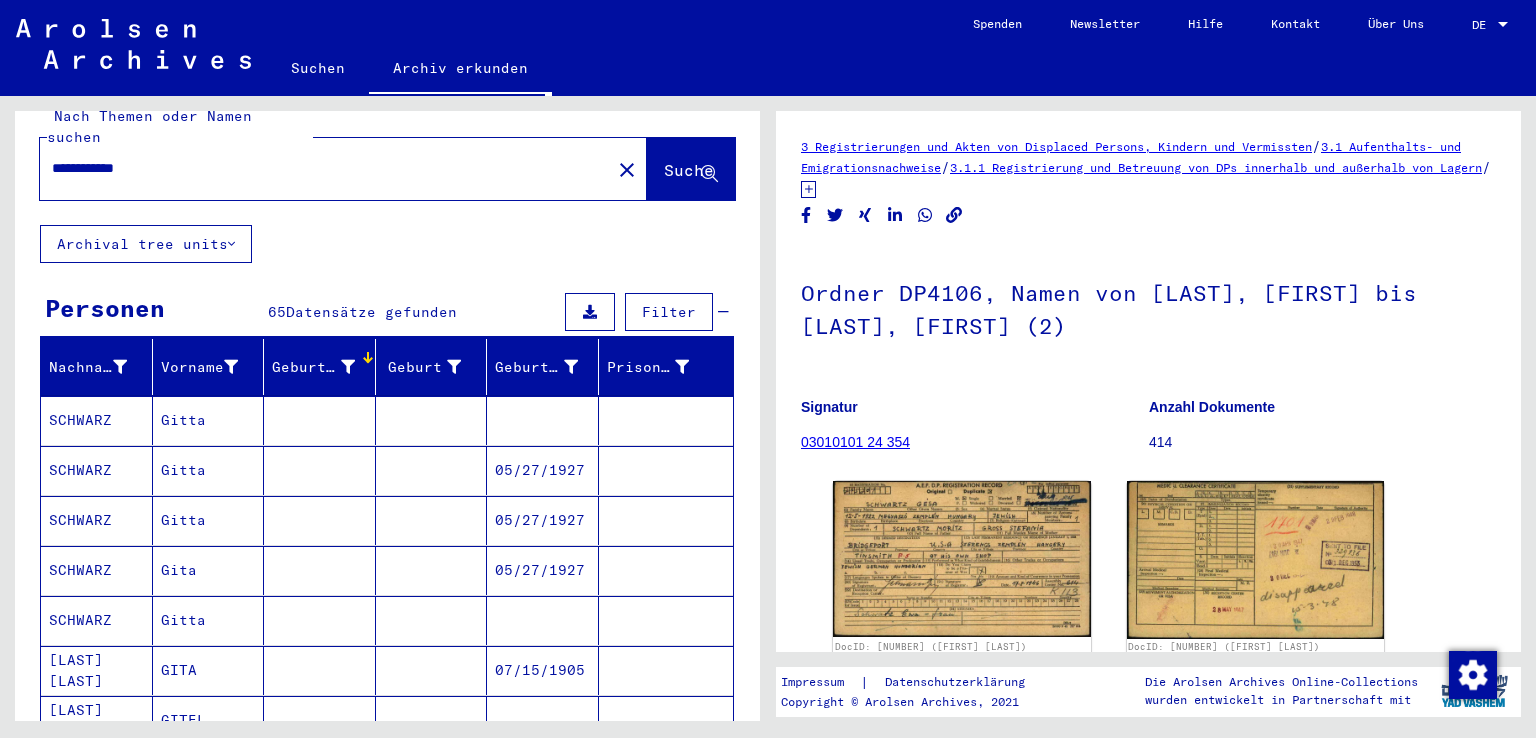 scroll, scrollTop: 0, scrollLeft: 0, axis: both 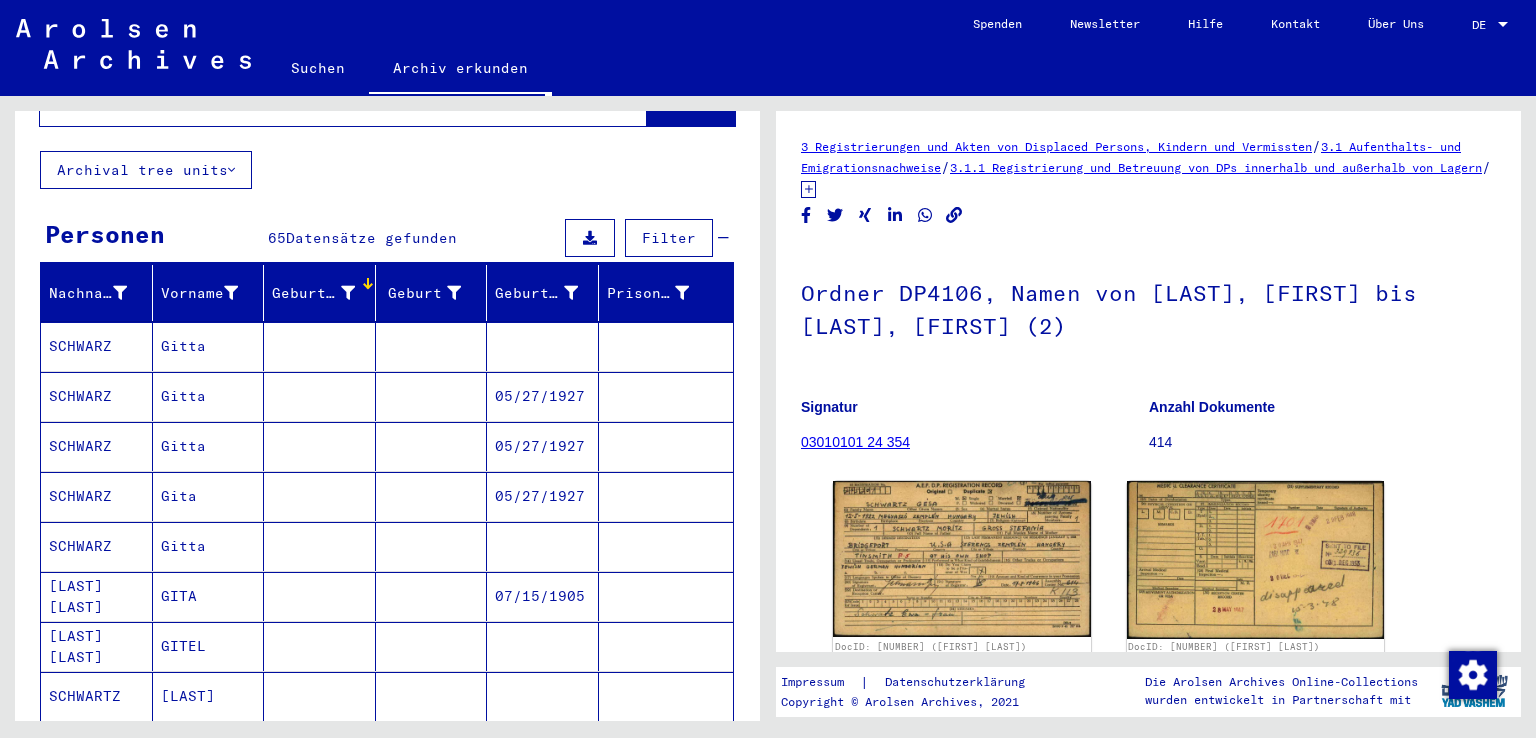 click on "Gitta" at bounding box center (209, 396) 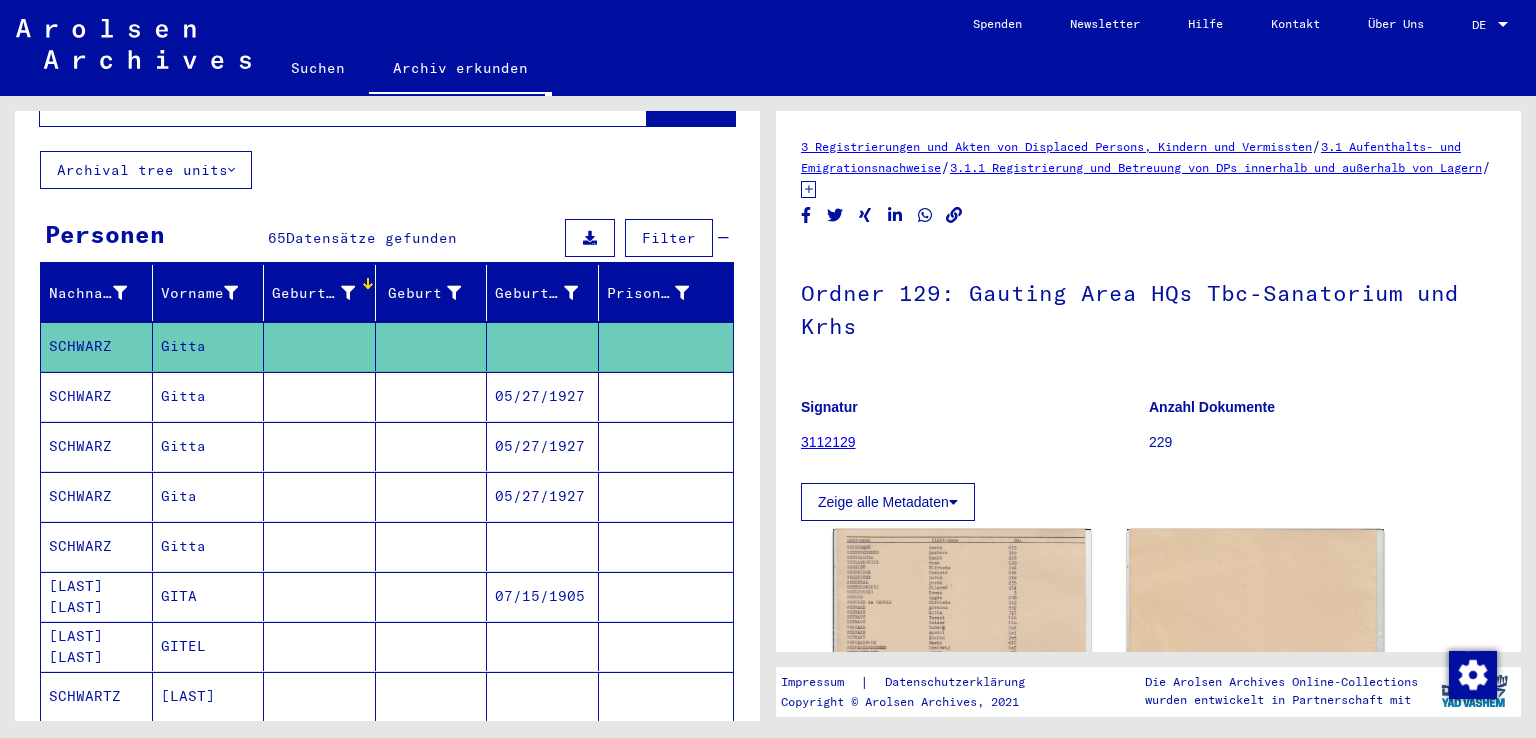 scroll, scrollTop: 0, scrollLeft: 0, axis: both 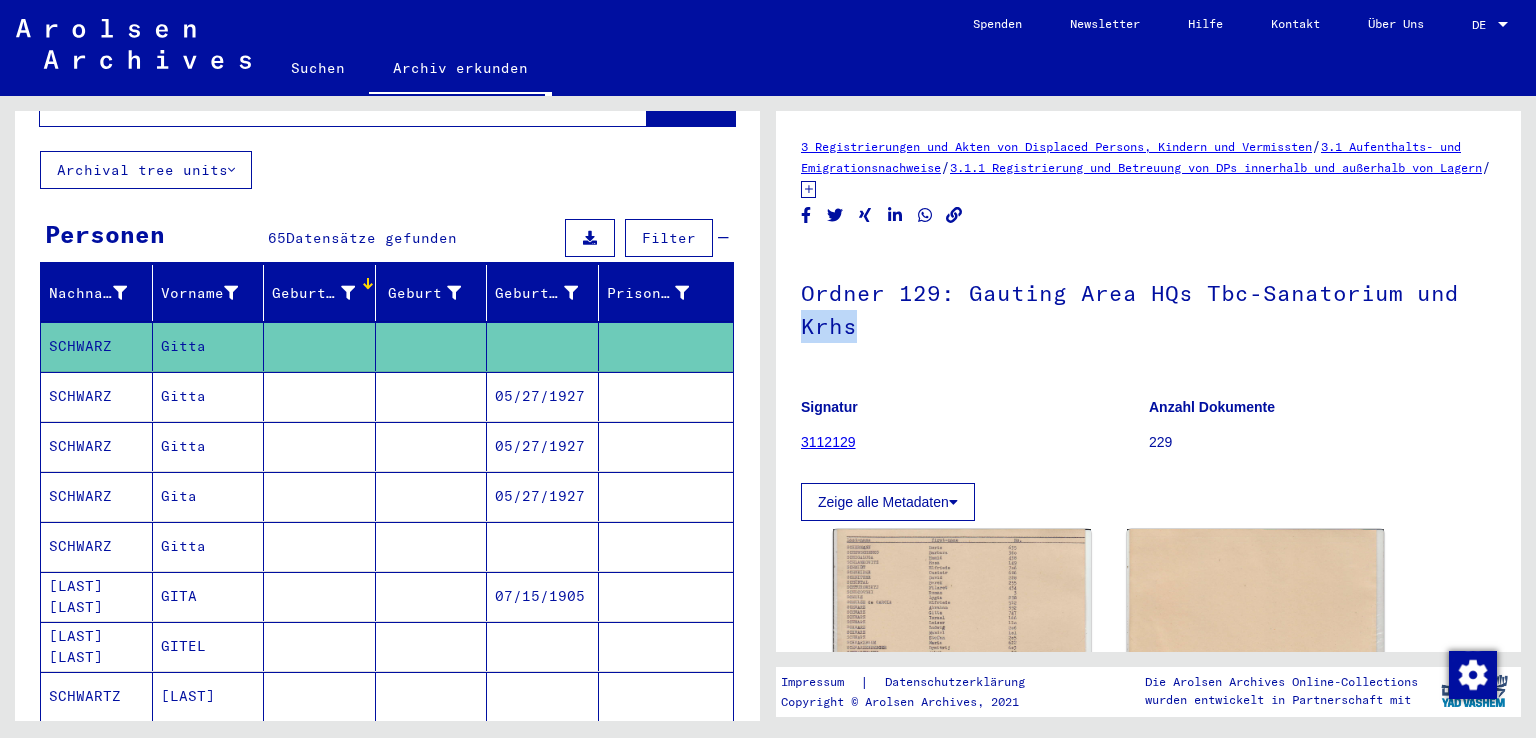 drag, startPoint x: 1521, startPoint y: 294, endPoint x: 1517, endPoint y: 332, distance: 38.209946 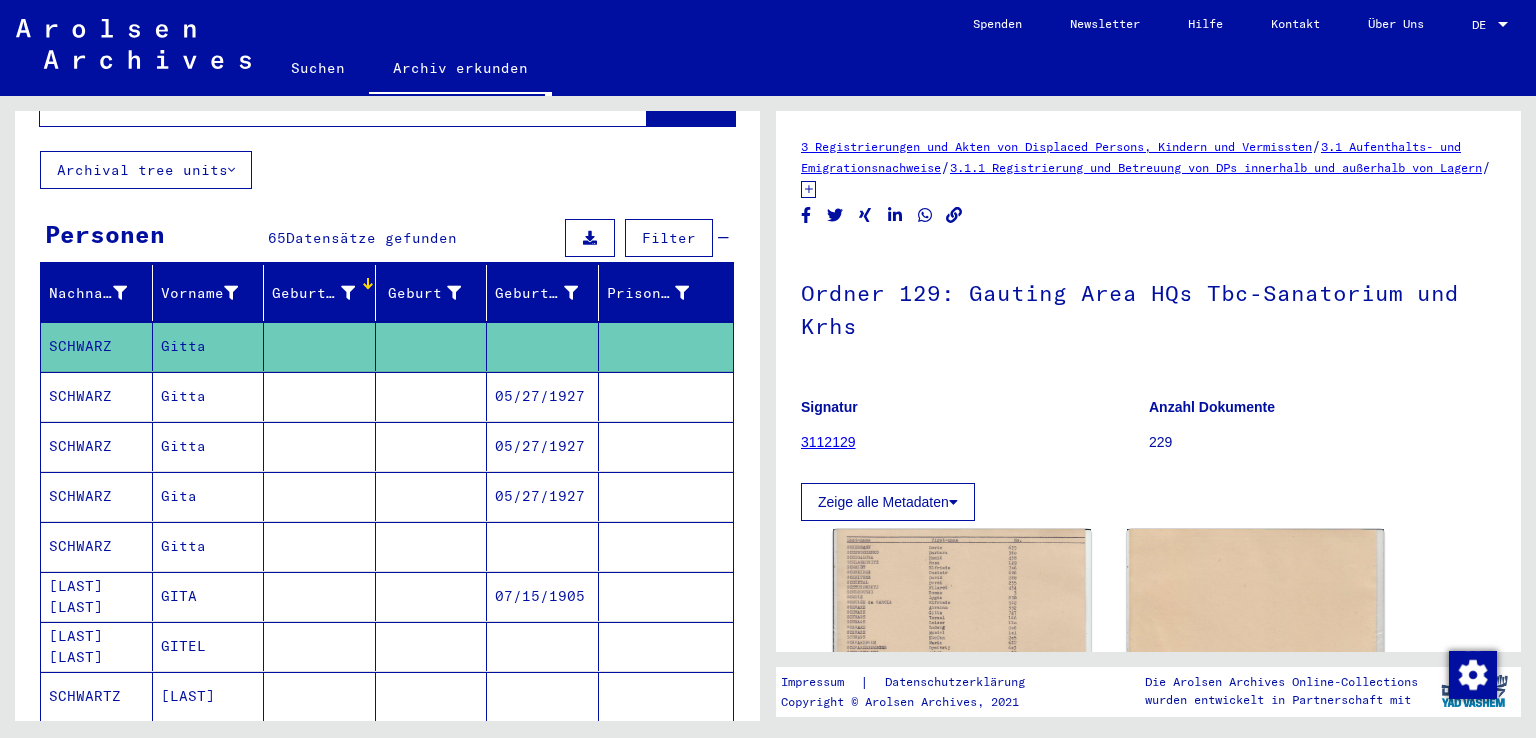 click on "Ordner 129: [CITY] Area HQs Tbc-Sanatorium und Krhs  Signatur 3112129 Anzahl Dokumente 229 Zeige alle Metadaten" 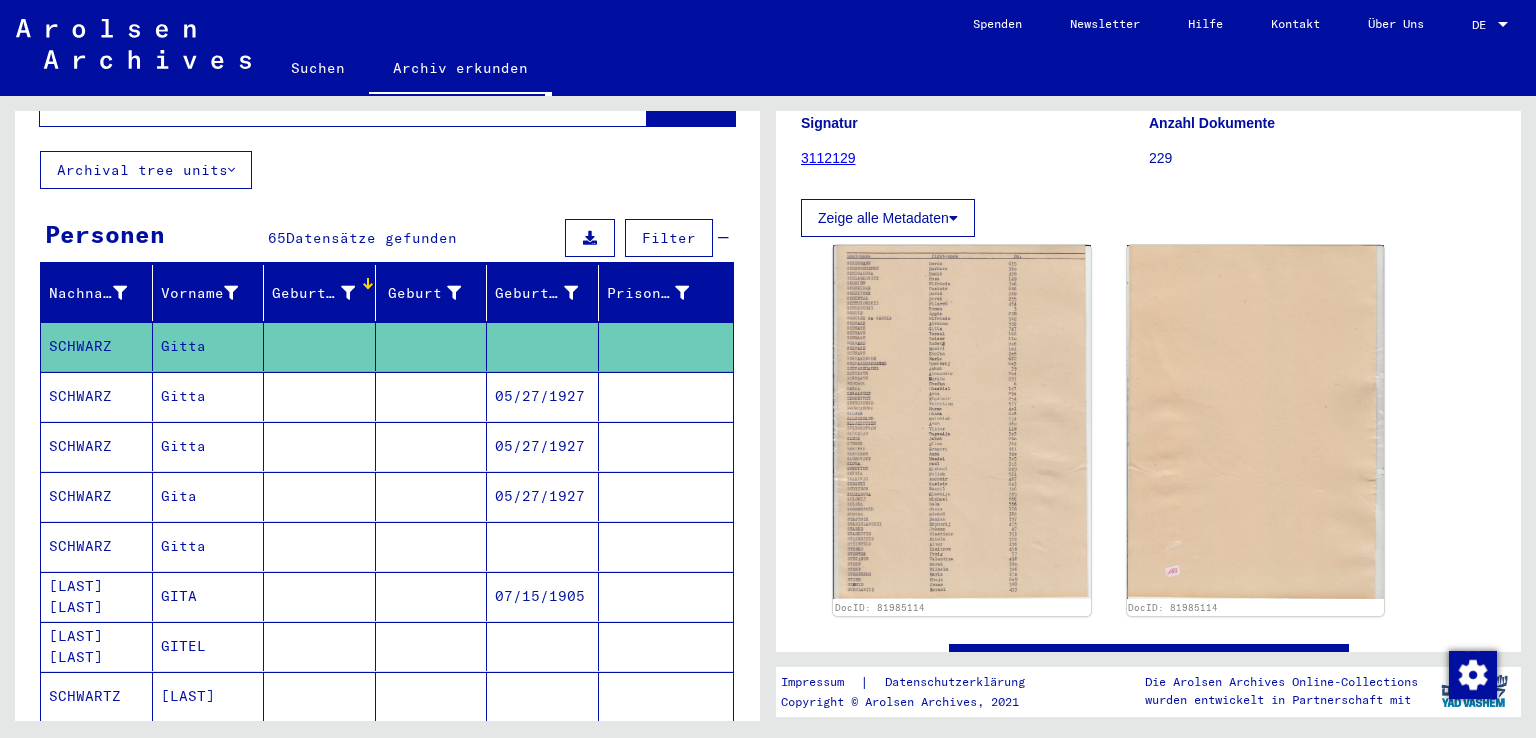 scroll, scrollTop: 286, scrollLeft: 0, axis: vertical 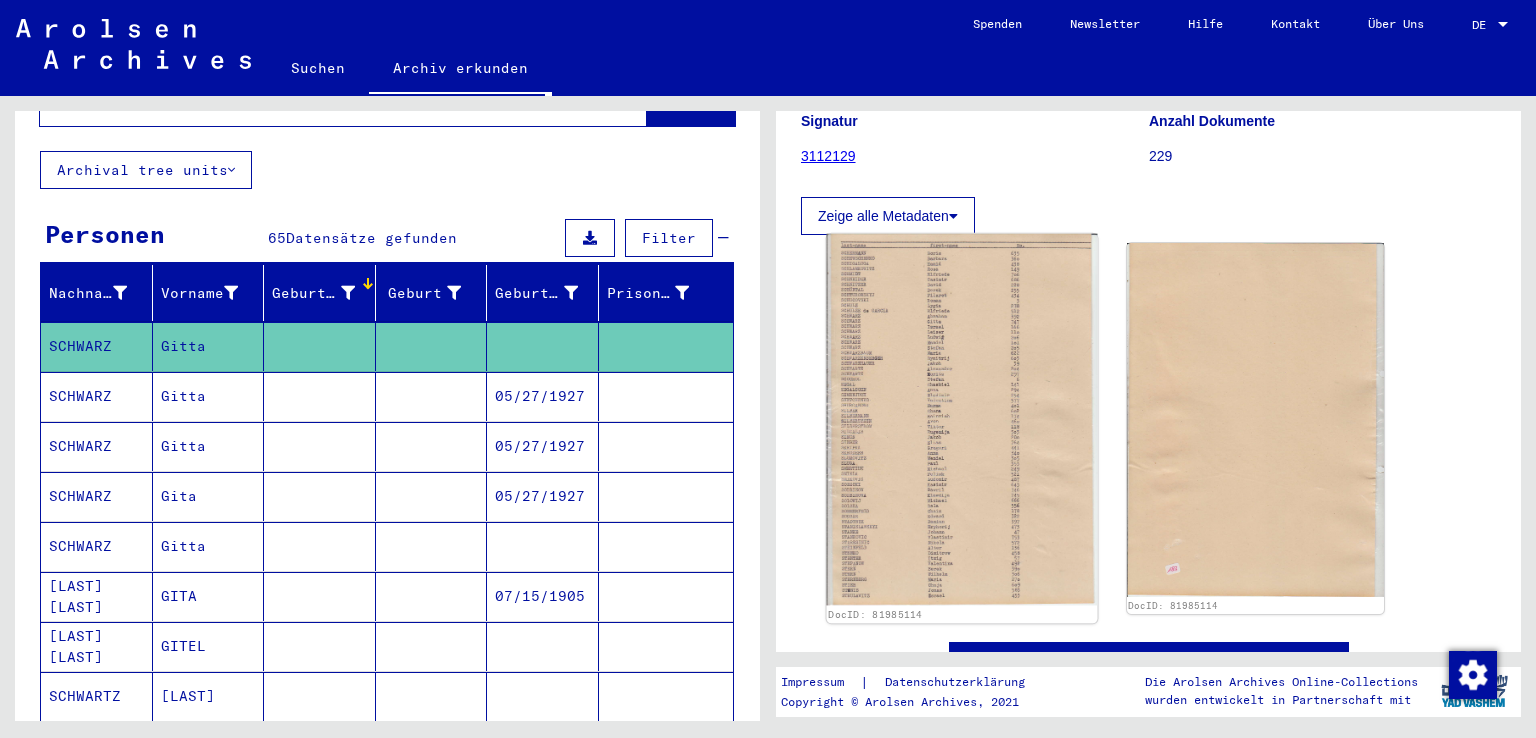 click 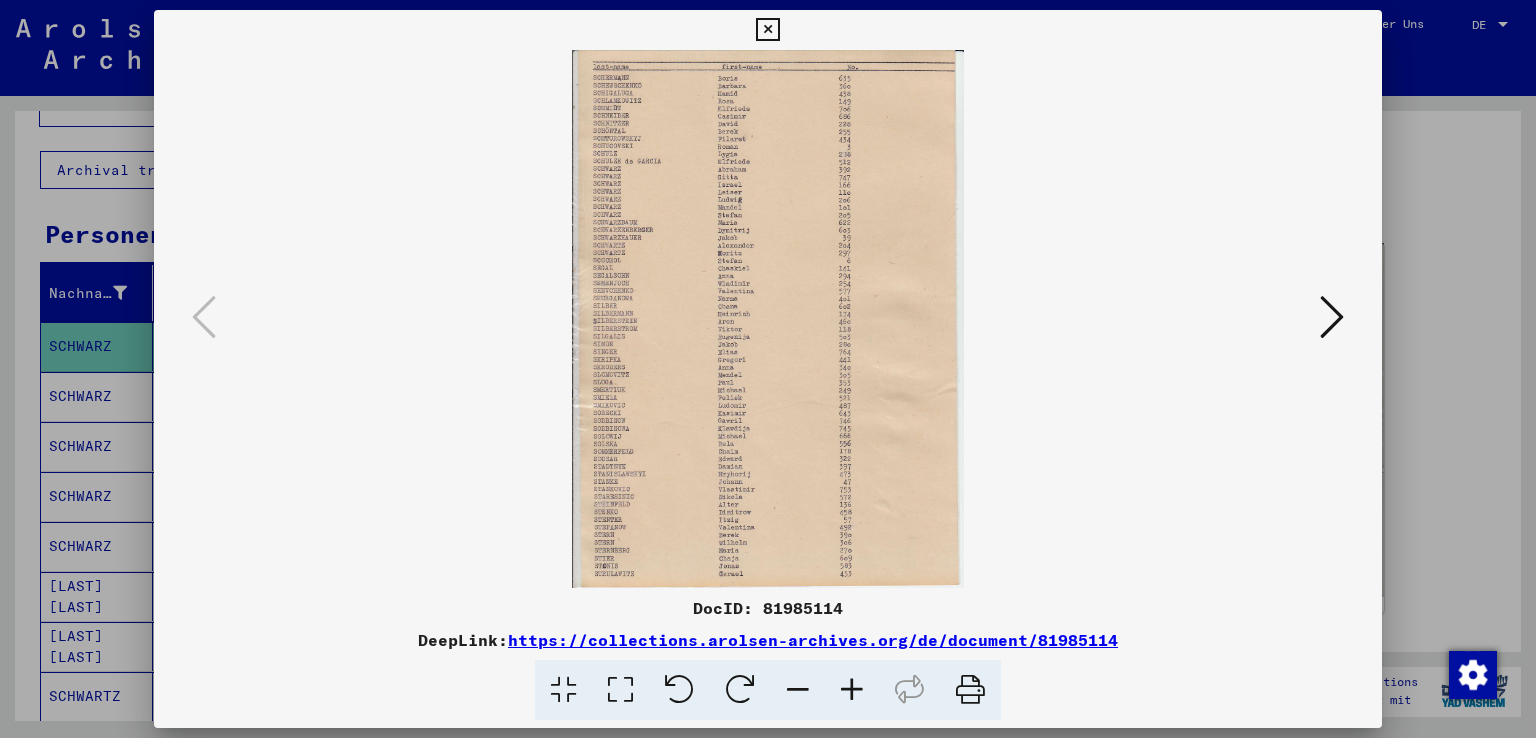 click at bounding box center (768, 319) 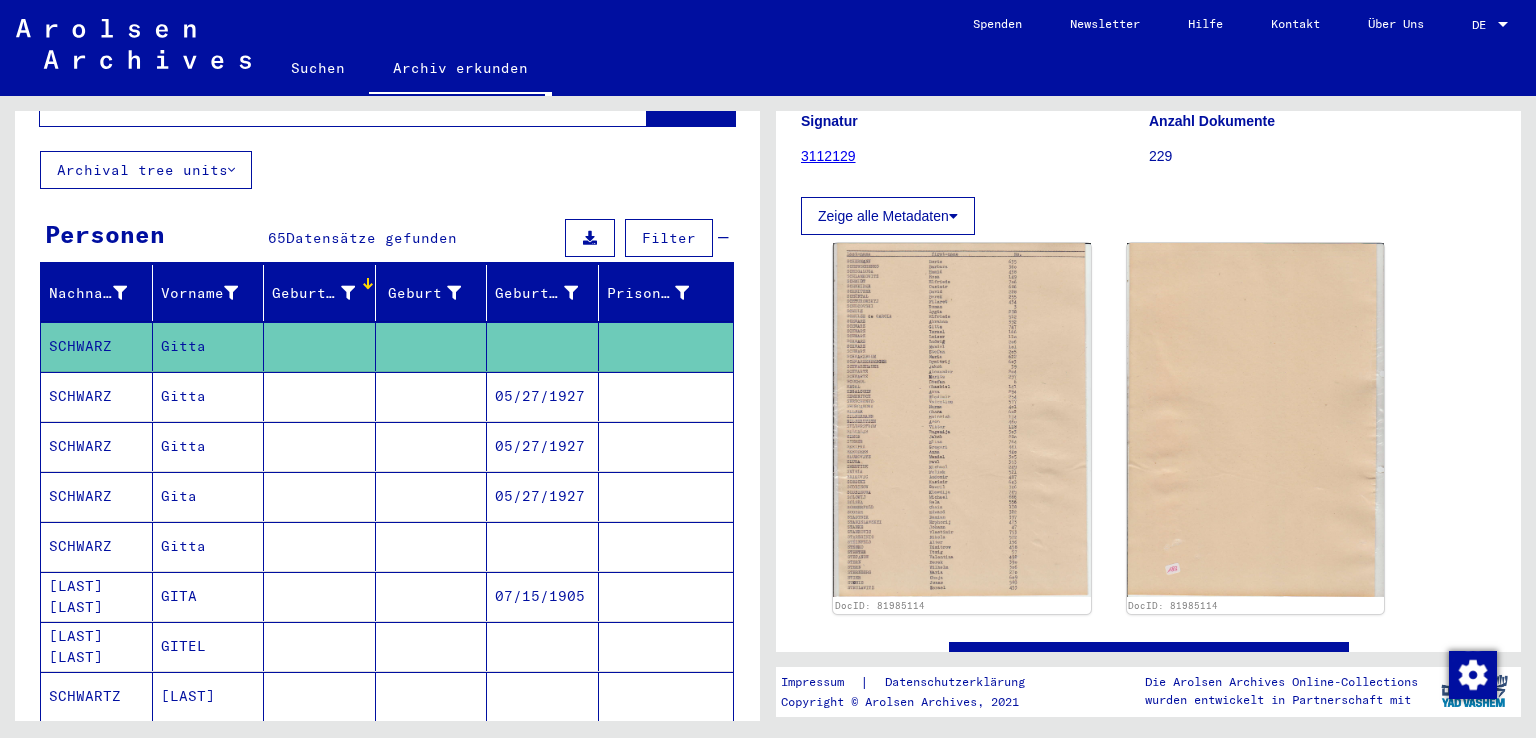 click at bounding box center [320, 446] 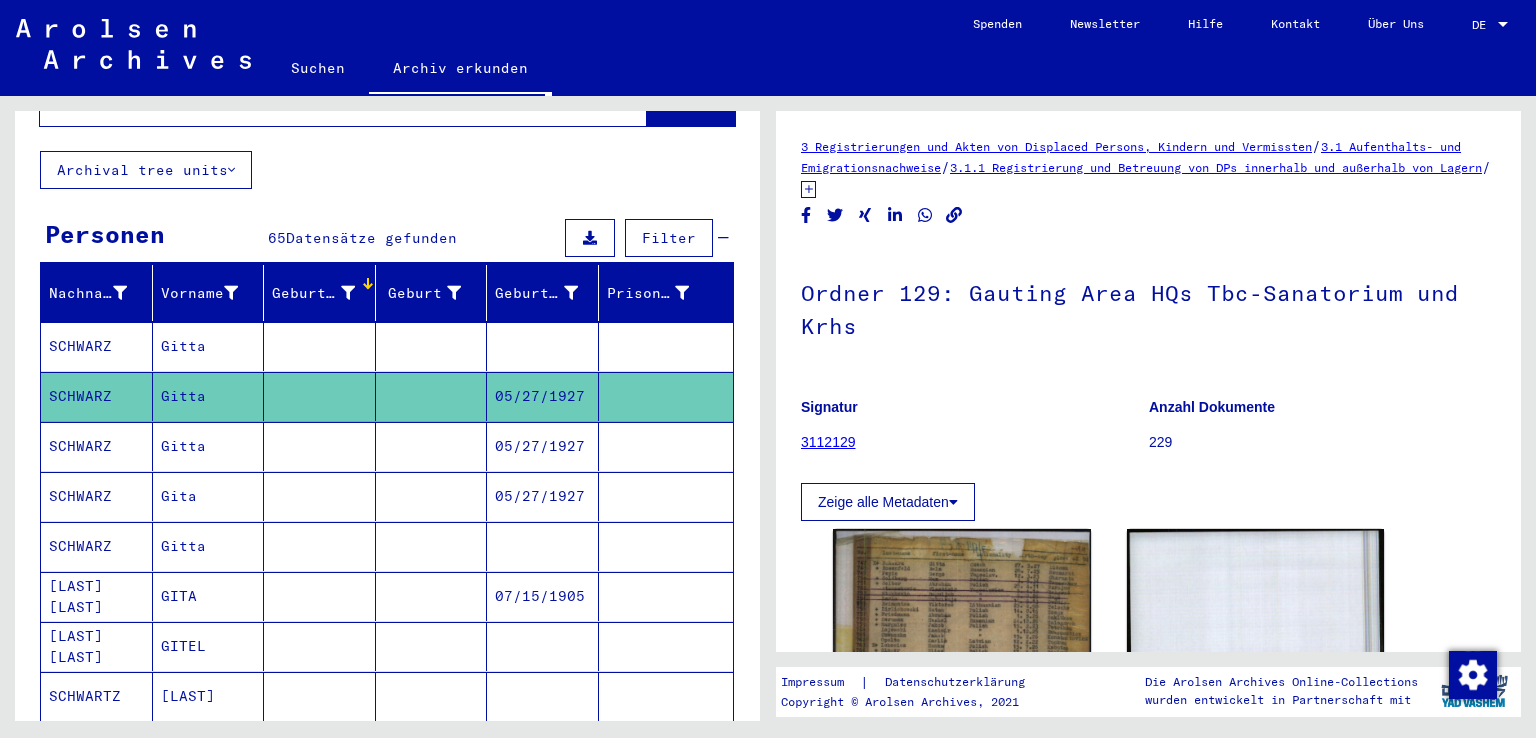 scroll, scrollTop: 0, scrollLeft: 0, axis: both 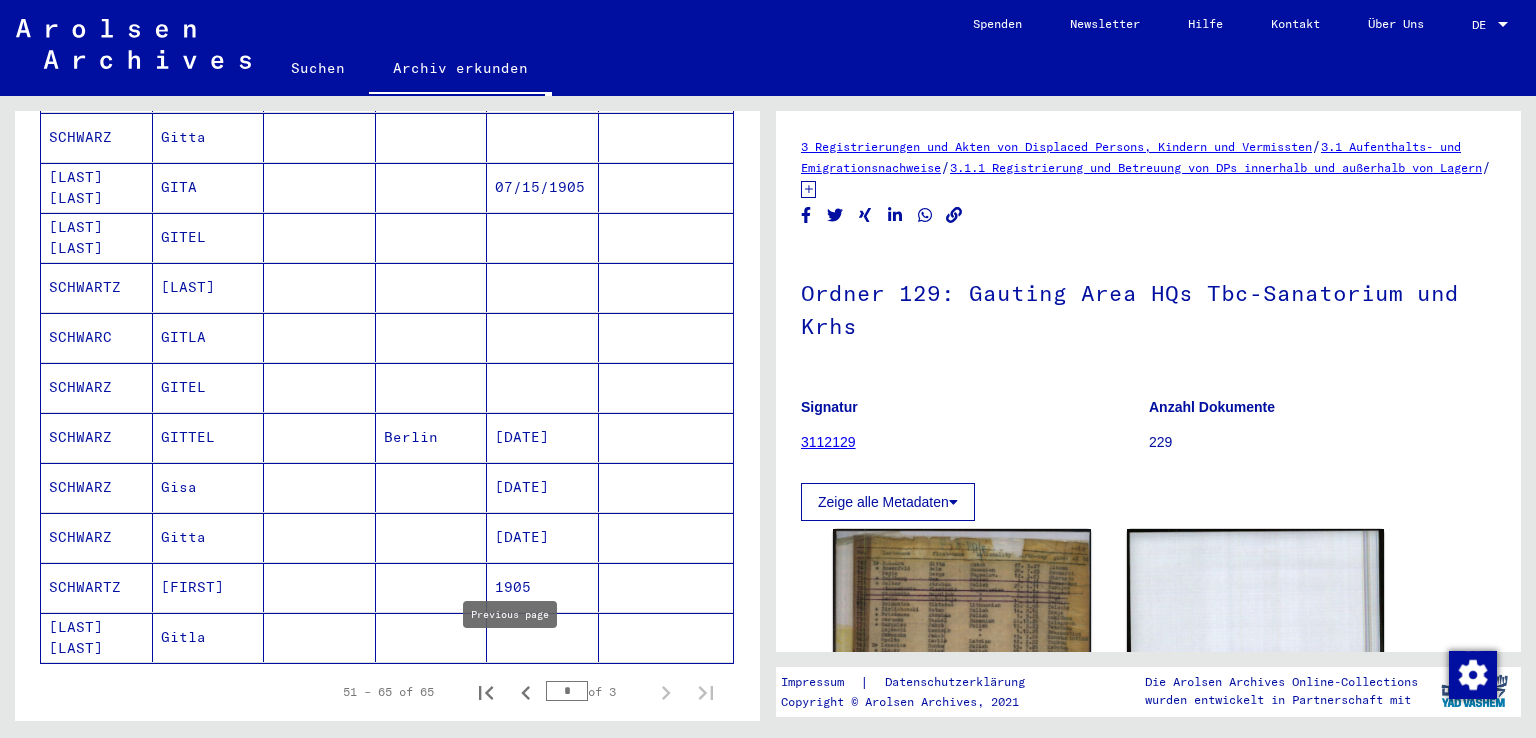 click 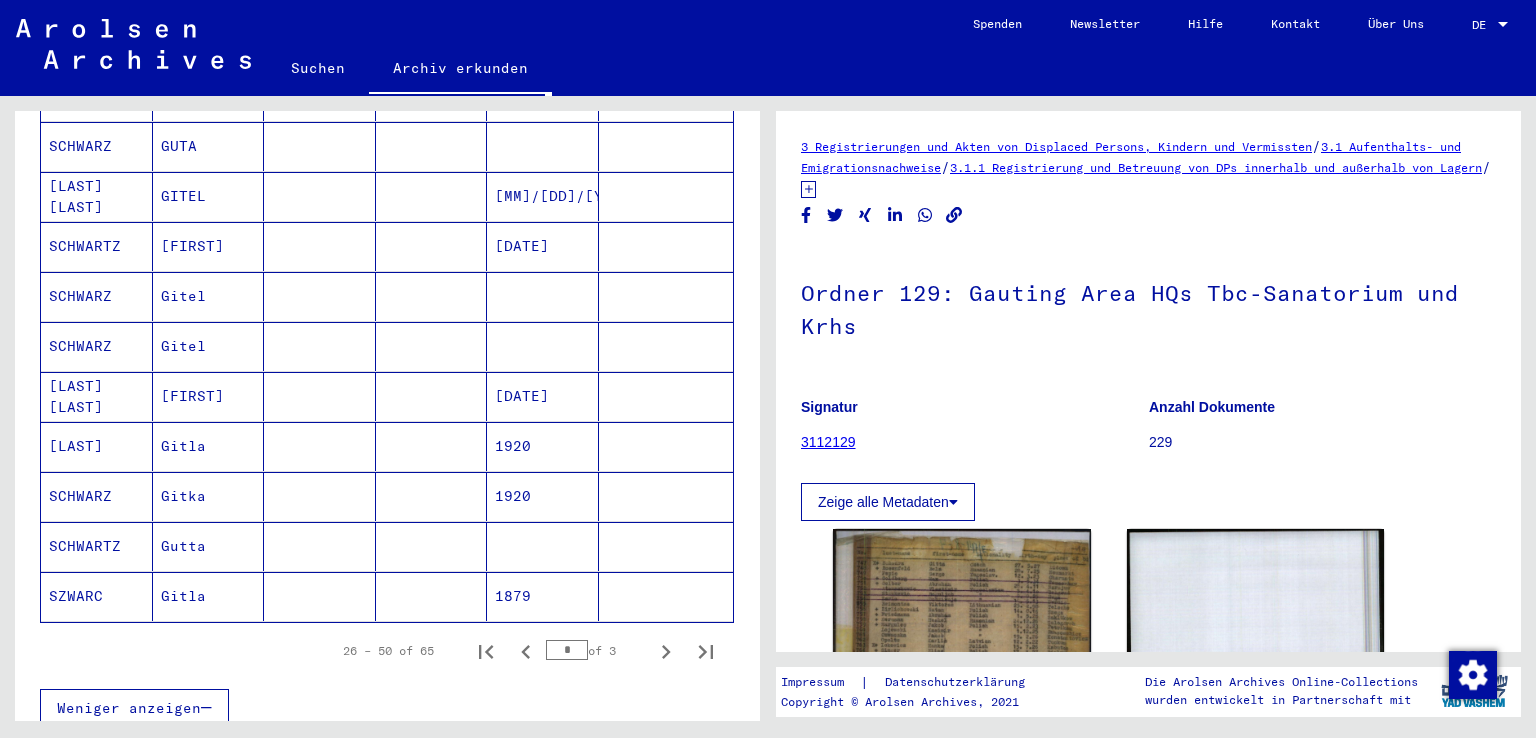scroll, scrollTop: 1068, scrollLeft: 0, axis: vertical 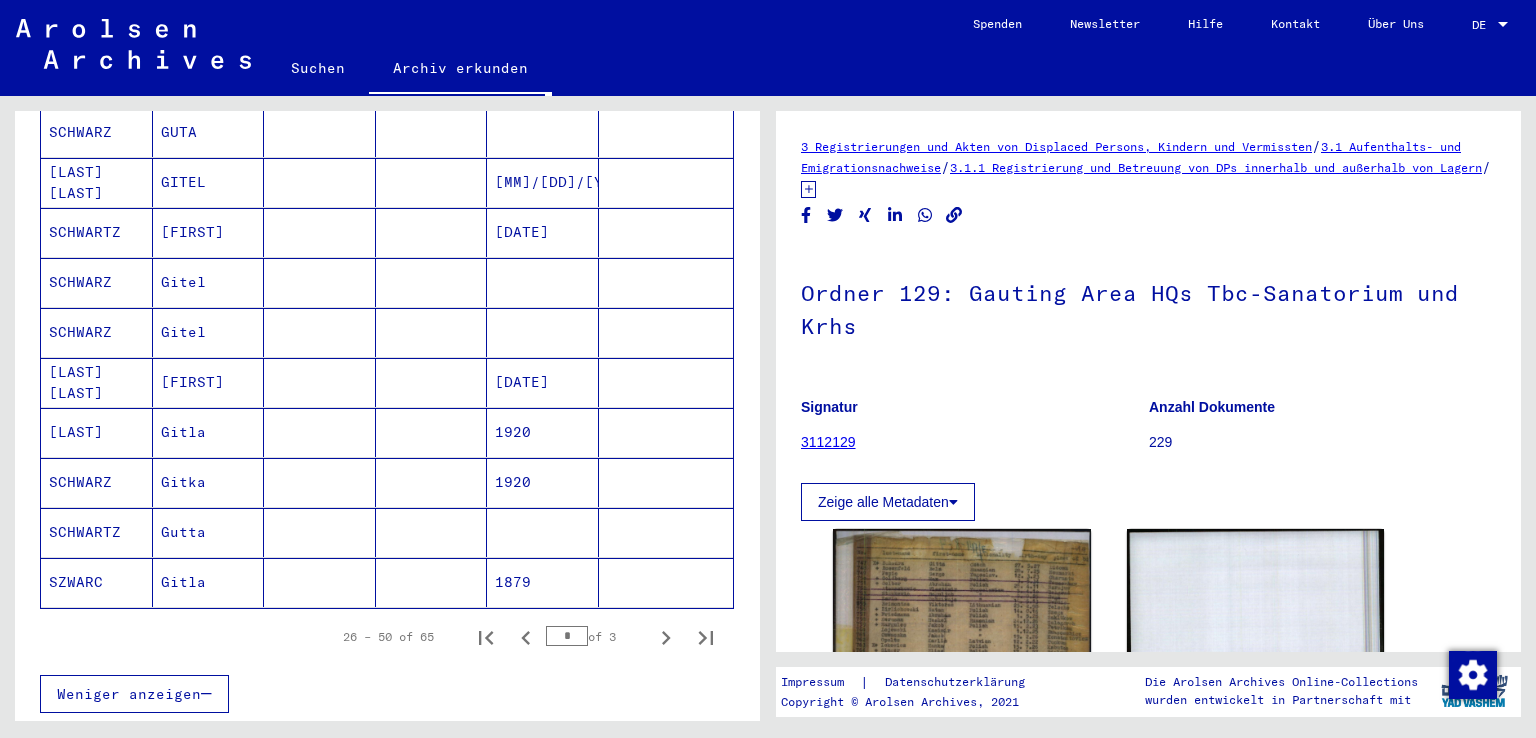 click on "3 Registrierungen und Akten von Displaced Persons, Kindern und Vermissten   /   3.1 Aufenthalts- und Emigrationsnachweise   /   3.1.1 Registrierung und Betreuung von DPs innerhalb und außerhalb von Lagern   /   3.1.1.2 Listenmäßige Erfassung von DPs in DP-Lagern   /   Nicht verzeichnete Dokumente nach Ordnern mit Ortsangabe   /  Ordner 129: Gauting Area HQs Tbc-Sanatorium und Krhs  Signatur 3112129 Anzahl Dokumente 229 Zeige alle Metadaten  DocID: 81985130 DocID: 81985130 See comments created before January 2022 Impressum  |  Datenschutzerklärung Copyright © Arolsen Archives, 2021 Die Arolsen Archives Online-Collections wurden entwickelt in Partnerschaft mit" 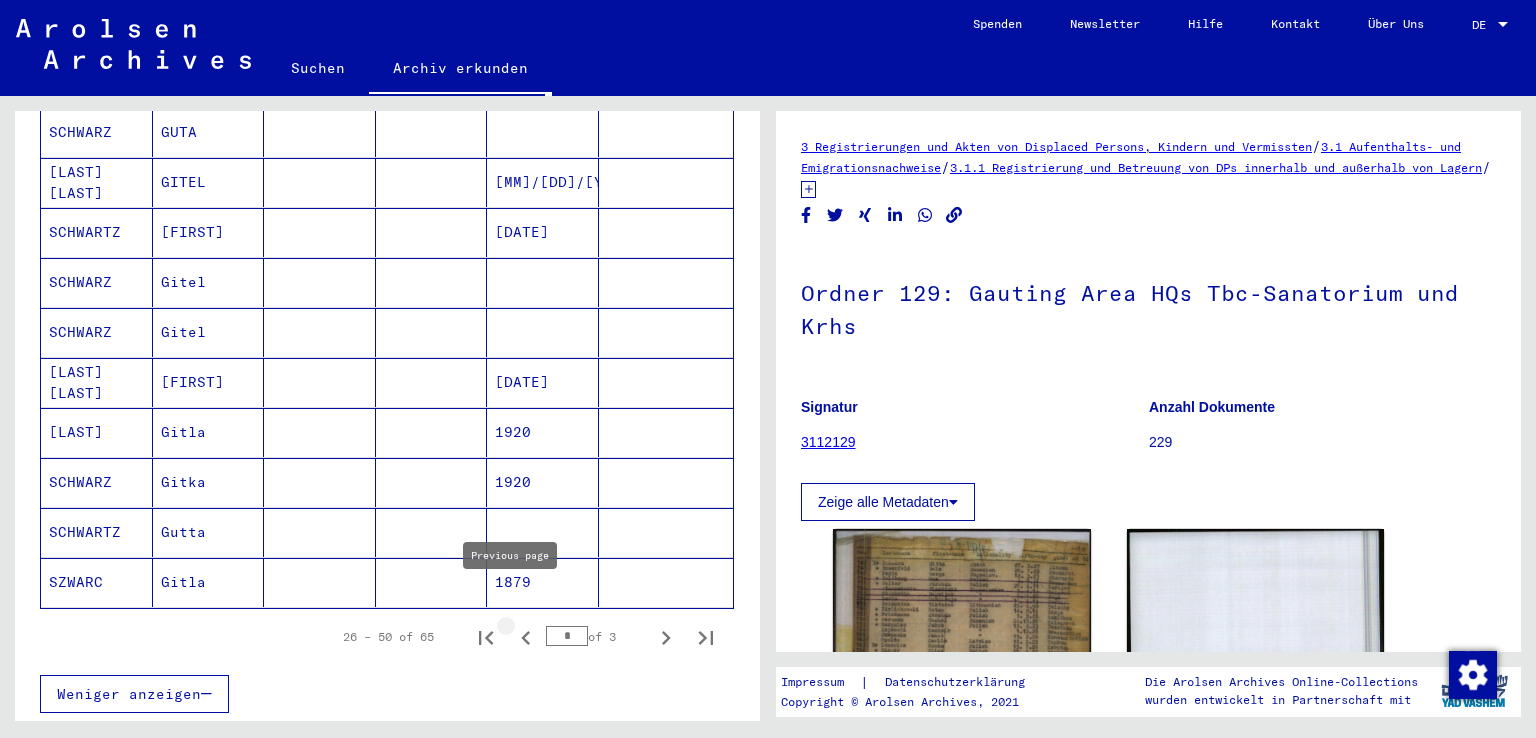 click 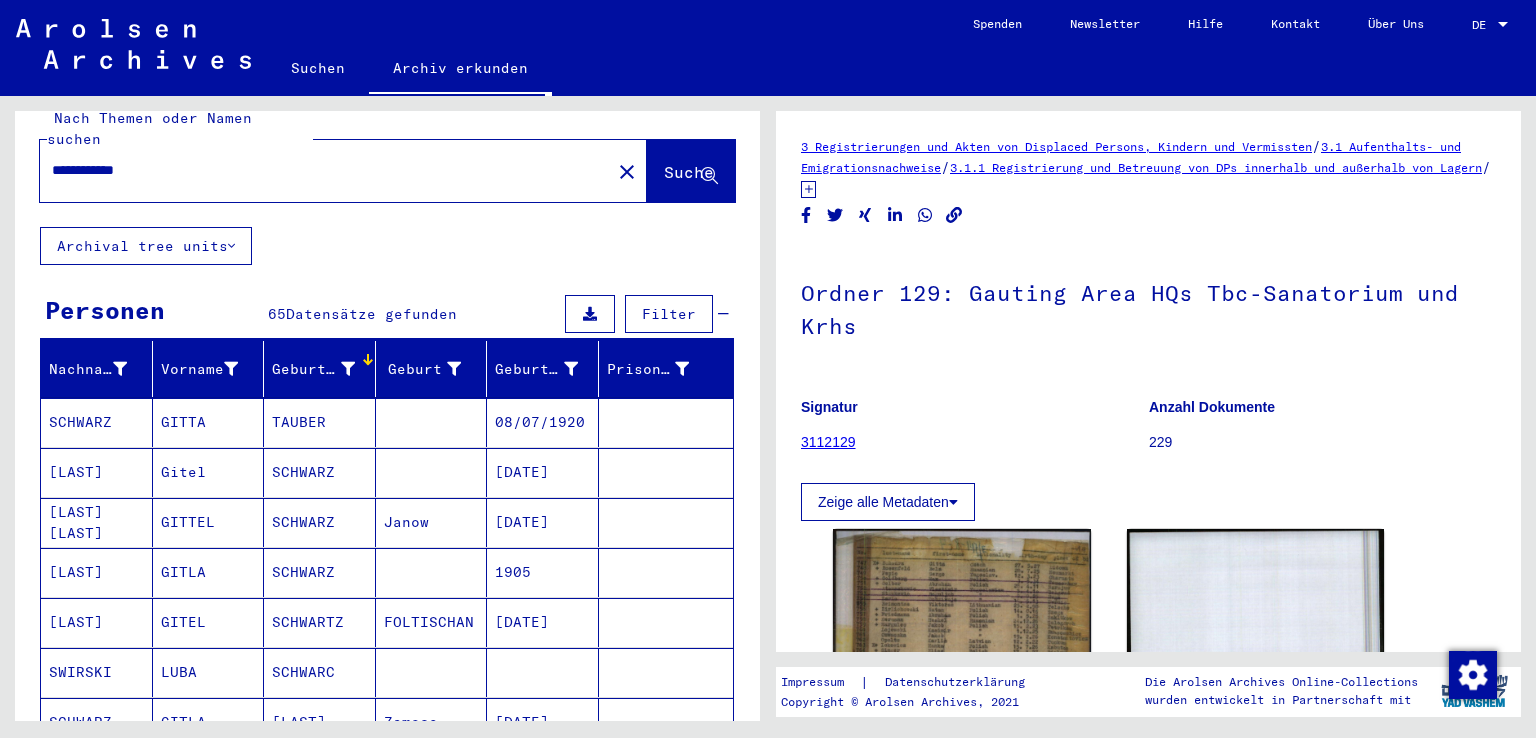 scroll, scrollTop: 0, scrollLeft: 0, axis: both 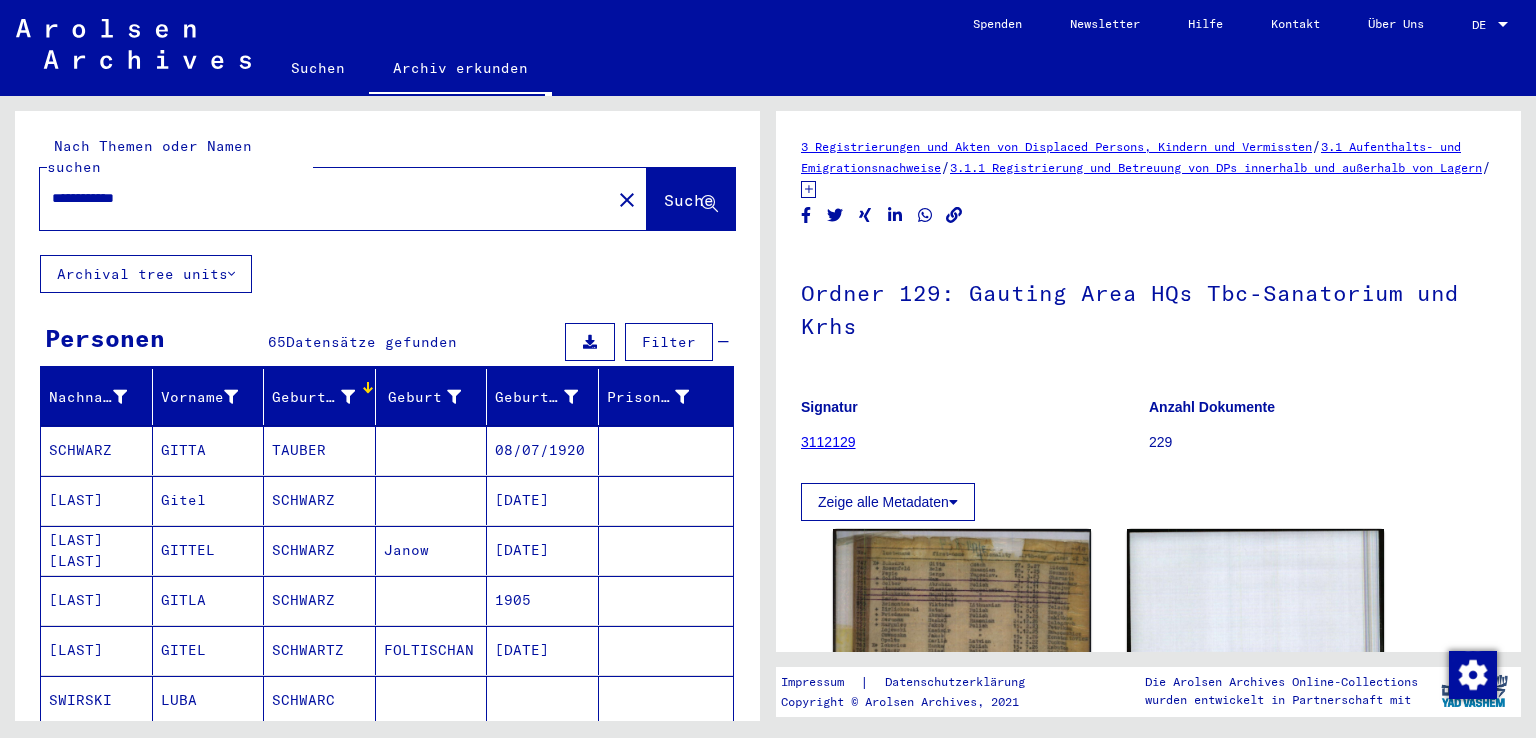 click on "**********" at bounding box center (325, 198) 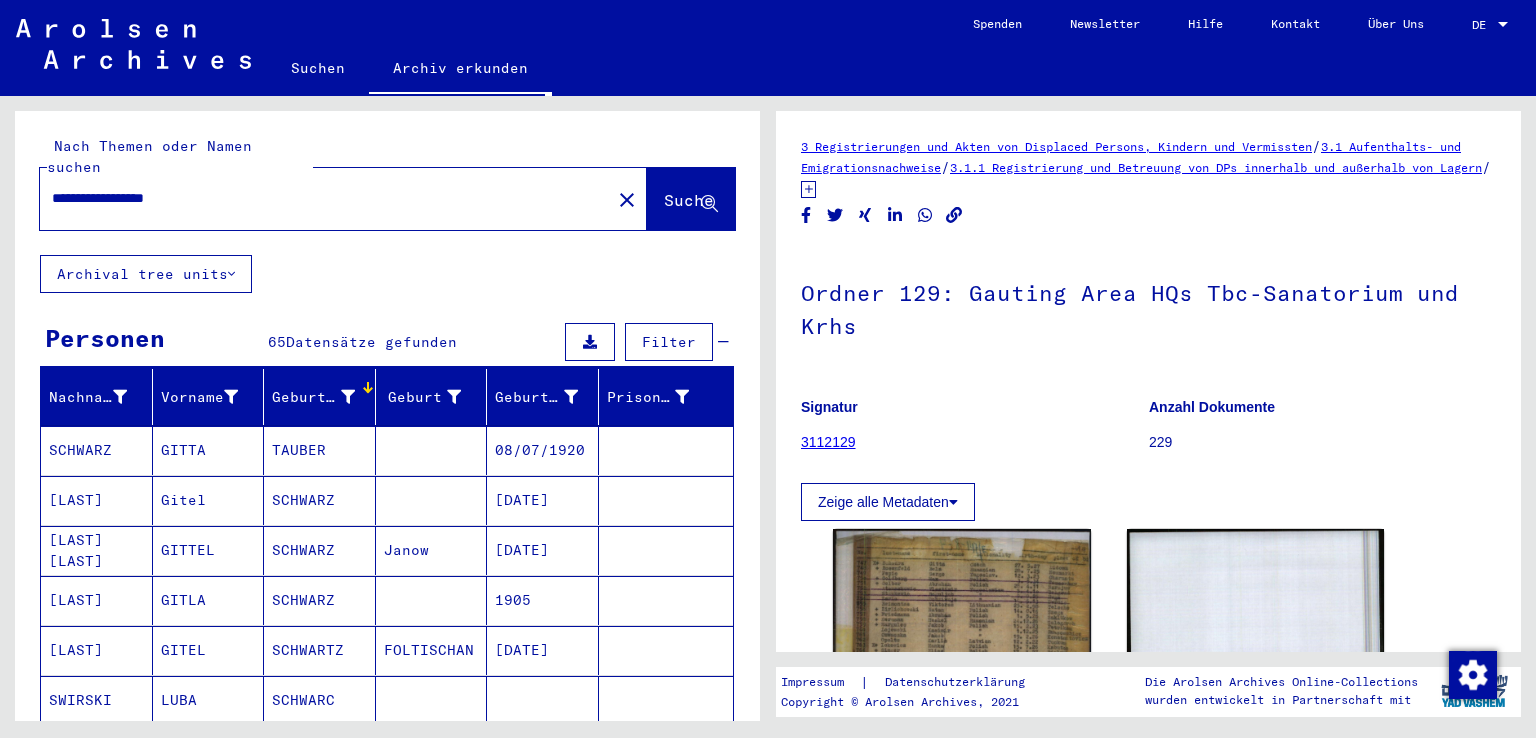 click on "**********" at bounding box center [325, 198] 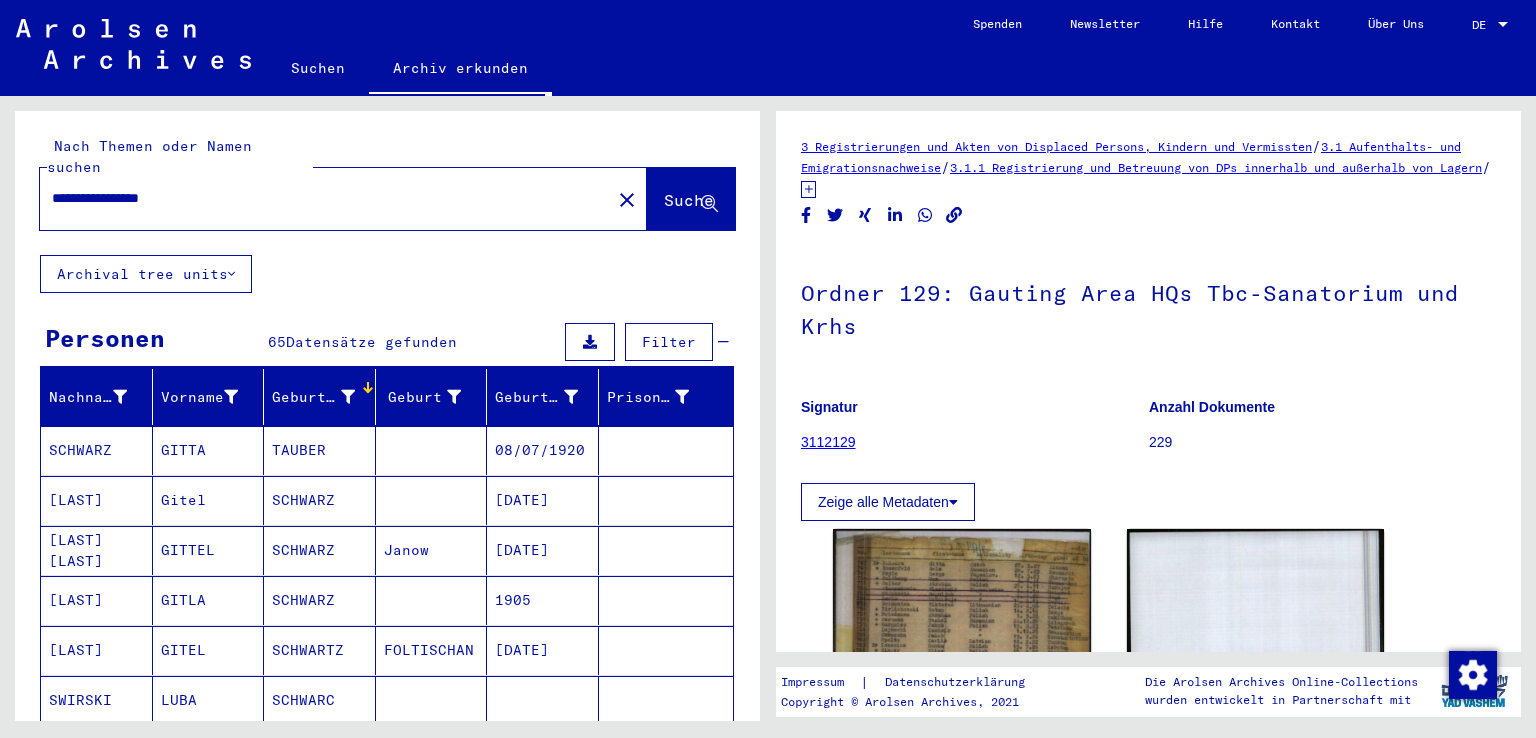 click on "**********" 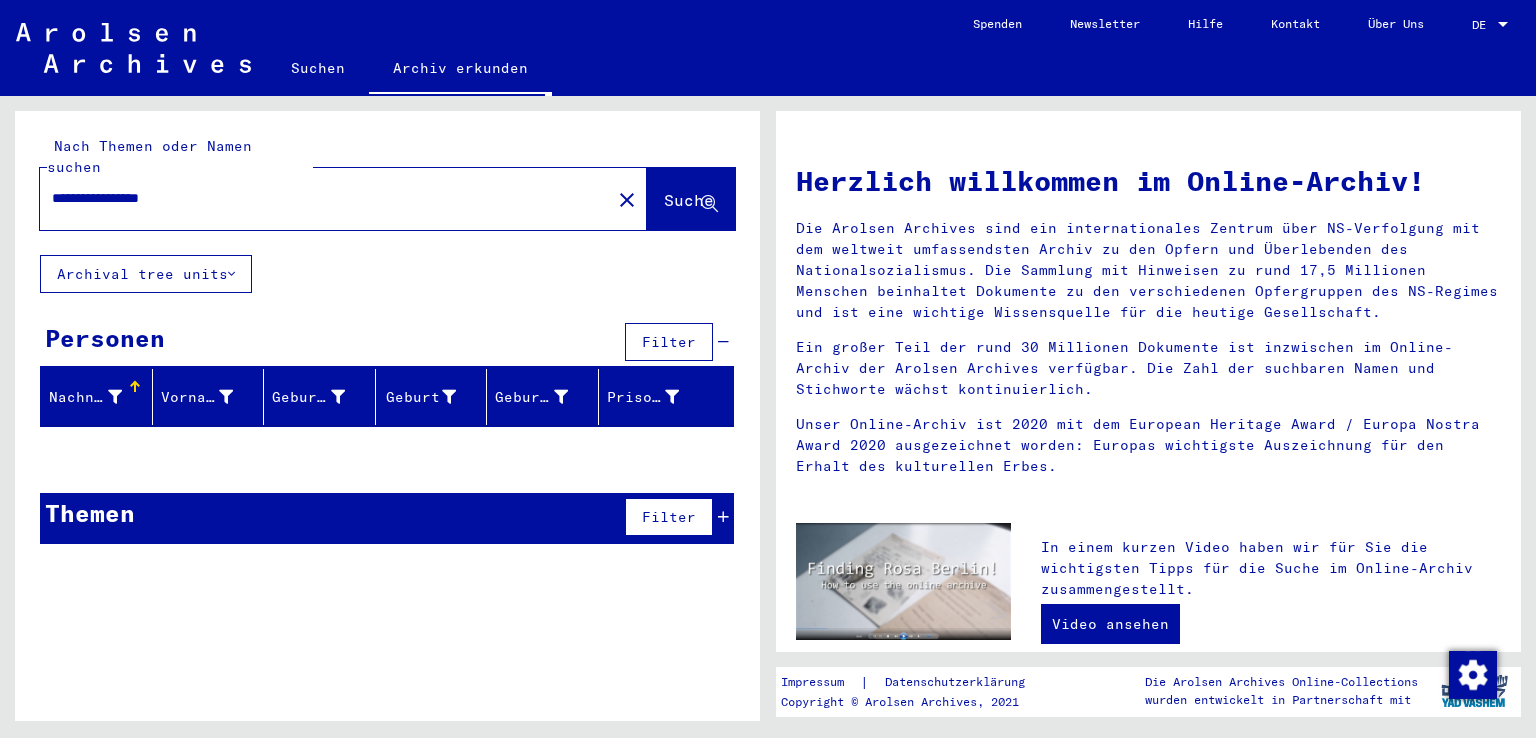 click 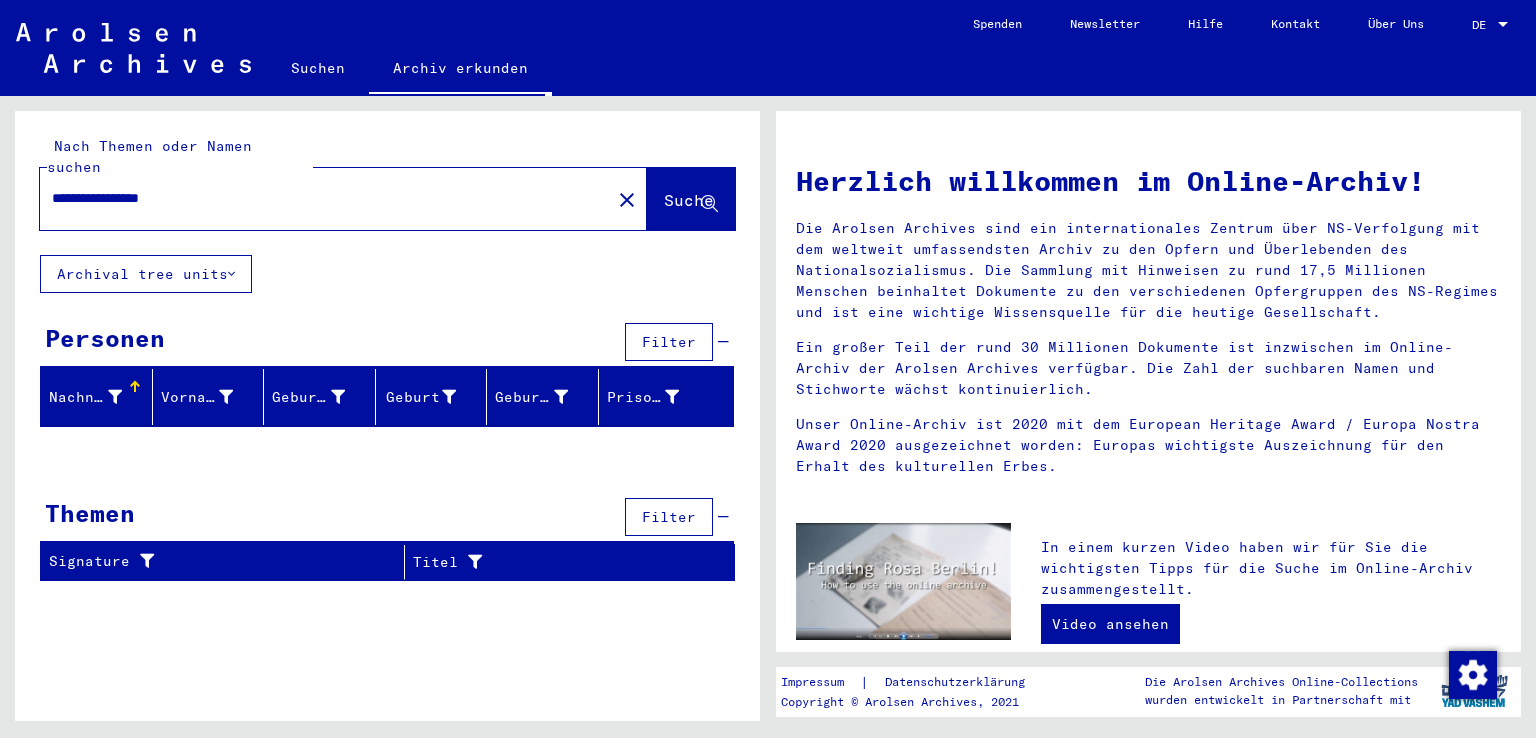 click on "Themen  Filter" at bounding box center [387, 518] 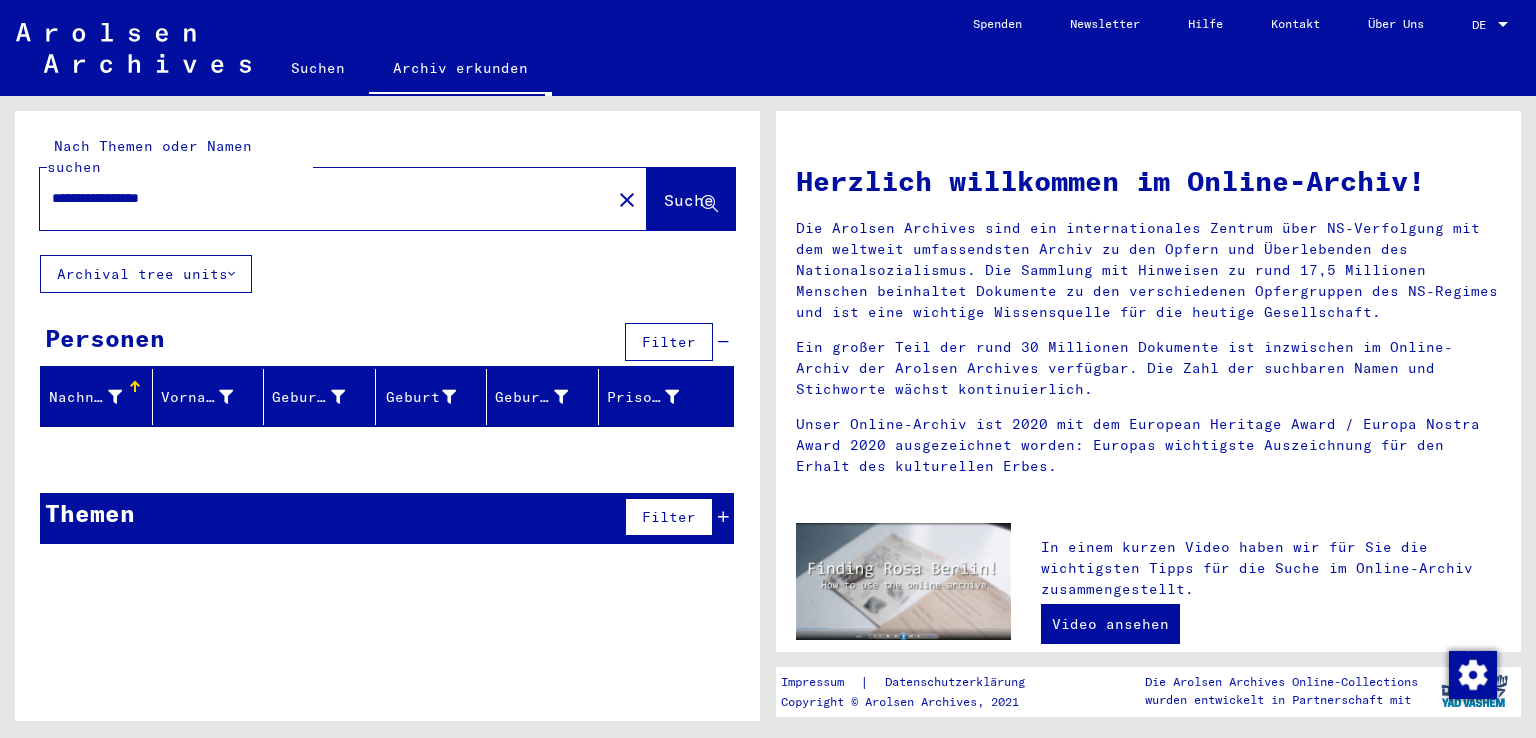 click on "**********" at bounding box center (319, 198) 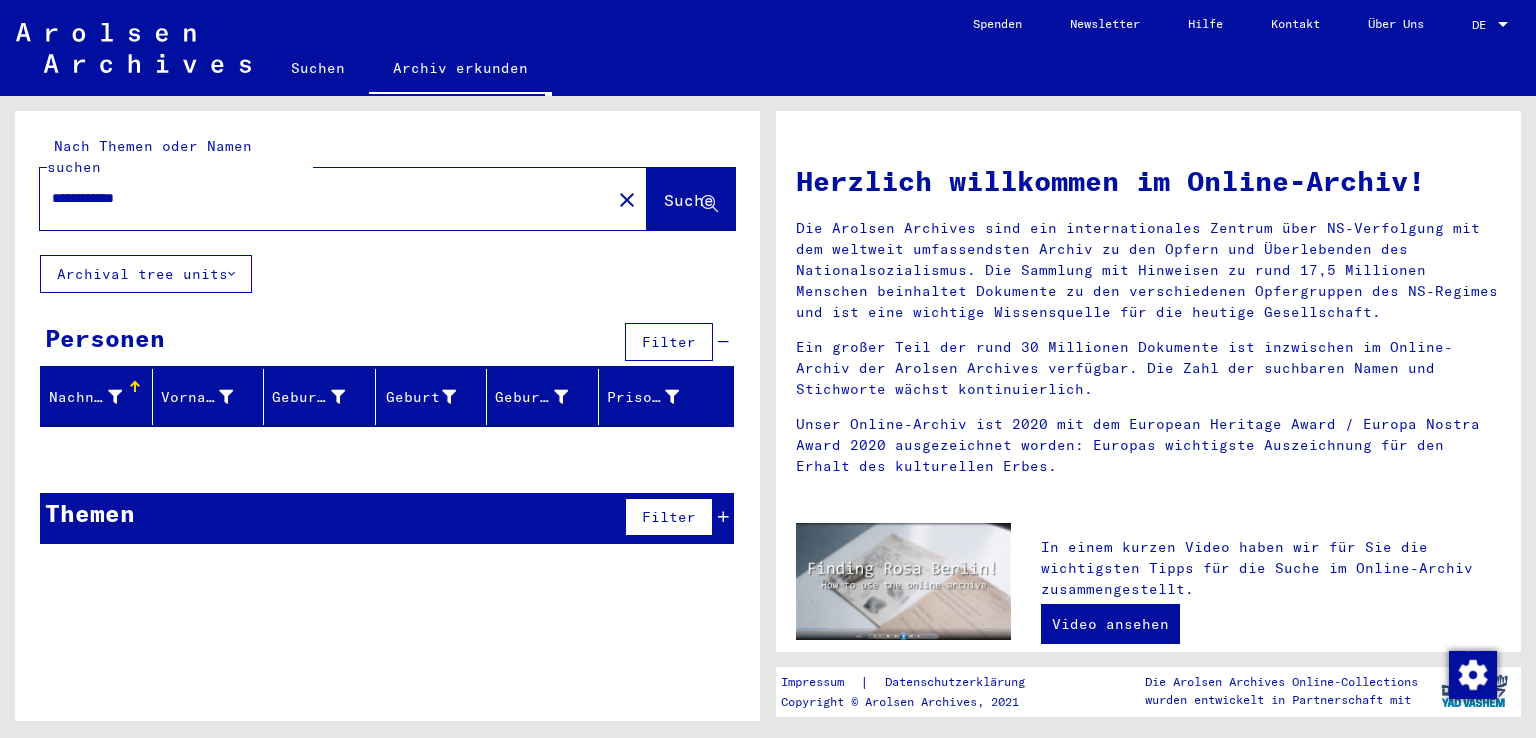 type on "**********" 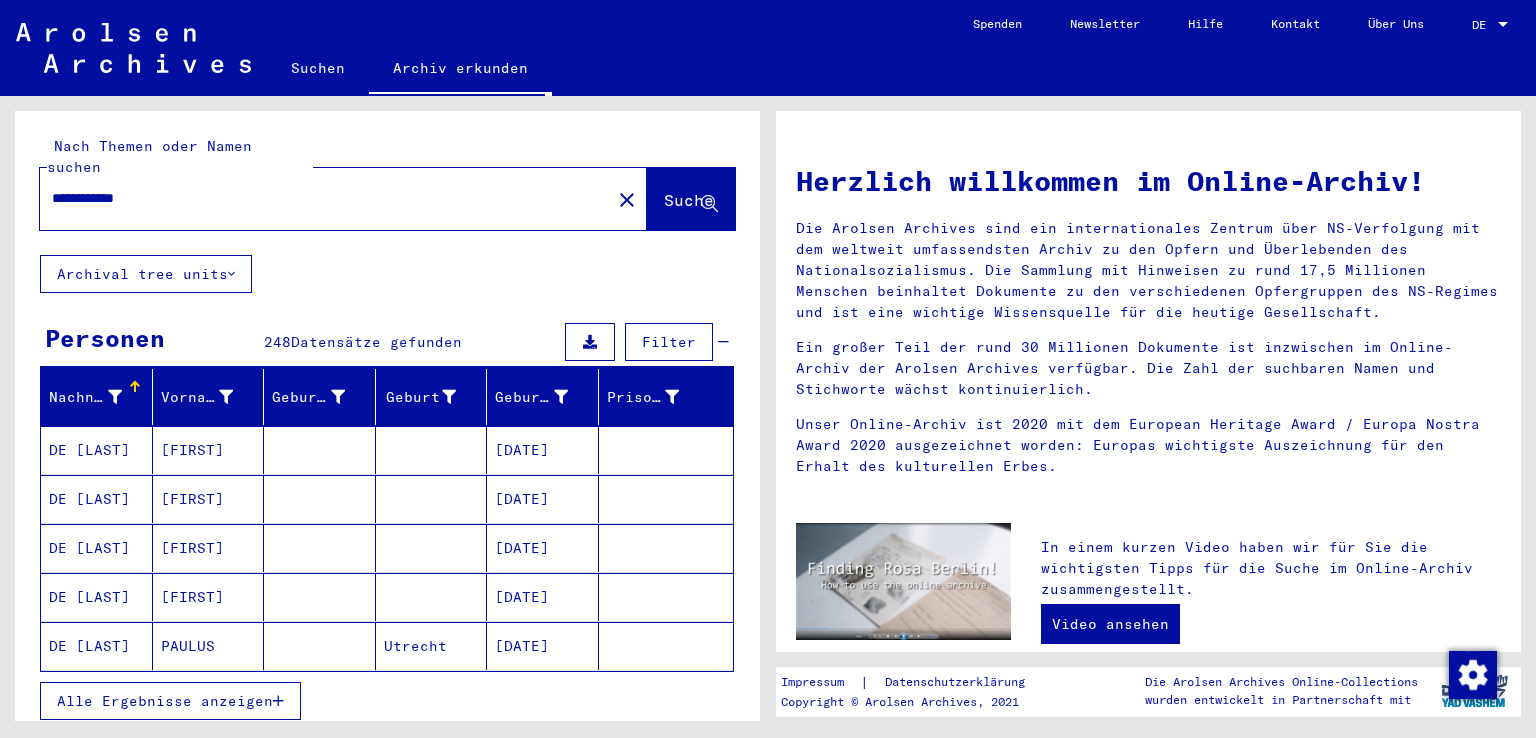 click on "Alle Ergebnisse anzeigen" at bounding box center [170, 701] 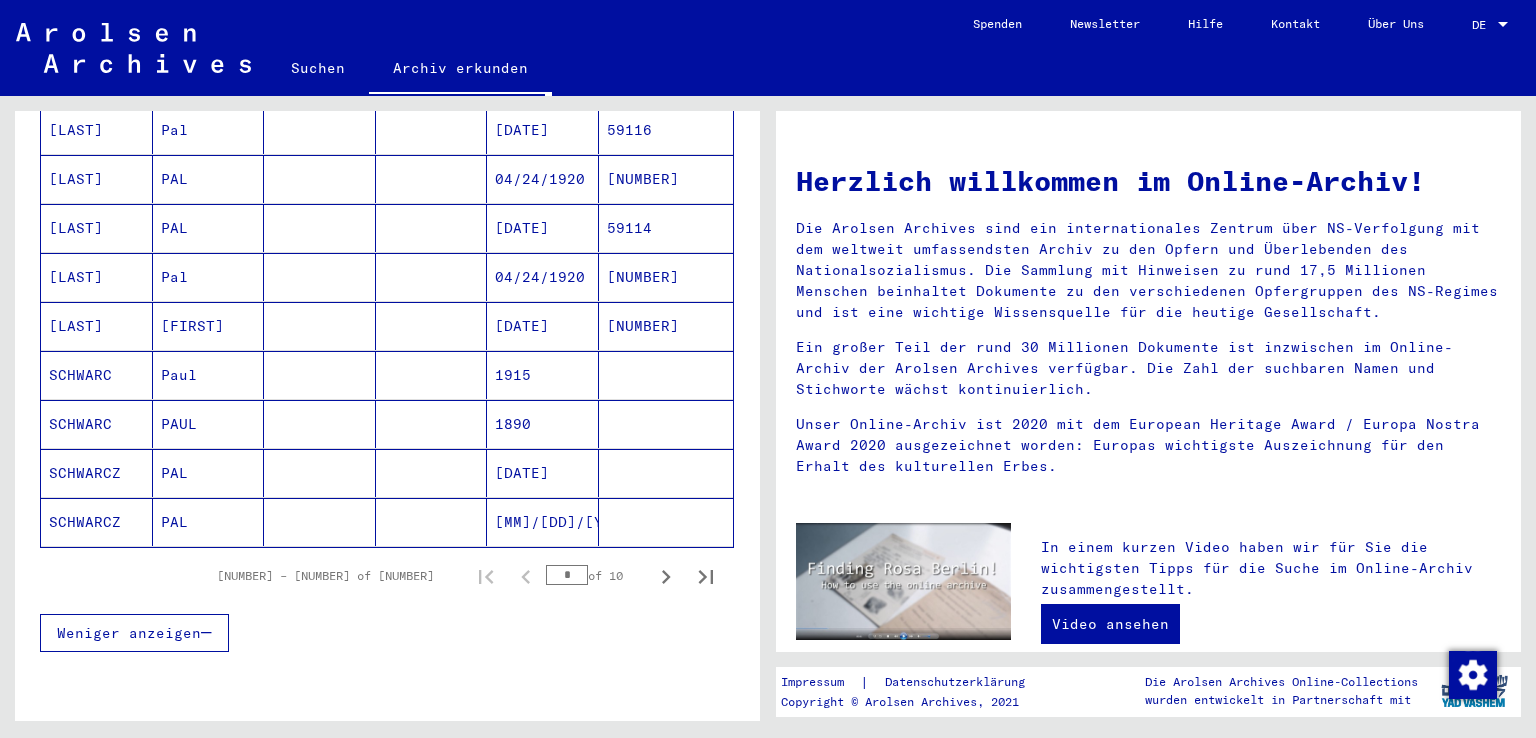scroll, scrollTop: 1113, scrollLeft: 0, axis: vertical 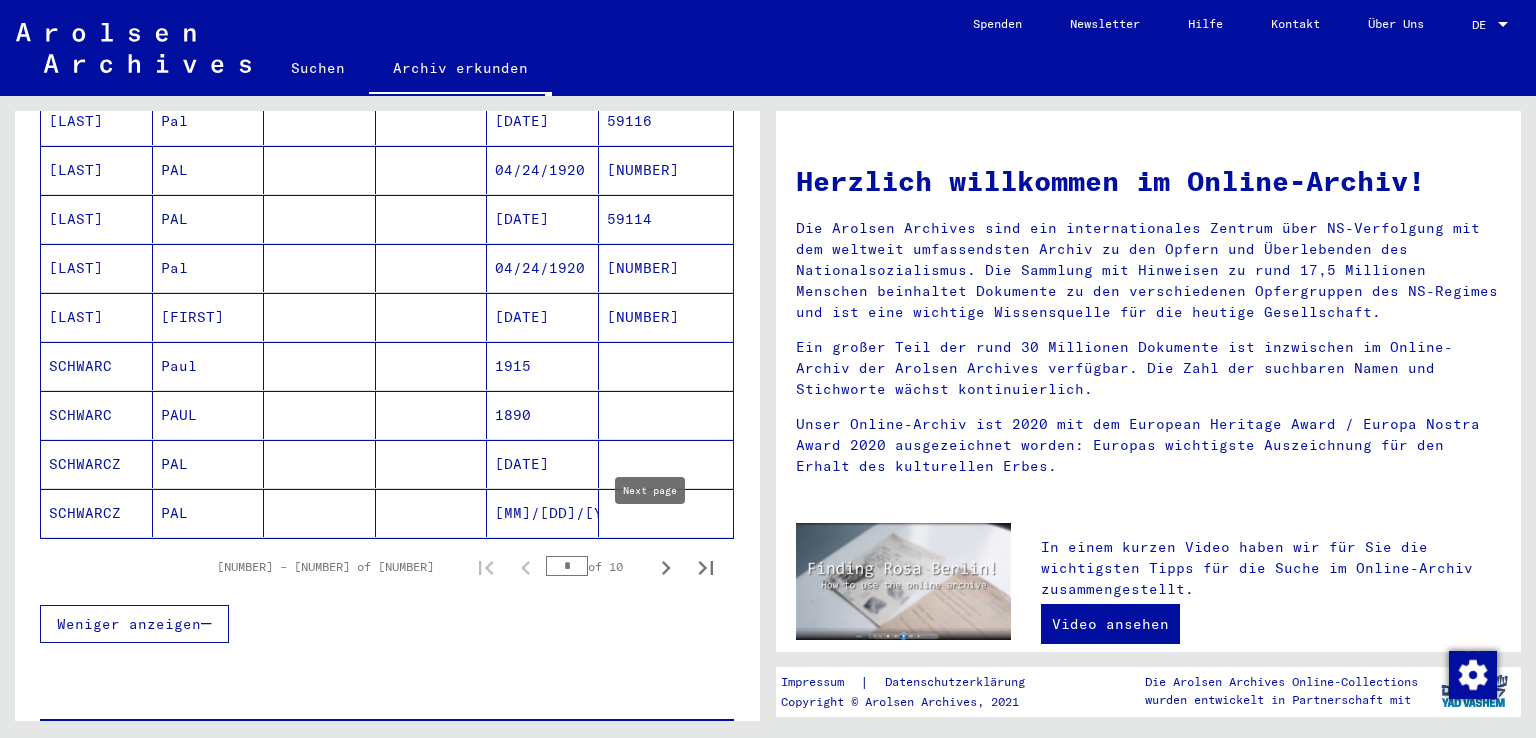 click 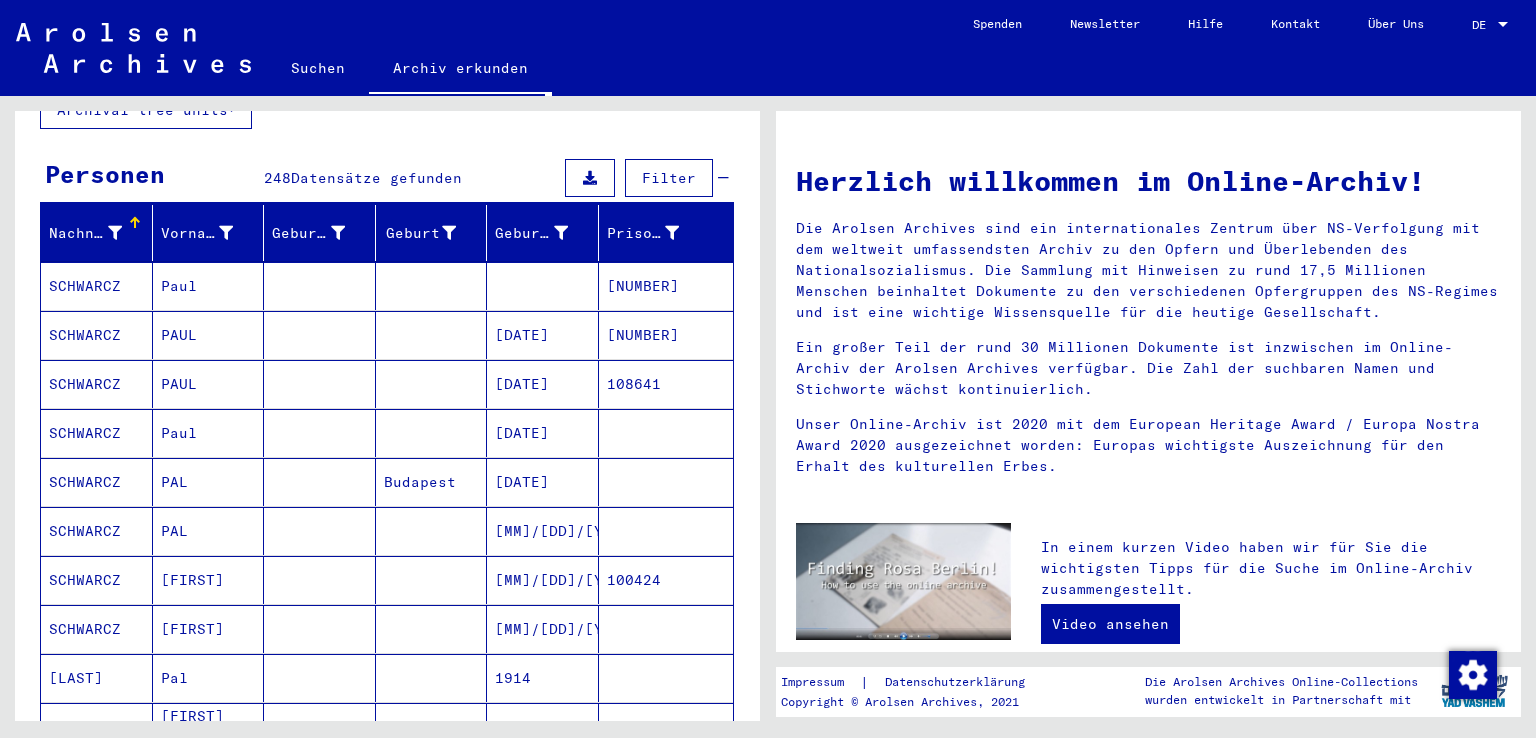 scroll, scrollTop: 0, scrollLeft: 0, axis: both 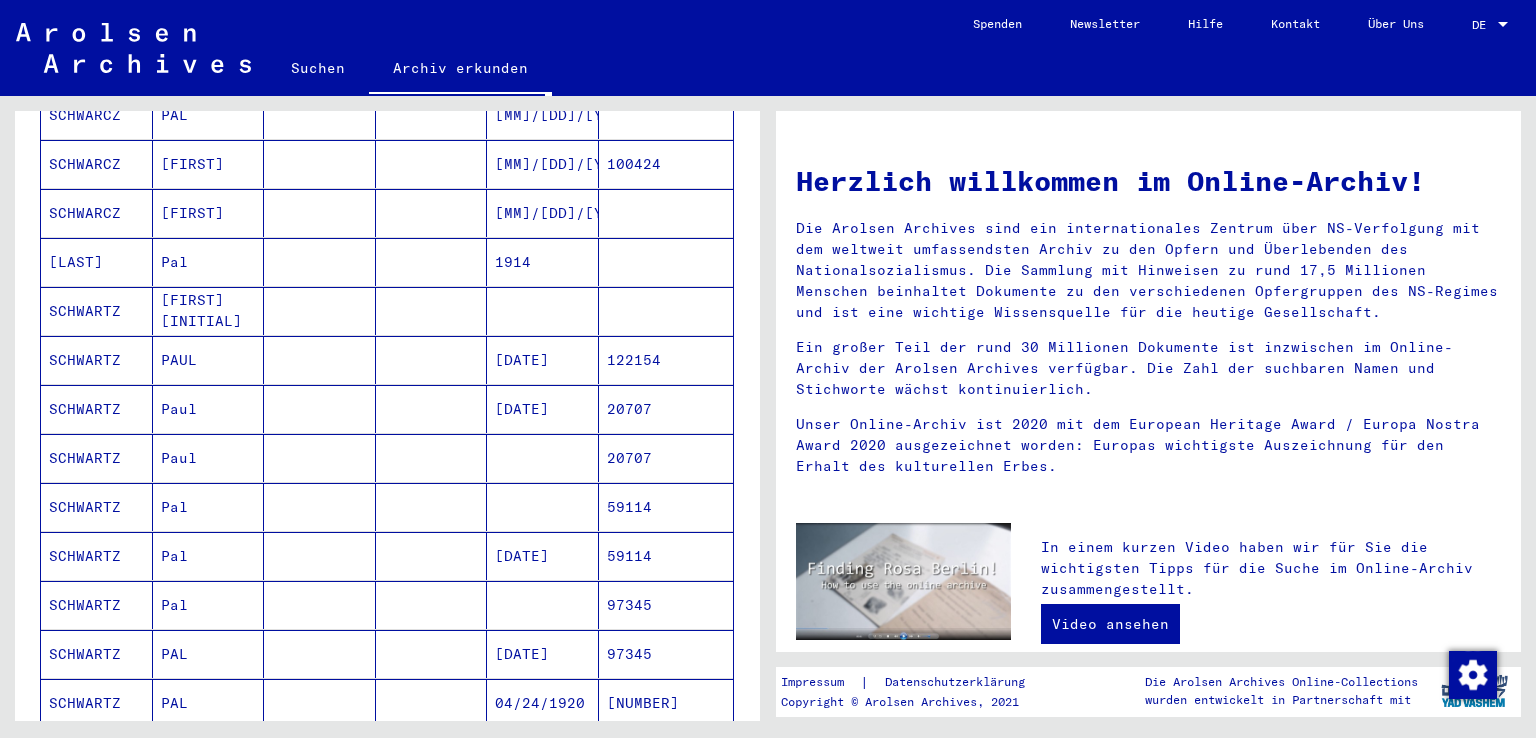 click on "Paul" at bounding box center (209, 458) 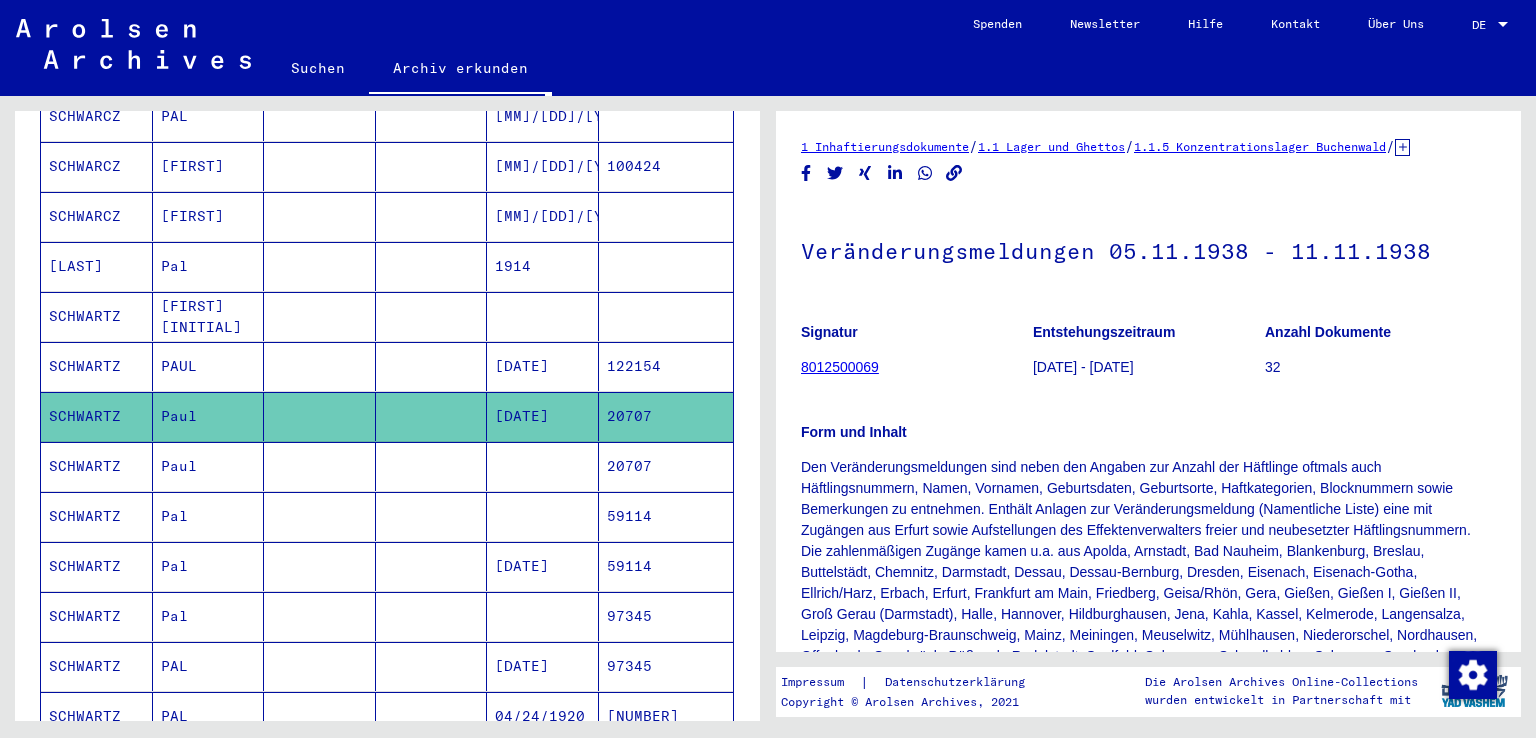 scroll, scrollTop: 0, scrollLeft: 0, axis: both 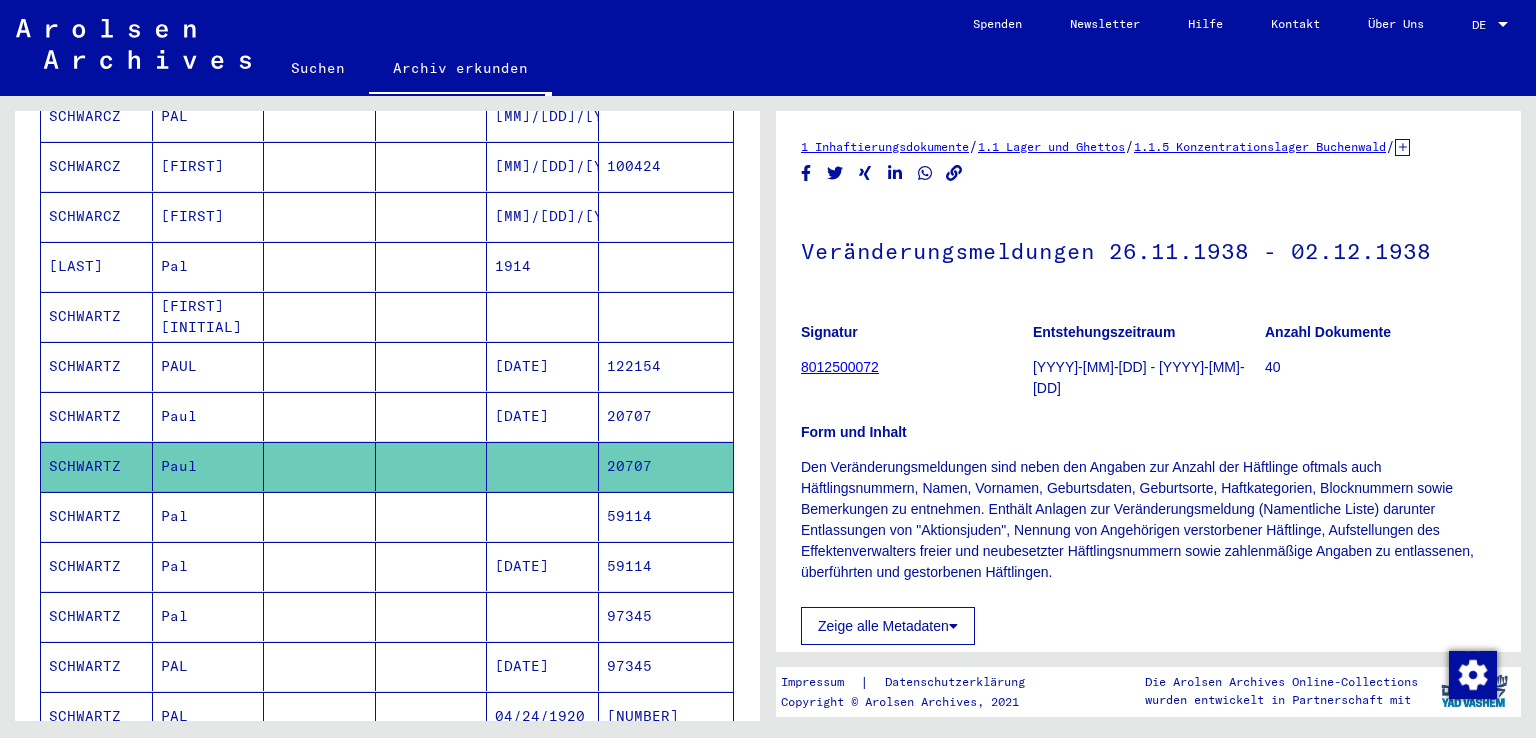 click on "Pal" at bounding box center (209, 566) 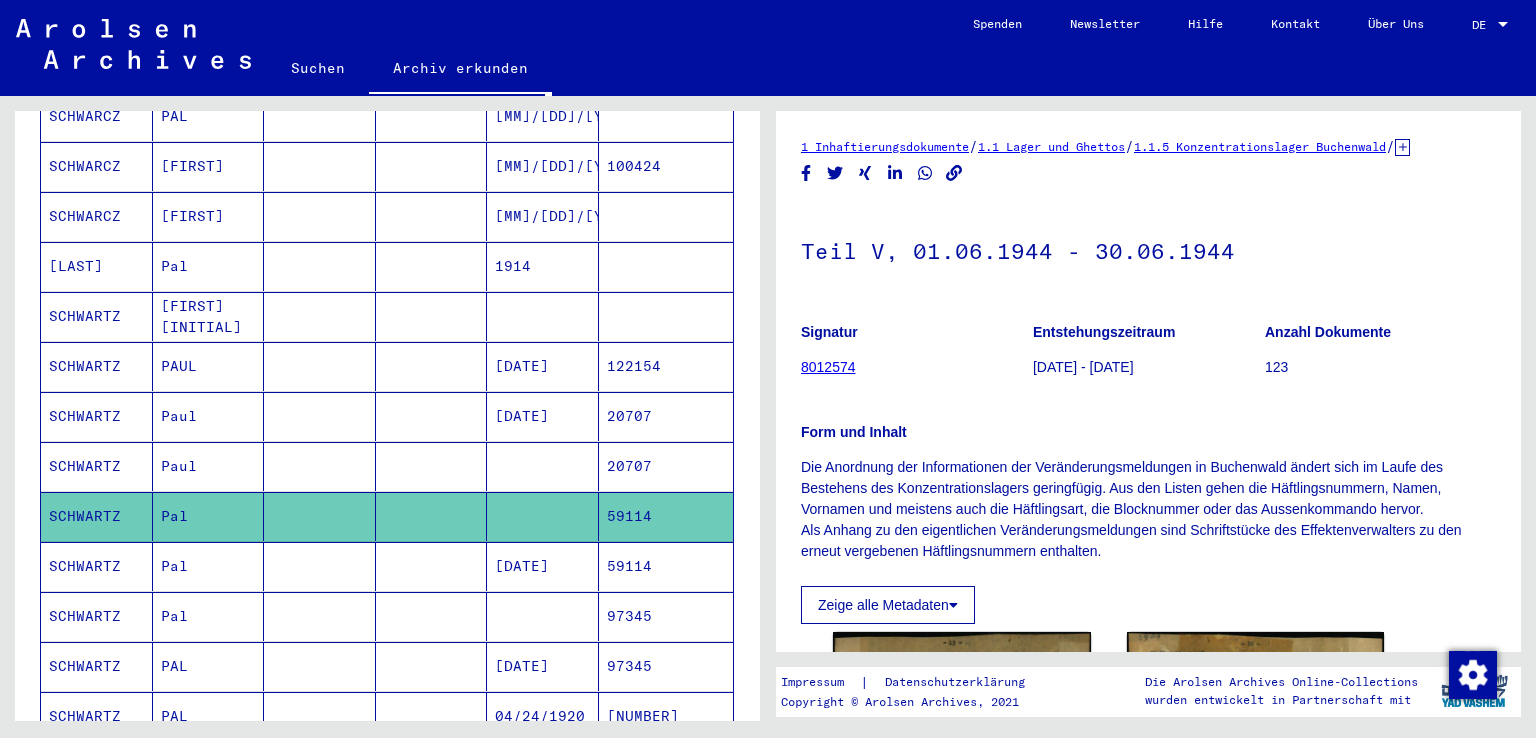scroll, scrollTop: 0, scrollLeft: 0, axis: both 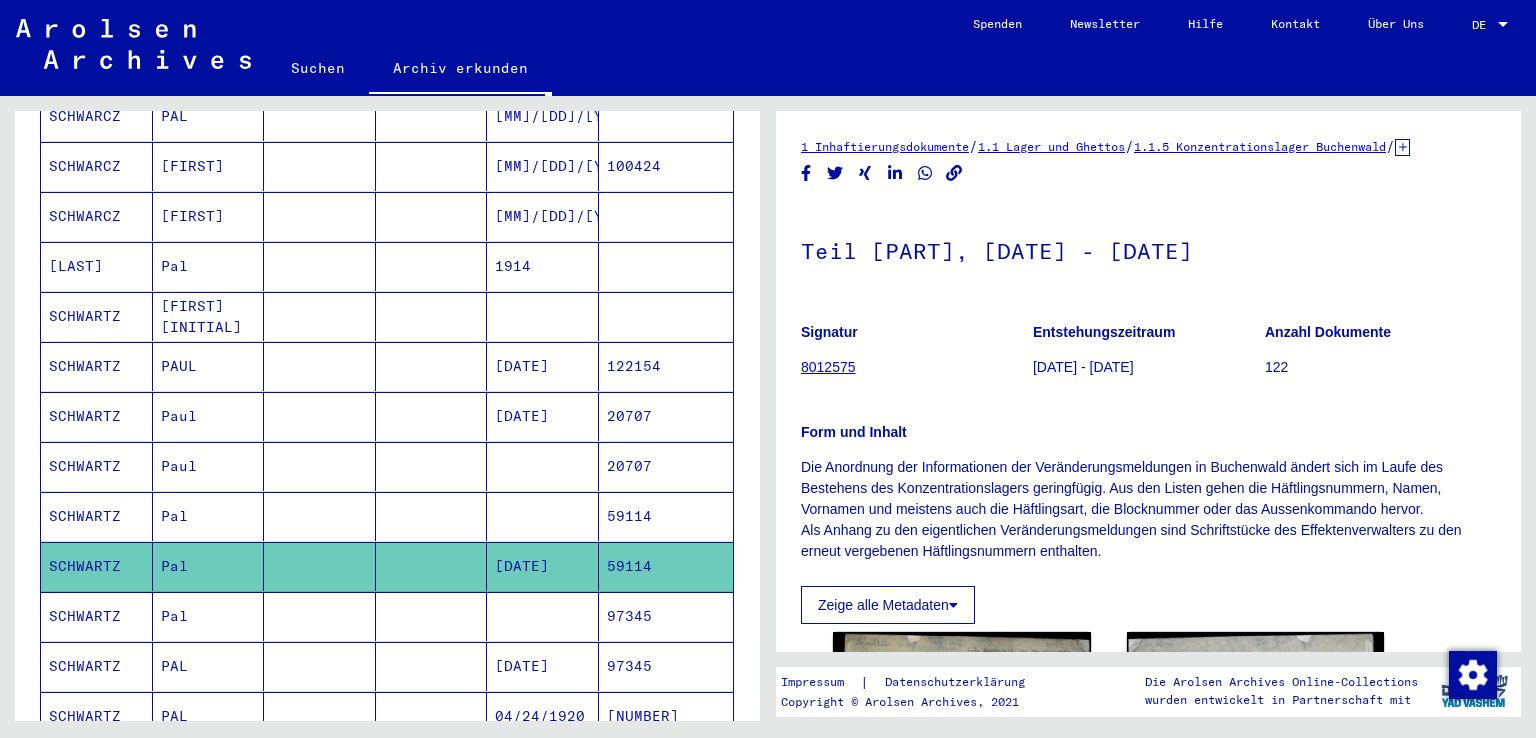 click at bounding box center (320, 666) 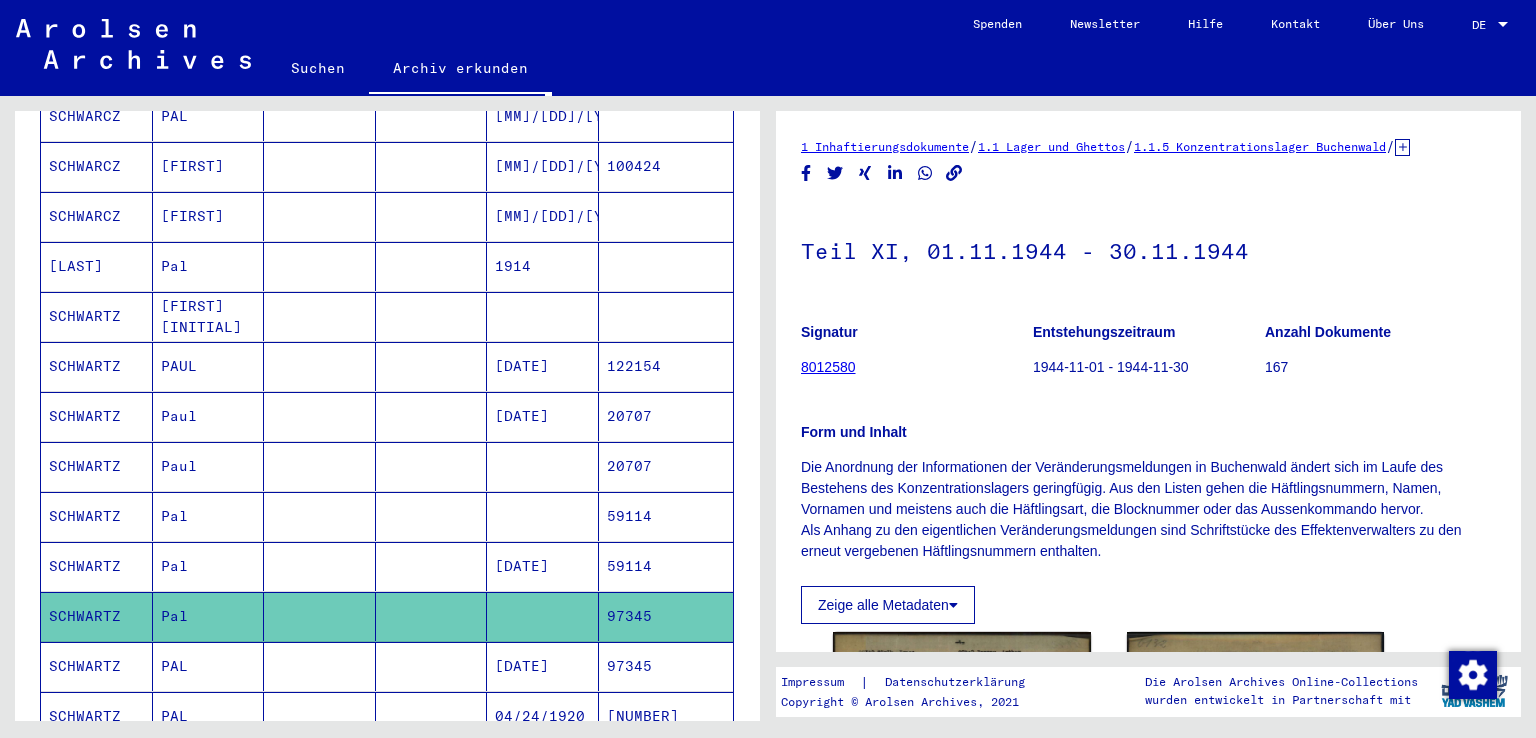 scroll, scrollTop: 0, scrollLeft: 0, axis: both 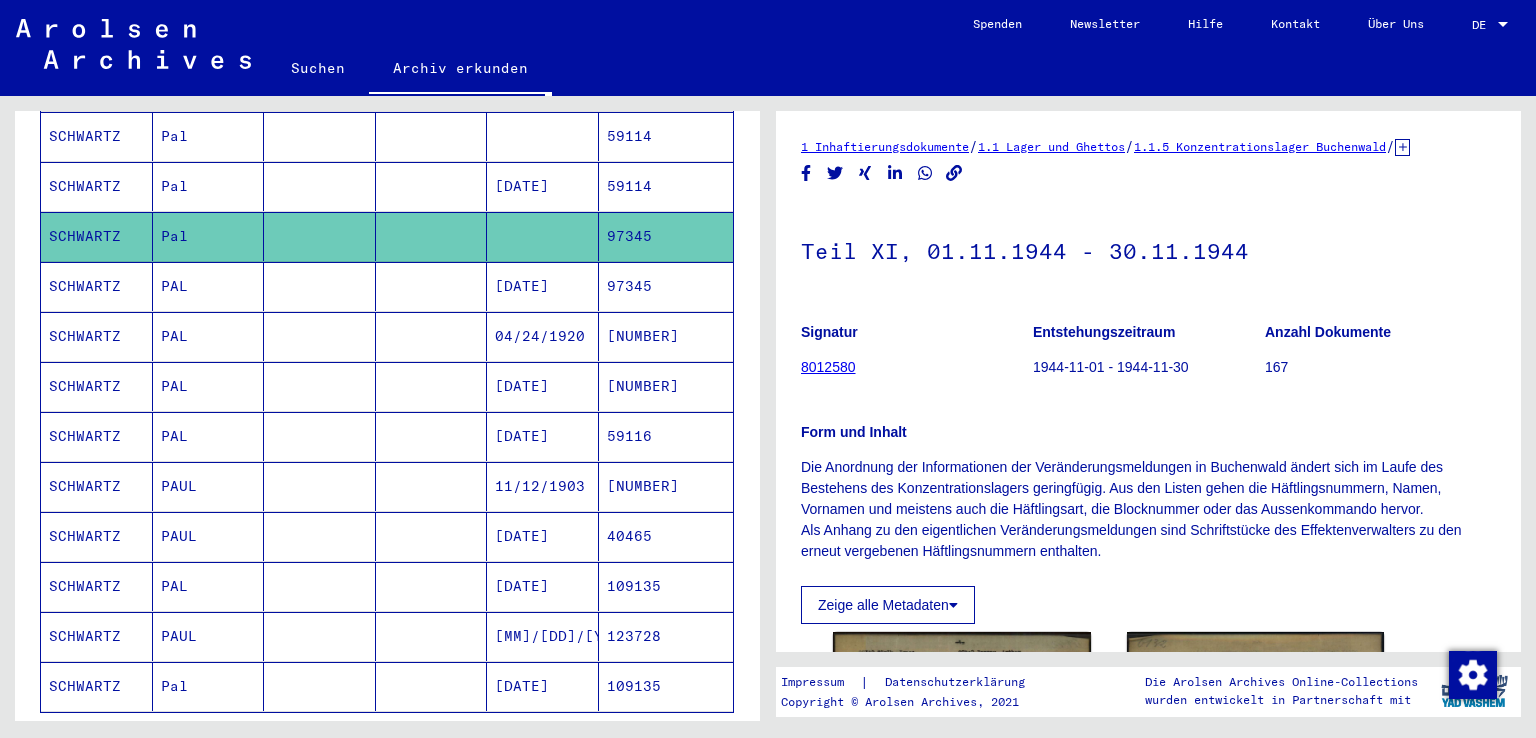 click at bounding box center (432, 536) 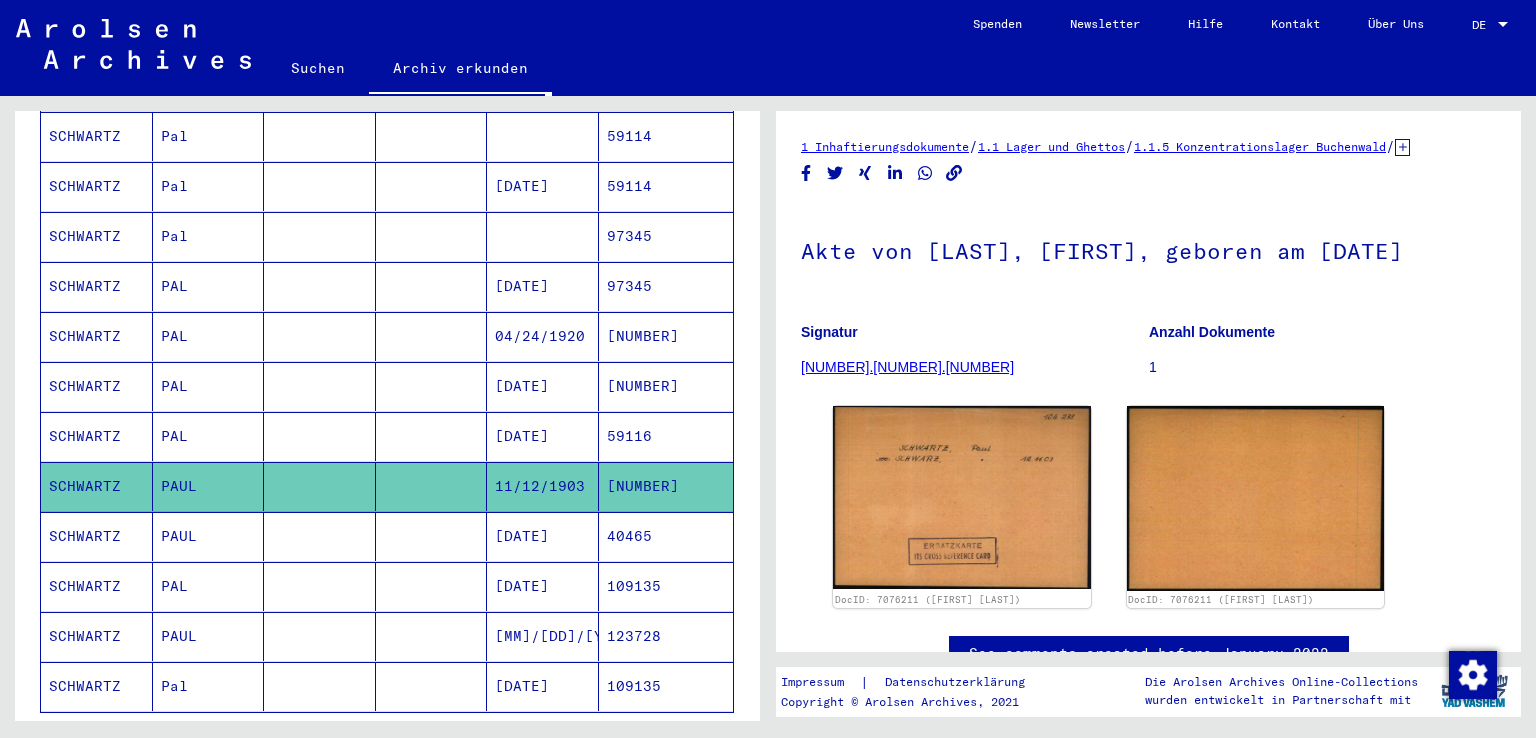 scroll, scrollTop: 0, scrollLeft: 0, axis: both 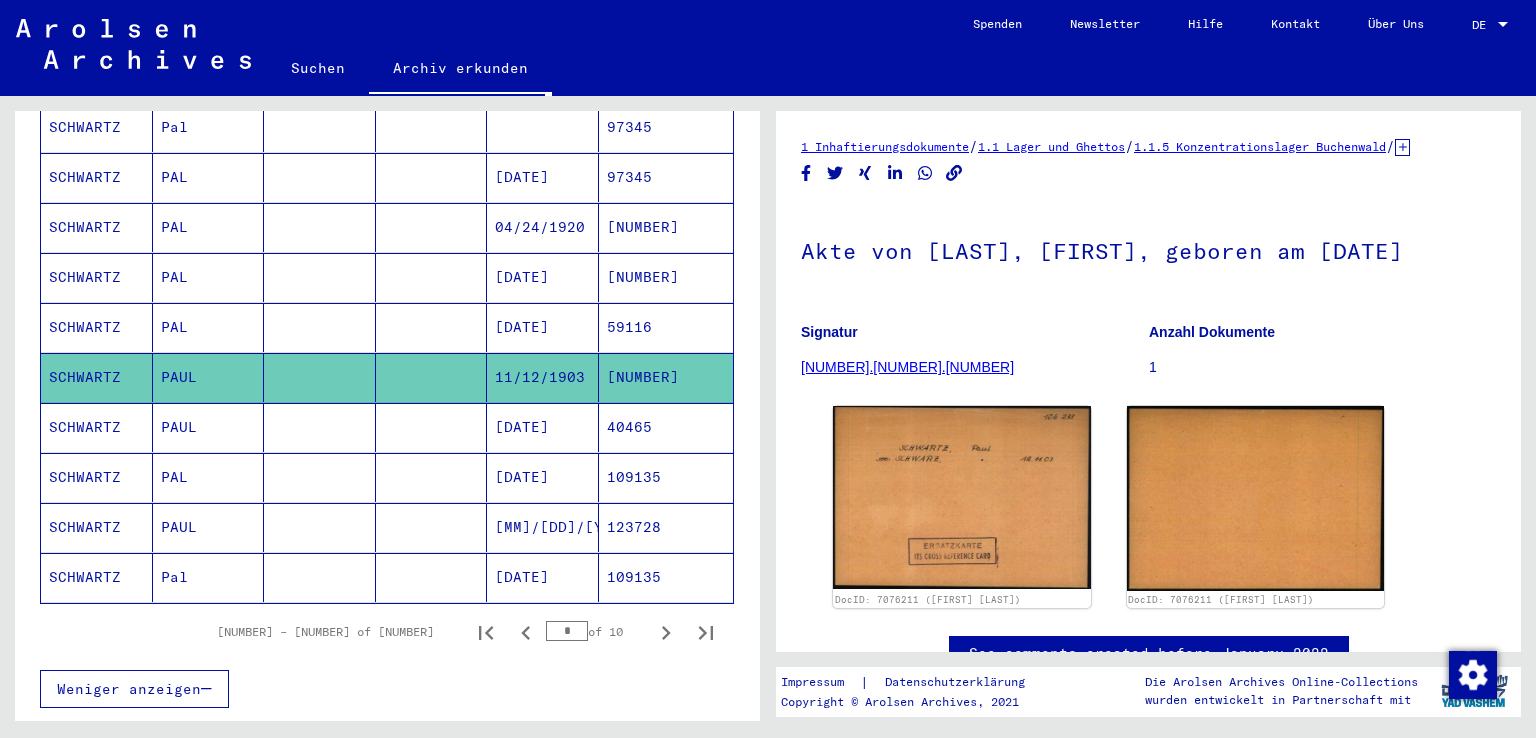 click on "40465" at bounding box center [666, 477] 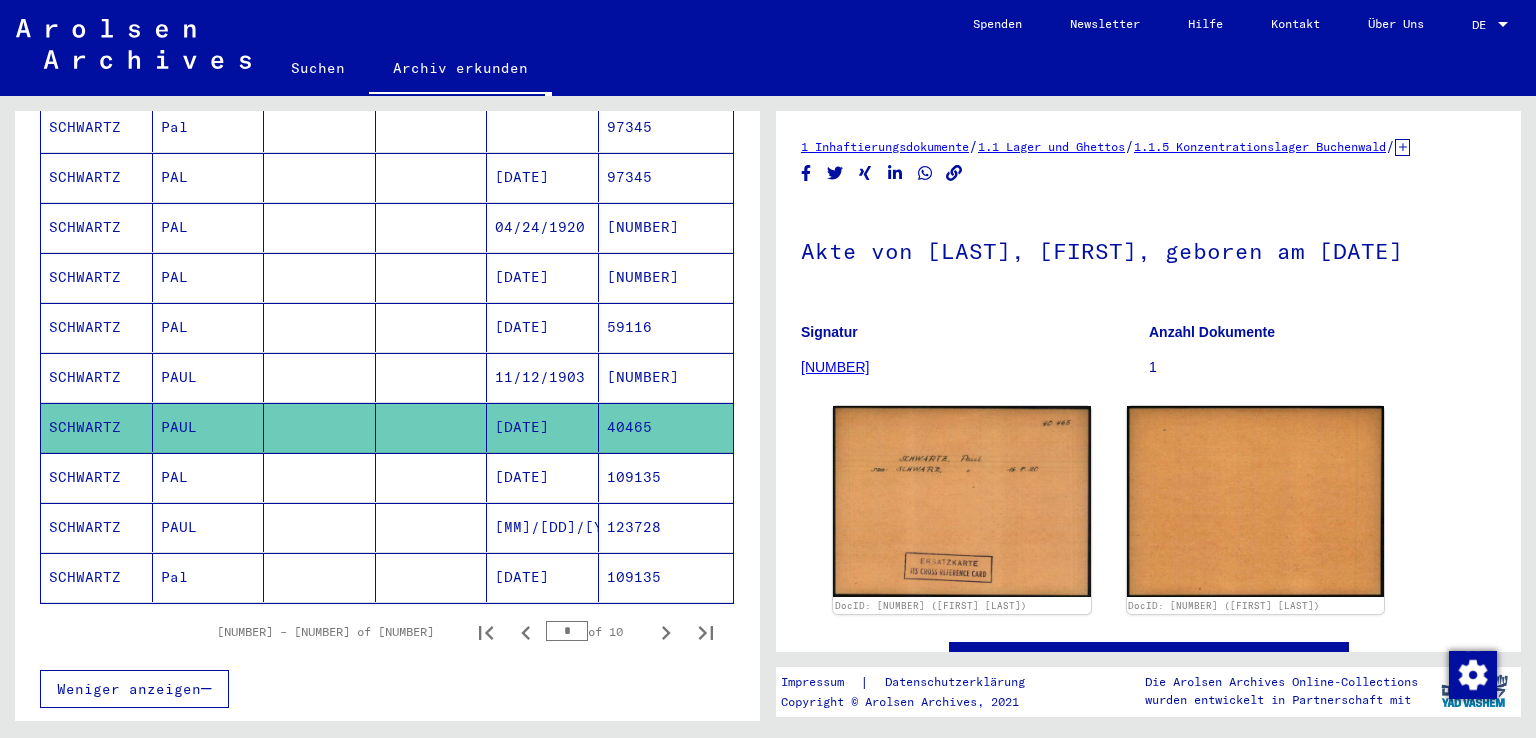 scroll, scrollTop: 0, scrollLeft: 0, axis: both 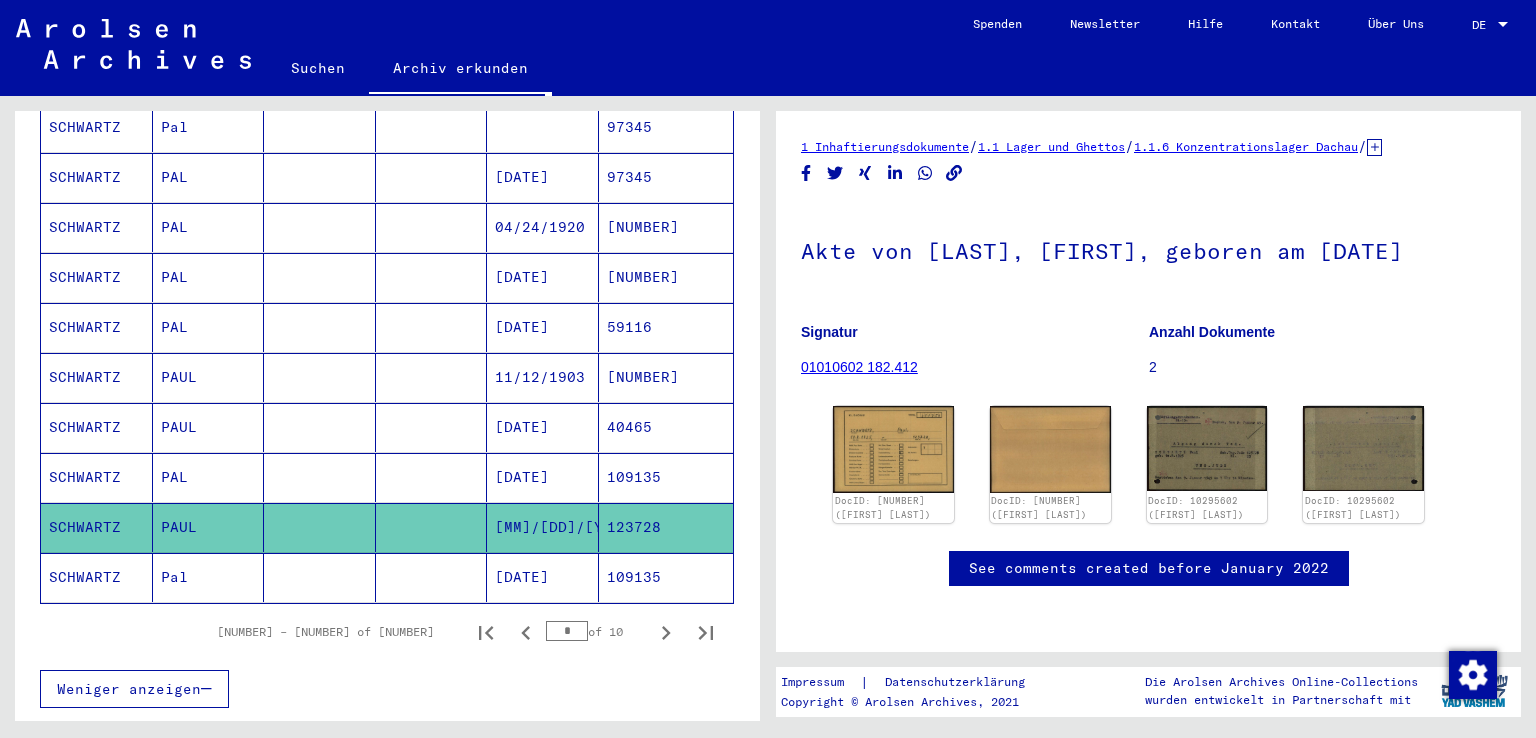 click 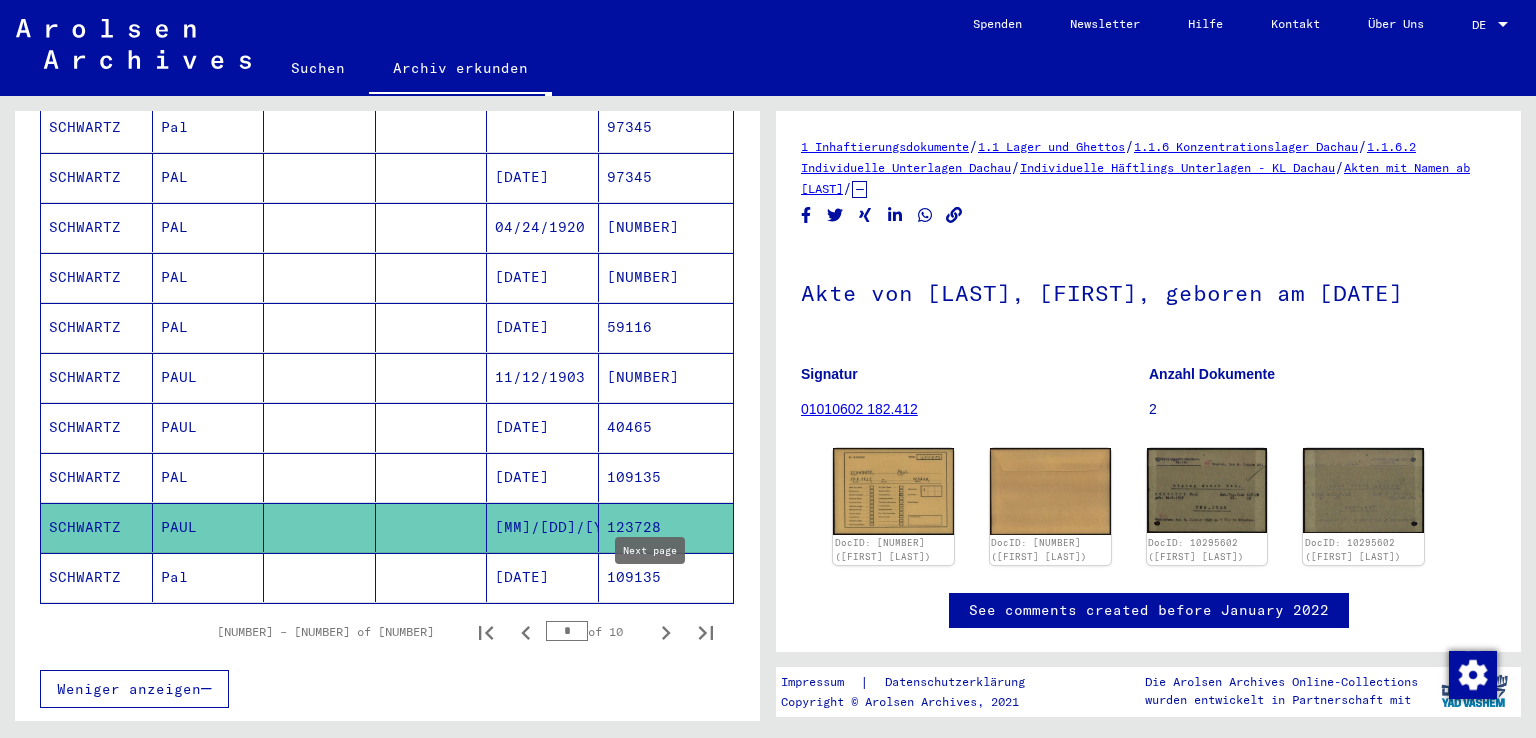 click 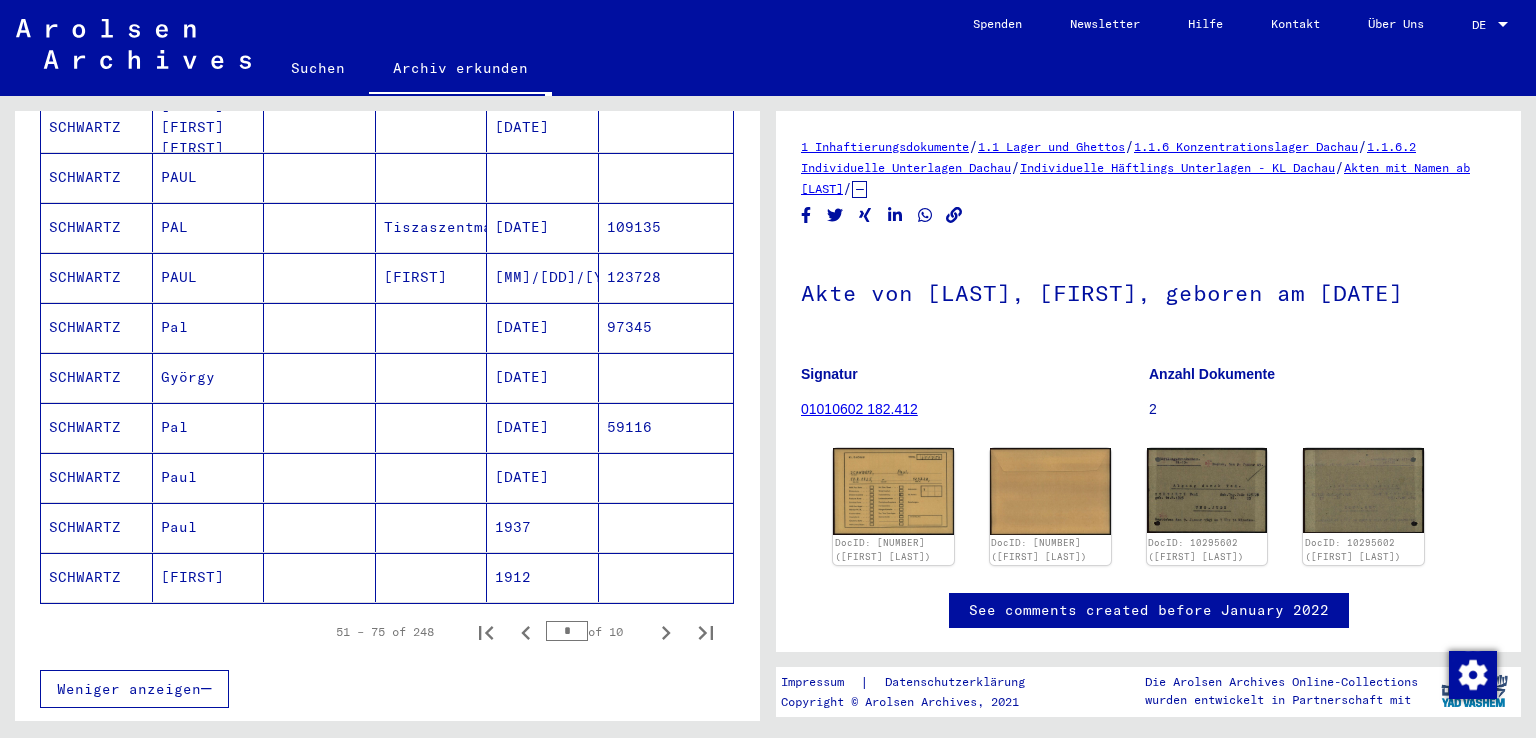 click at bounding box center (432, 577) 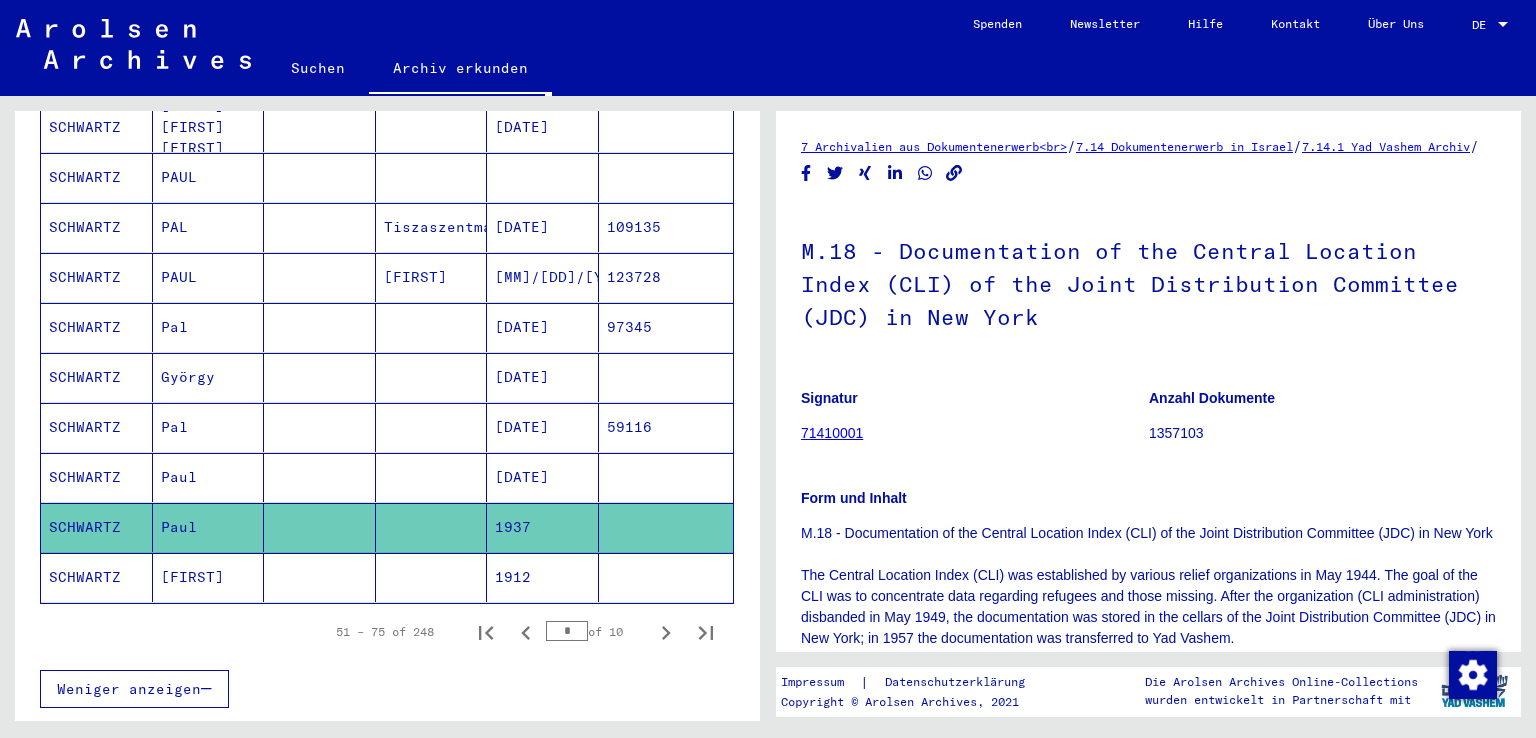 scroll, scrollTop: 0, scrollLeft: 0, axis: both 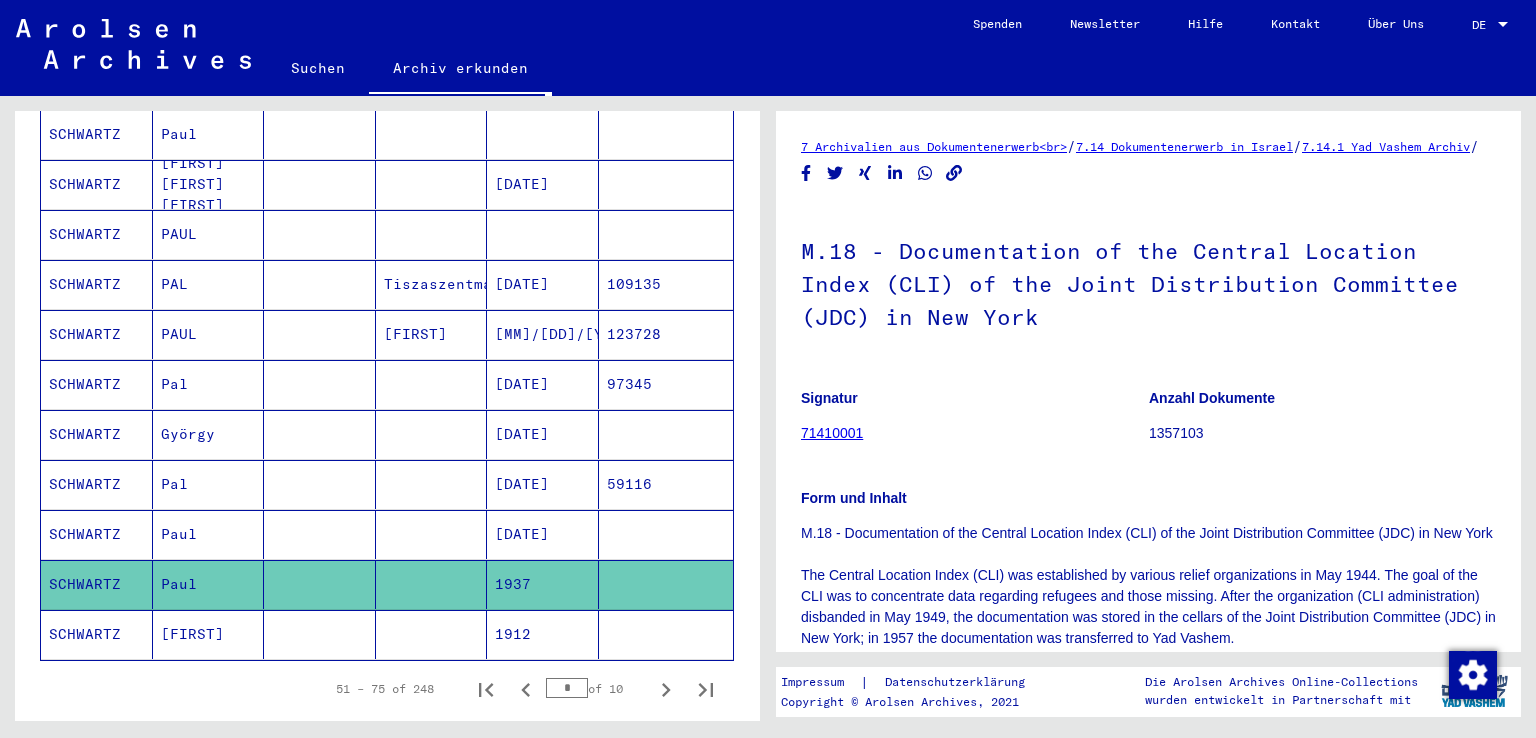 click at bounding box center [666, 584] 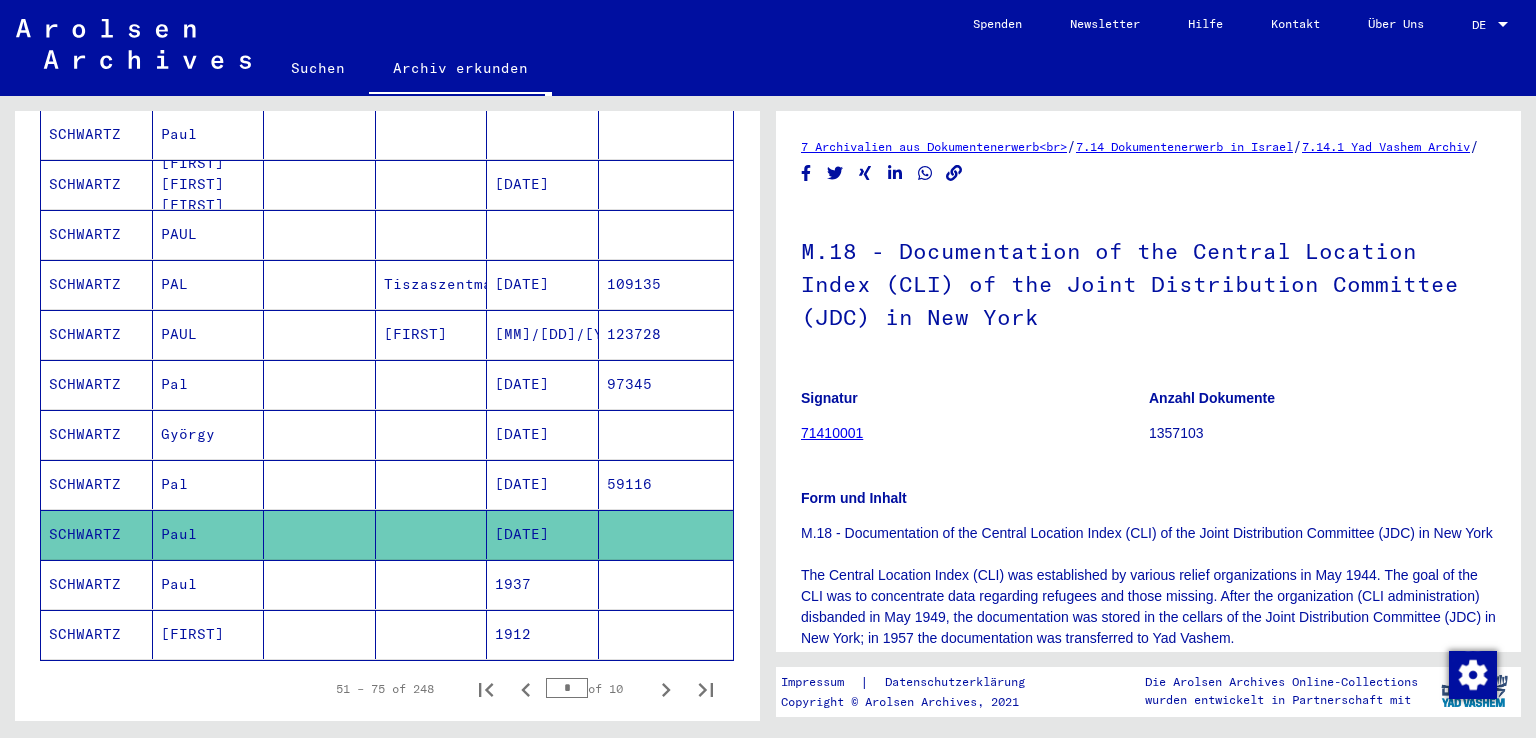 scroll, scrollTop: 0, scrollLeft: 0, axis: both 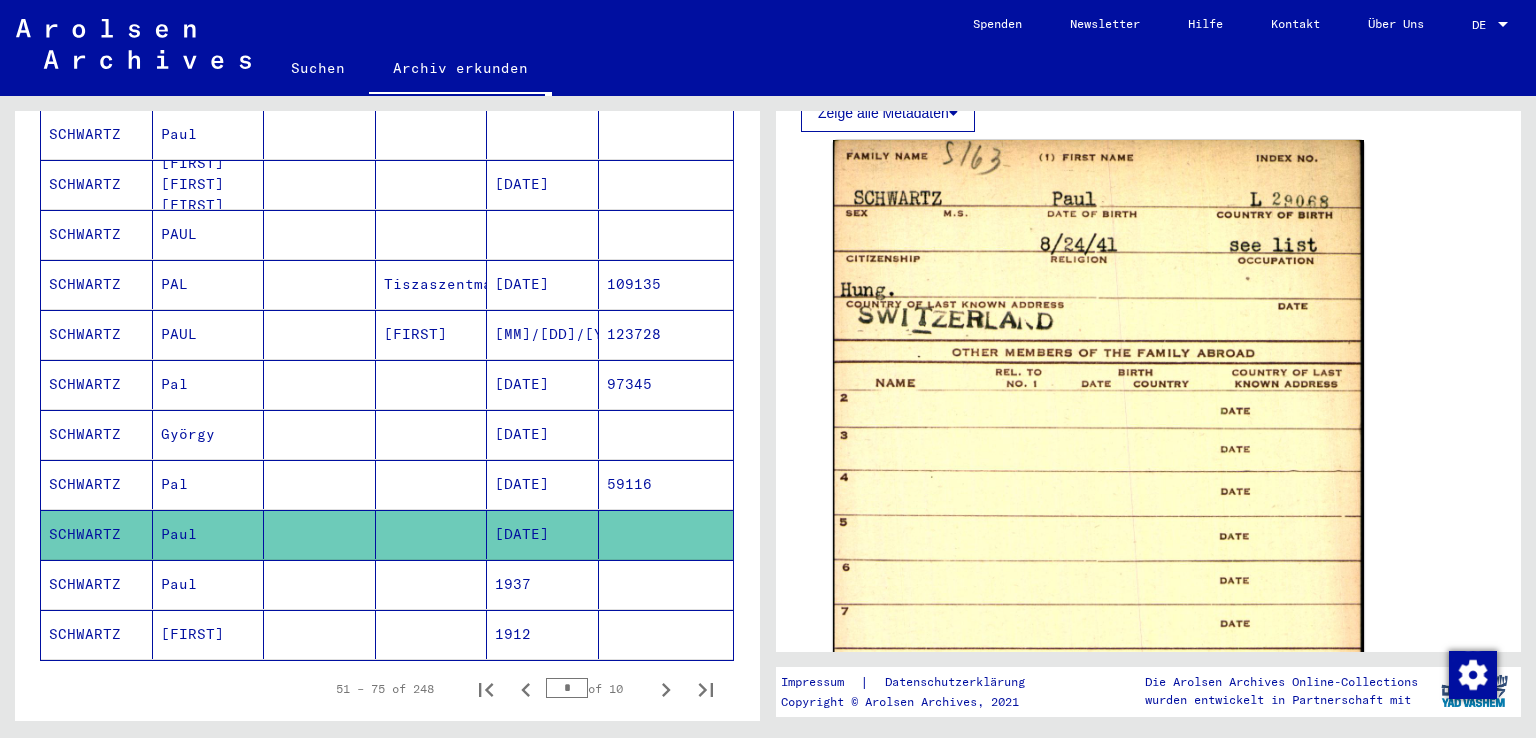 click on "59116" at bounding box center [666, 534] 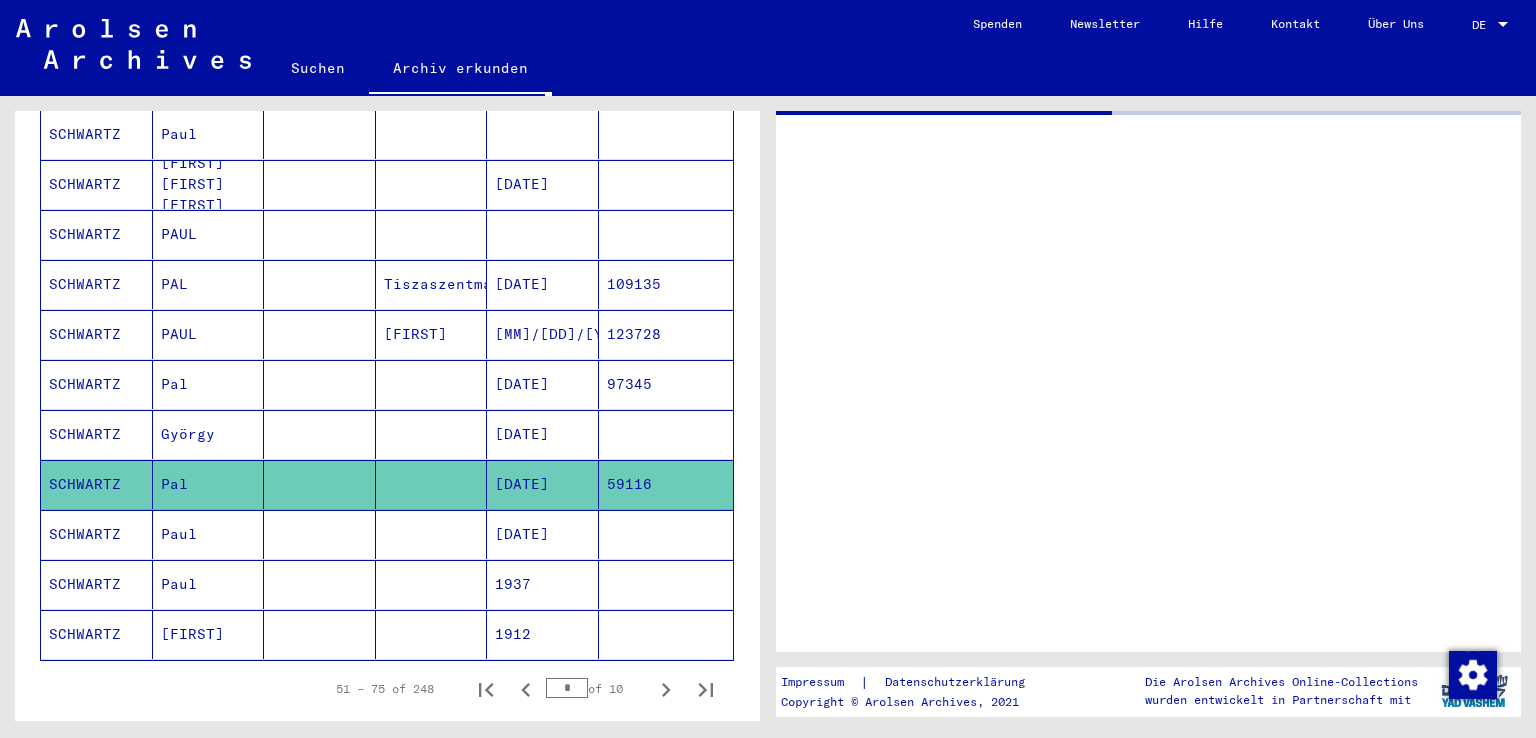 scroll, scrollTop: 0, scrollLeft: 0, axis: both 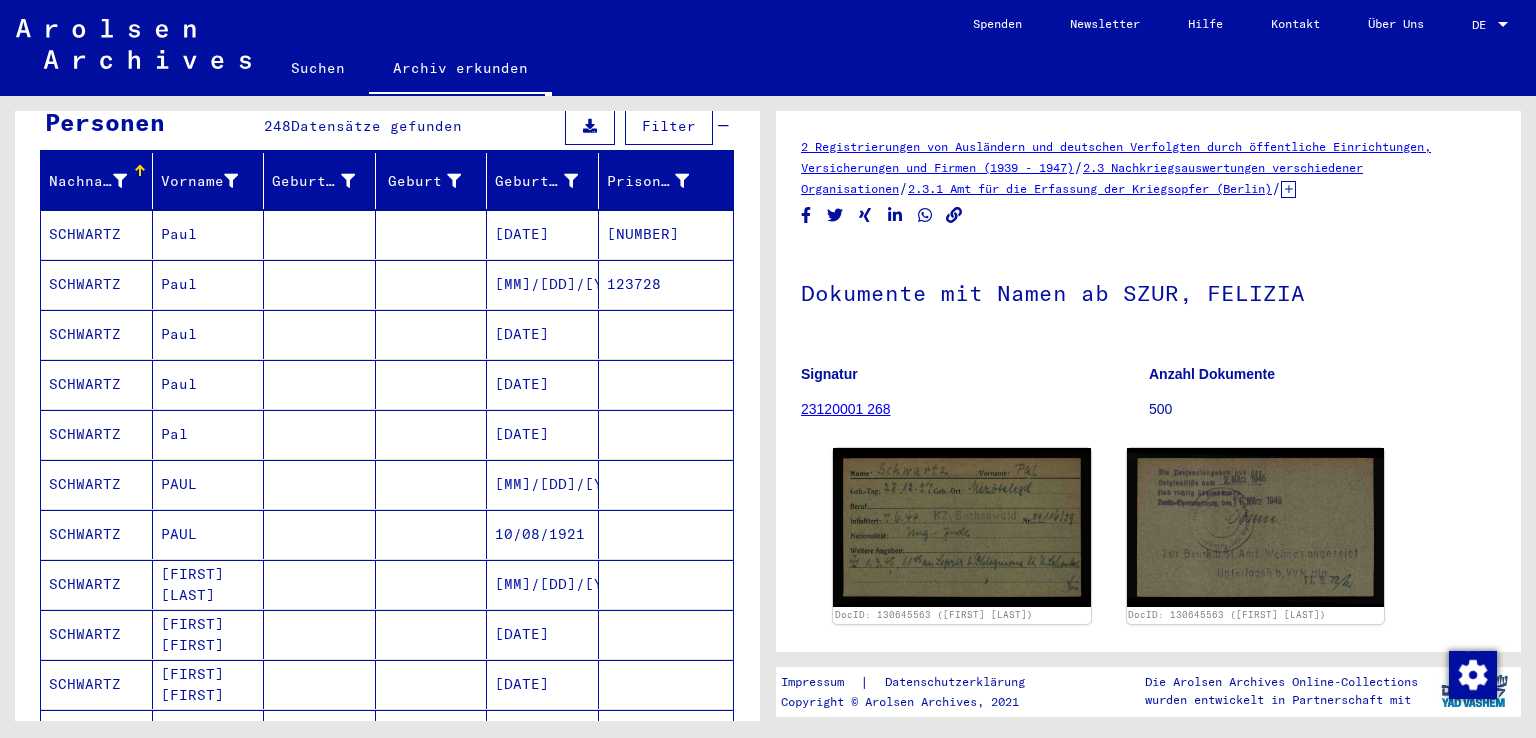 click on "[DATE]" at bounding box center [543, 284] 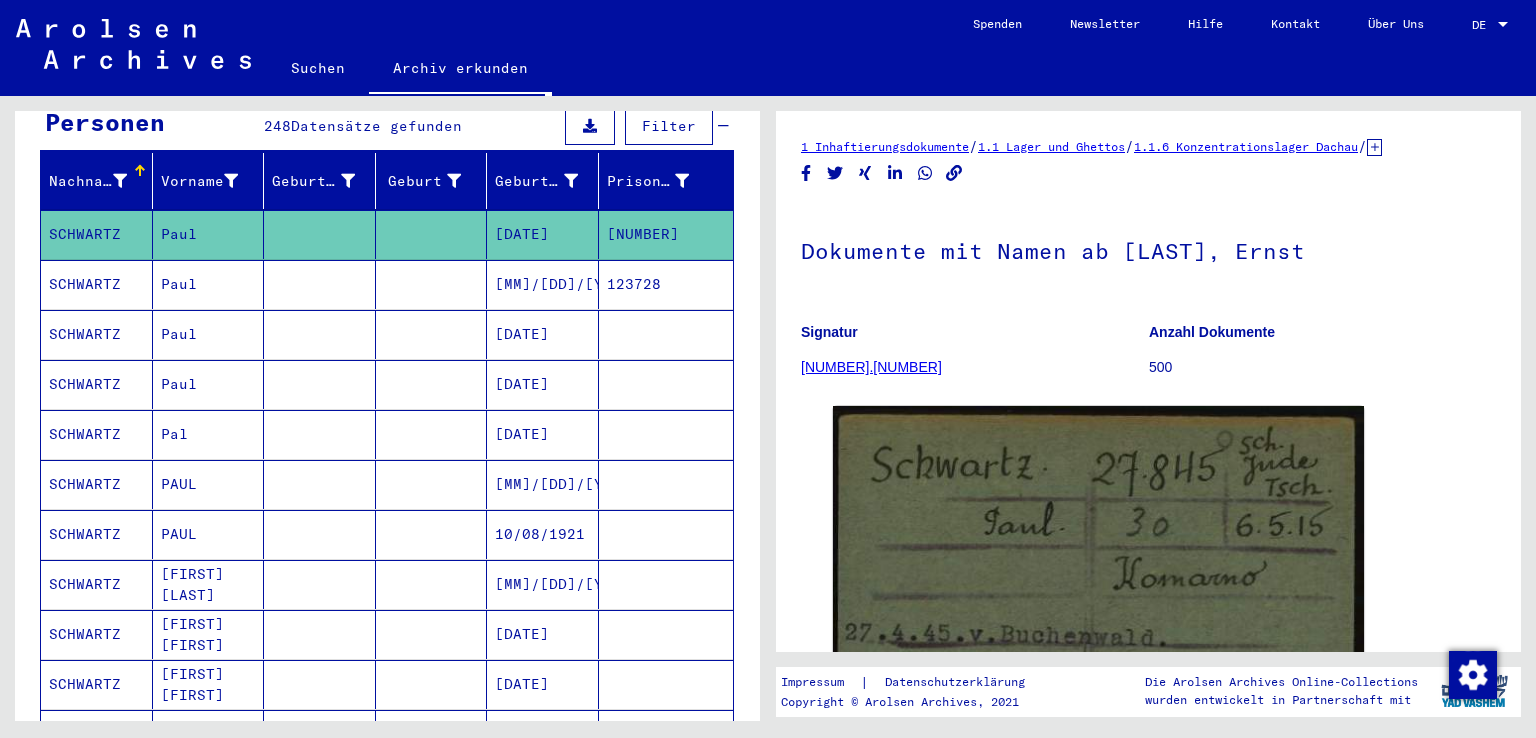 scroll, scrollTop: 0, scrollLeft: 0, axis: both 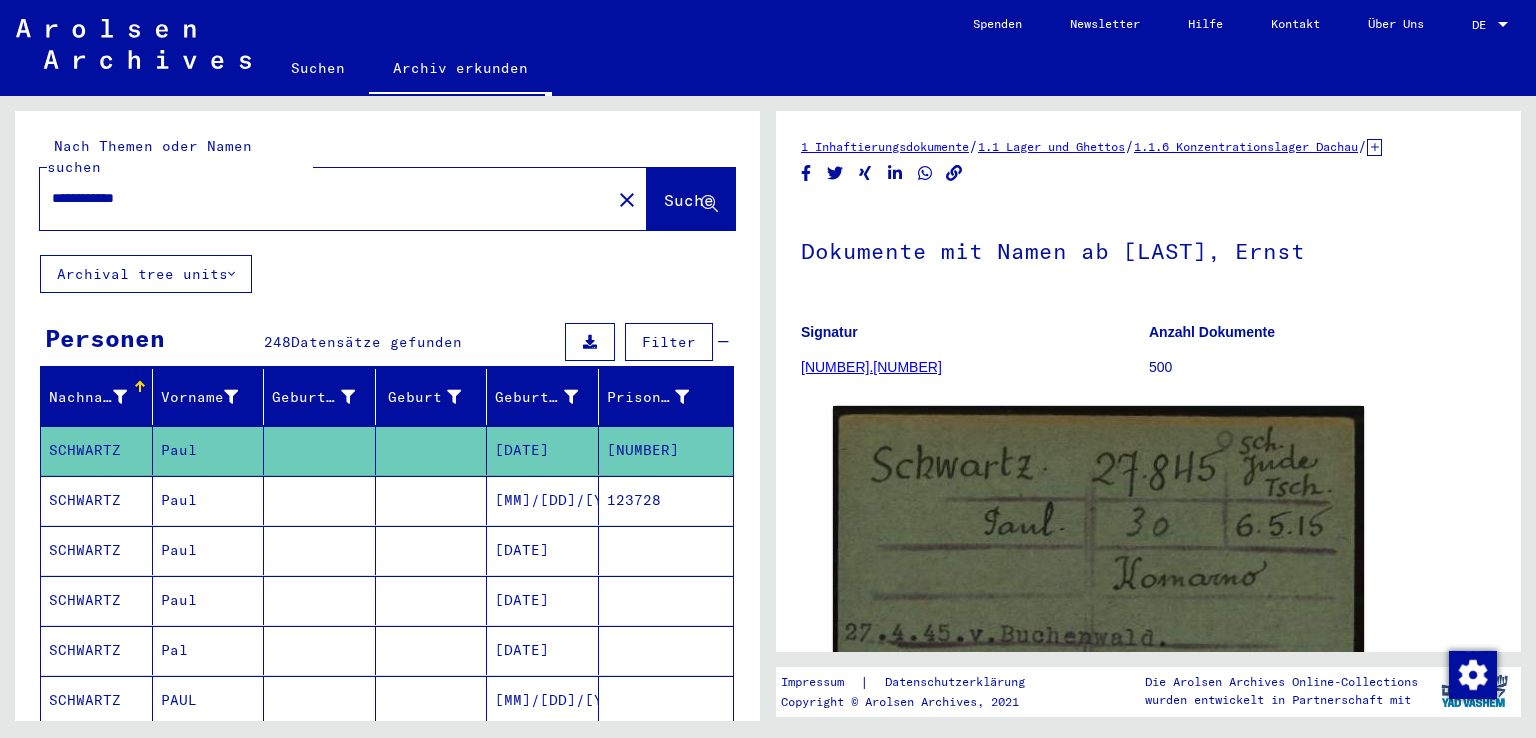 click on "**********" at bounding box center [325, 198] 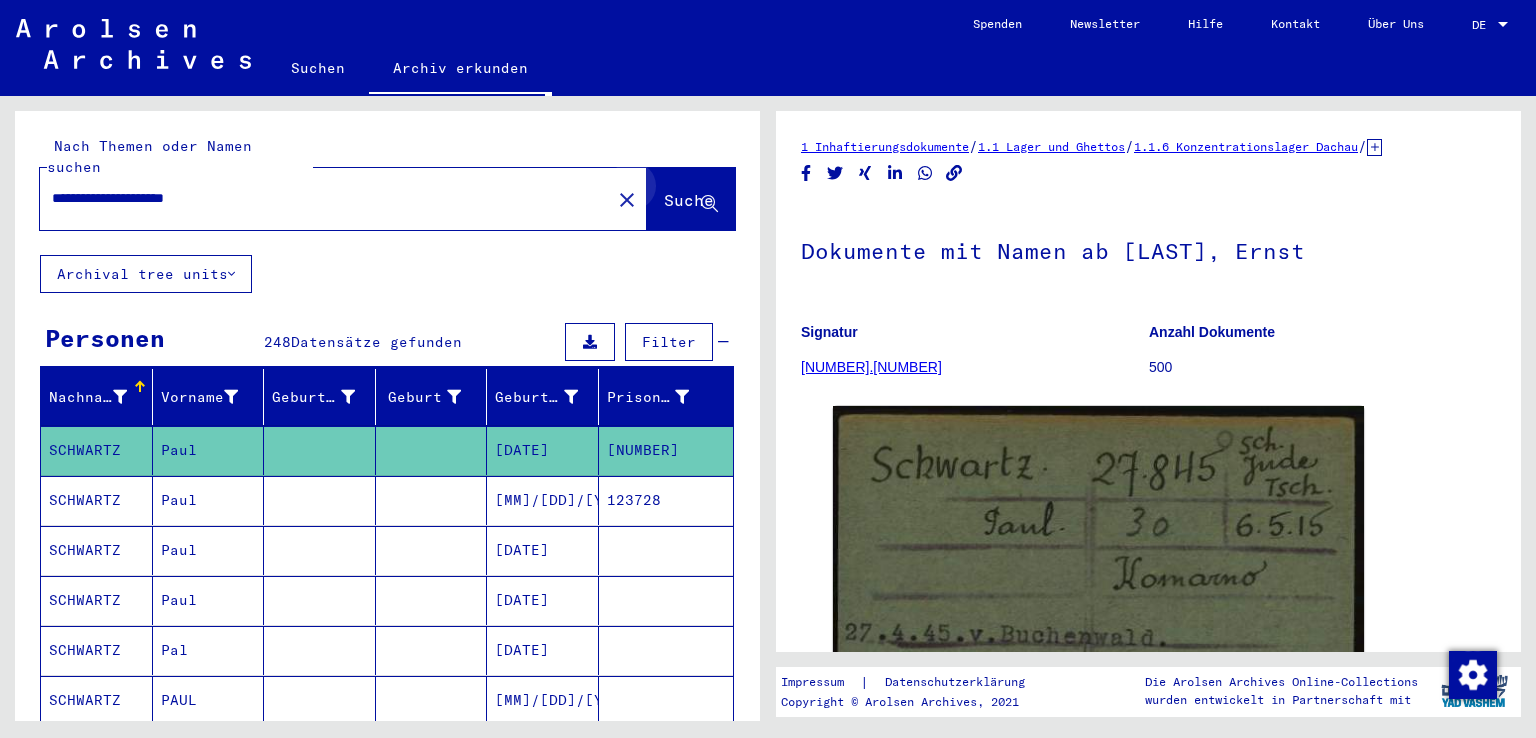 click 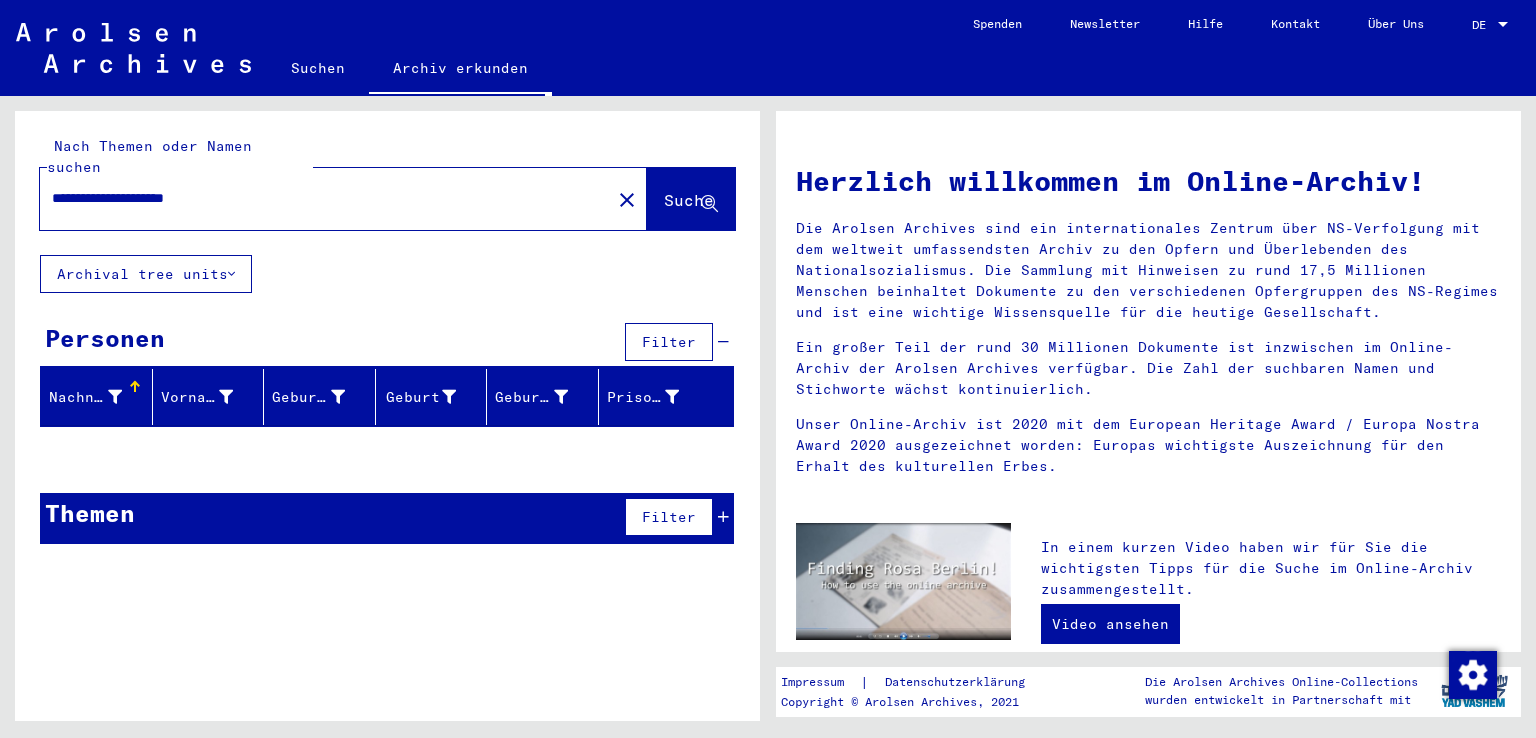 type on "**********" 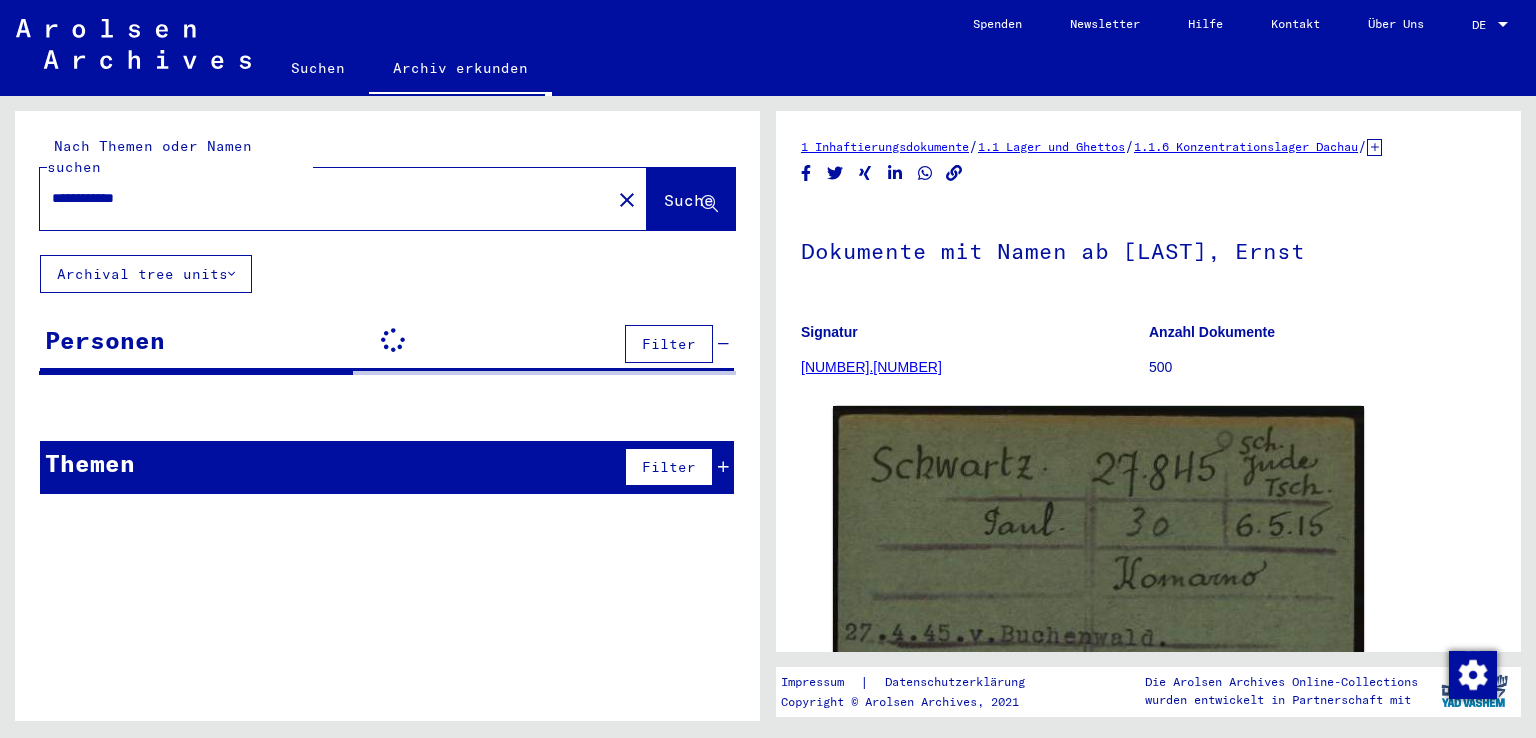 scroll, scrollTop: 0, scrollLeft: 0, axis: both 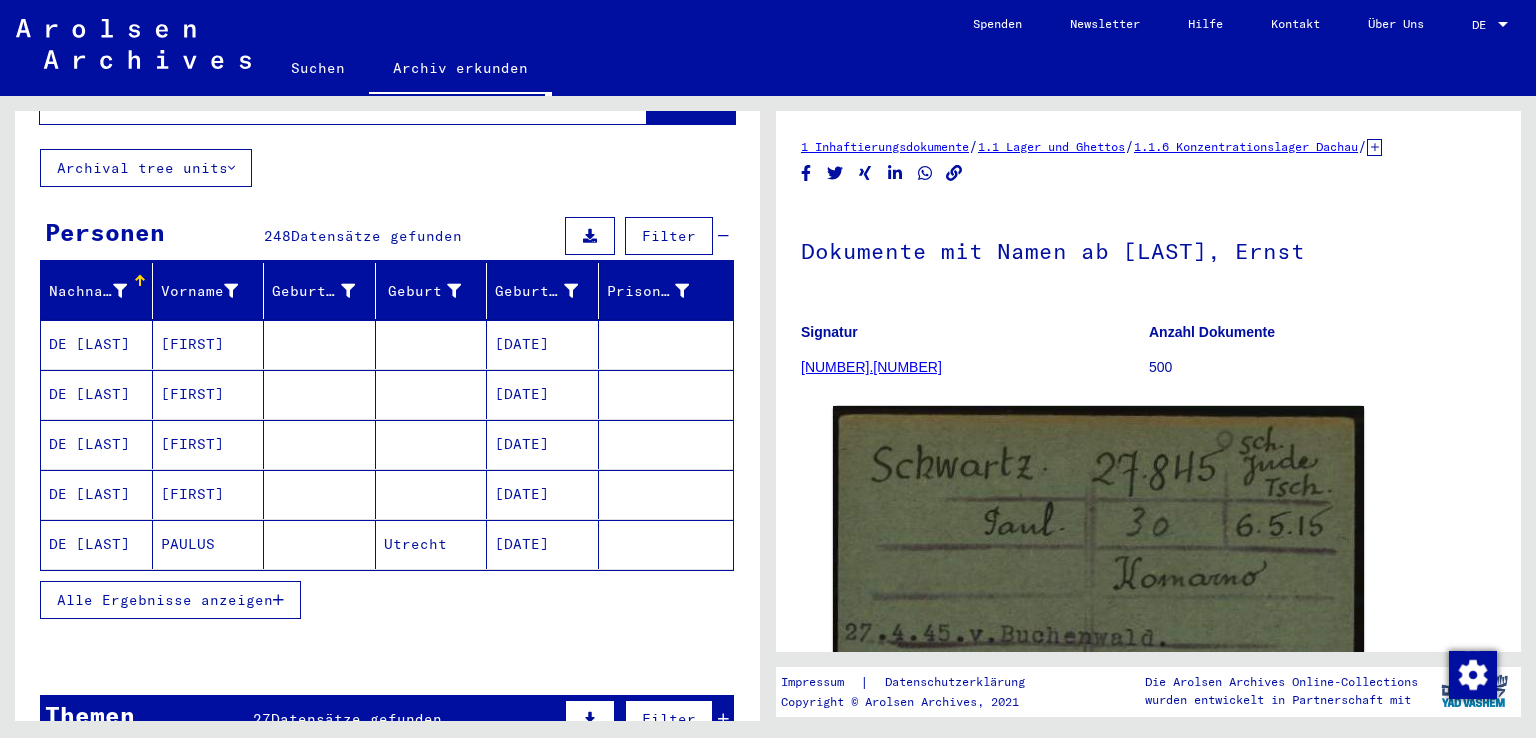 click on "Alle Ergebnisse anzeigen" at bounding box center (165, 600) 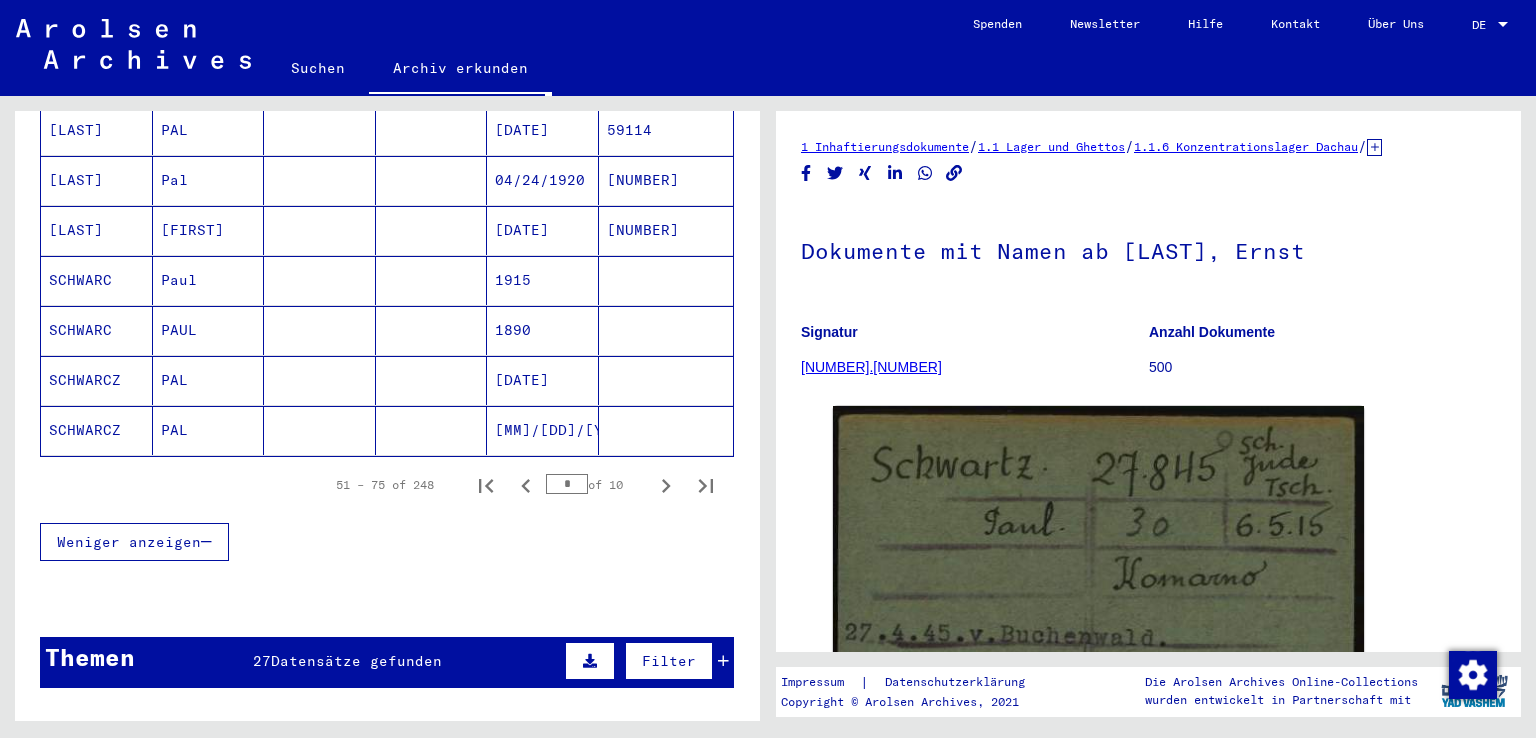 scroll, scrollTop: 1200, scrollLeft: 0, axis: vertical 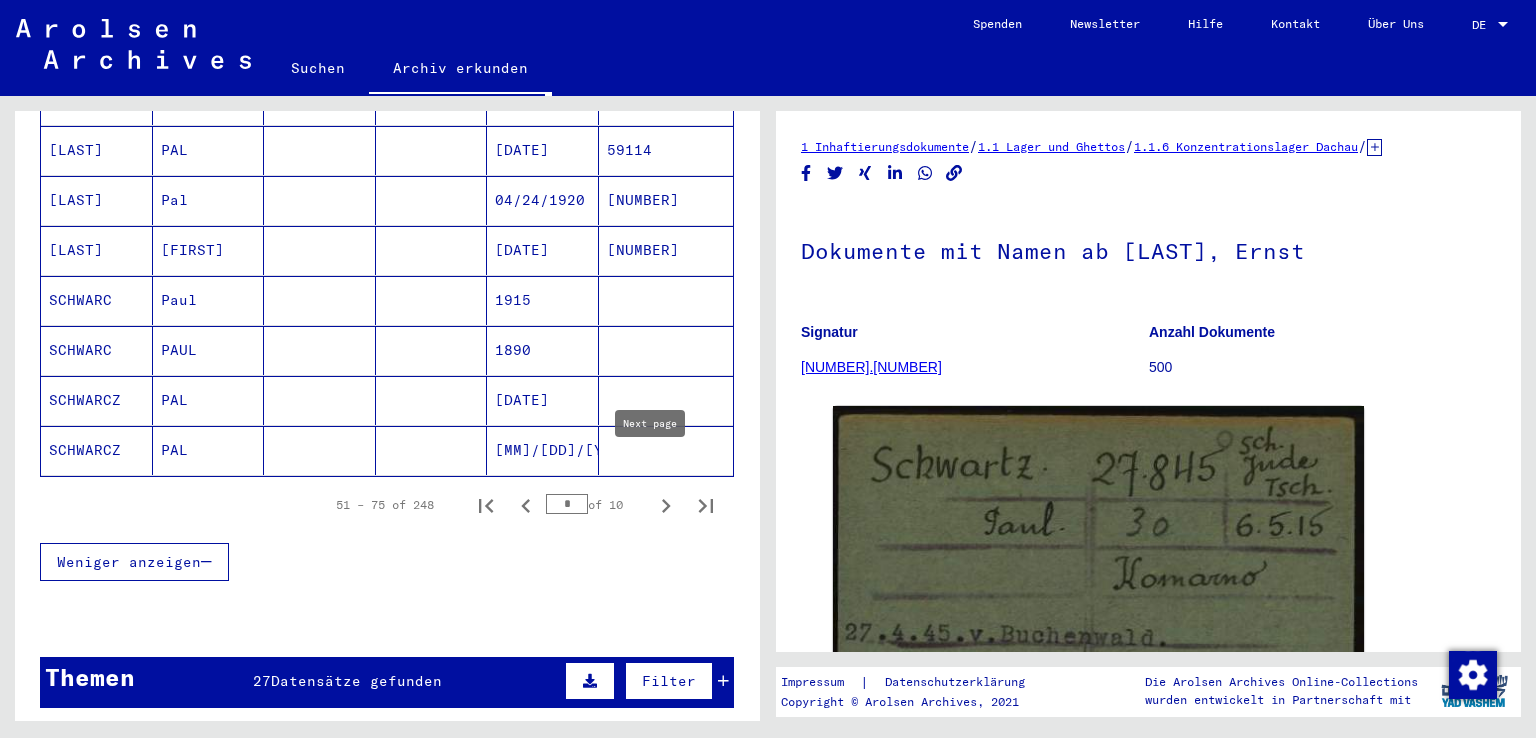 click 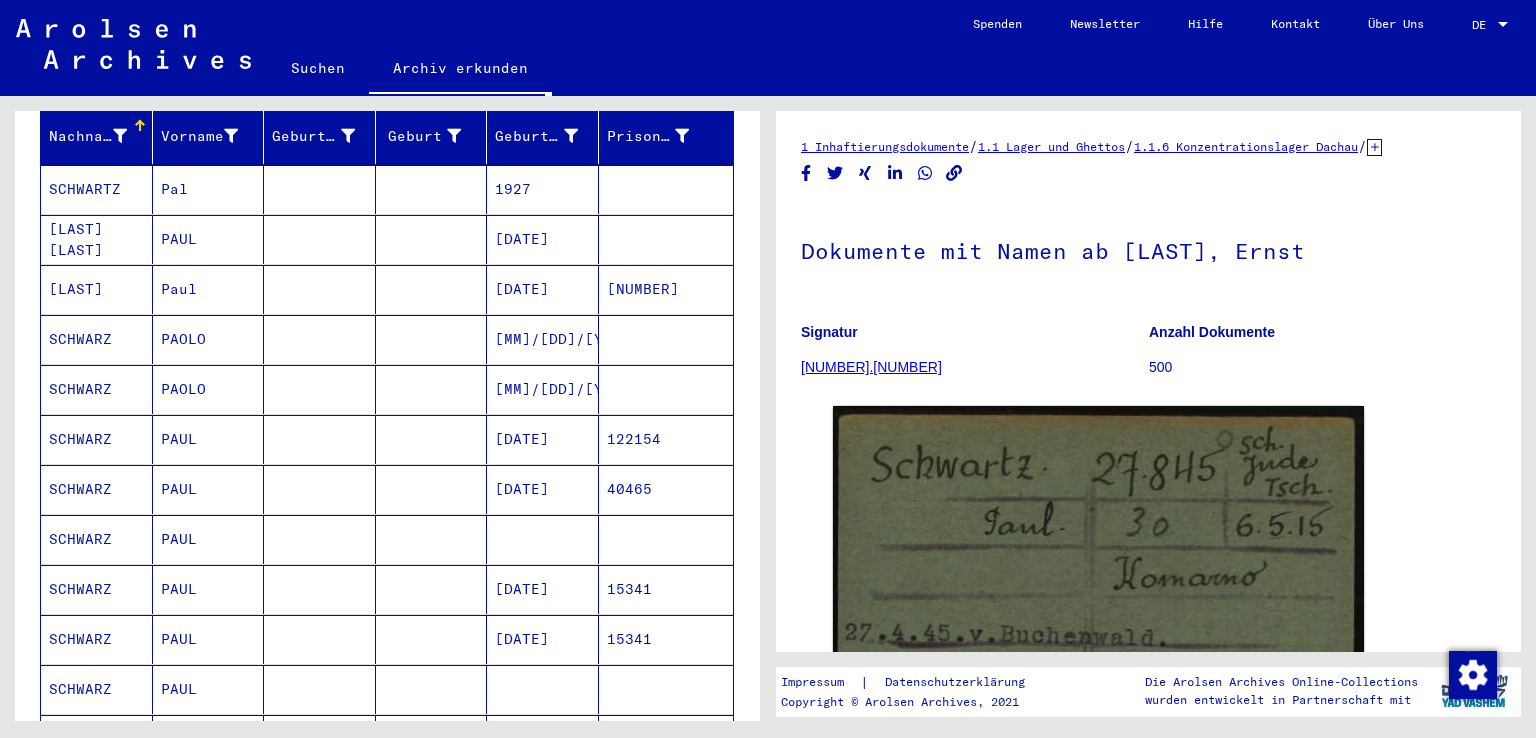 scroll, scrollTop: 232, scrollLeft: 0, axis: vertical 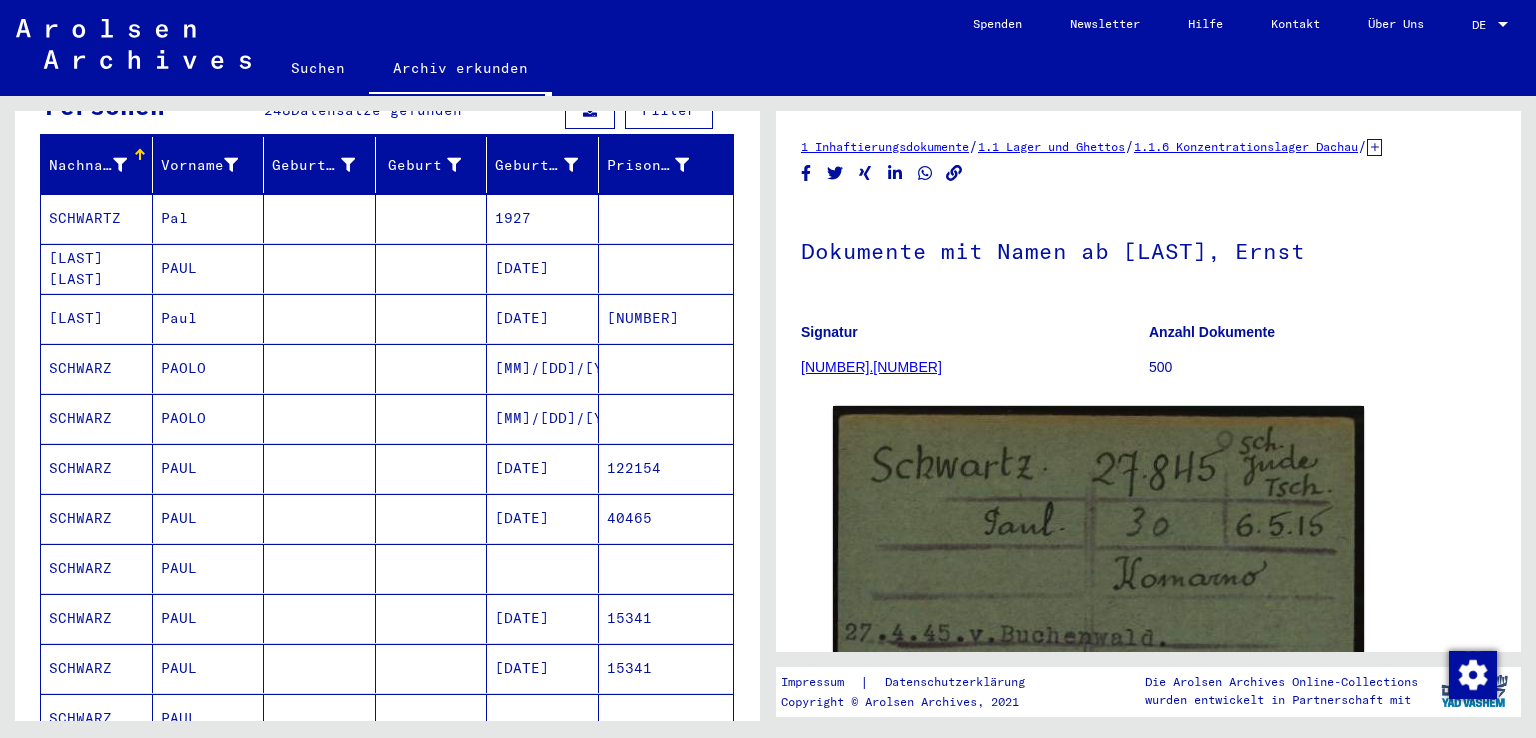 click on "[NUMBER]" at bounding box center [666, 368] 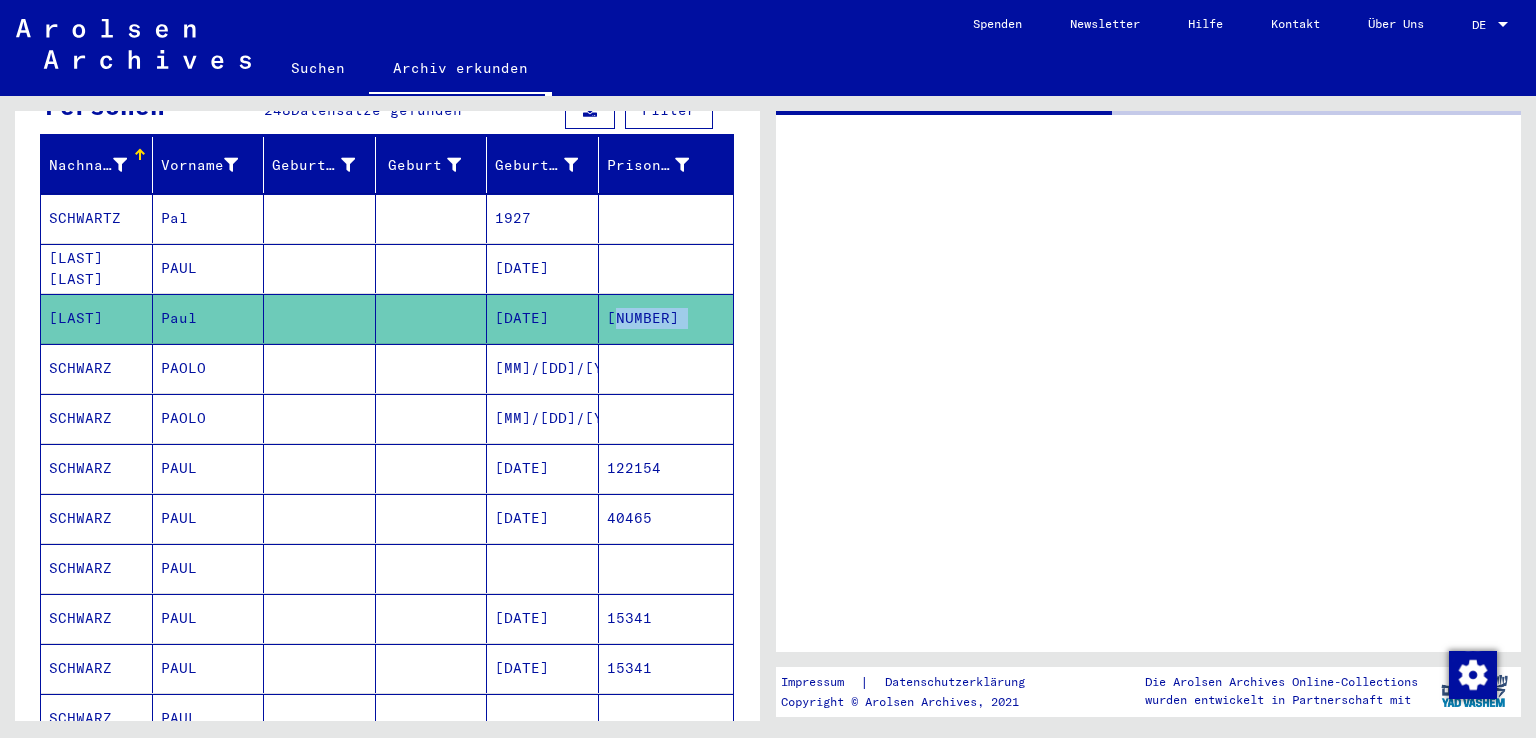click on "[NUMBER]" 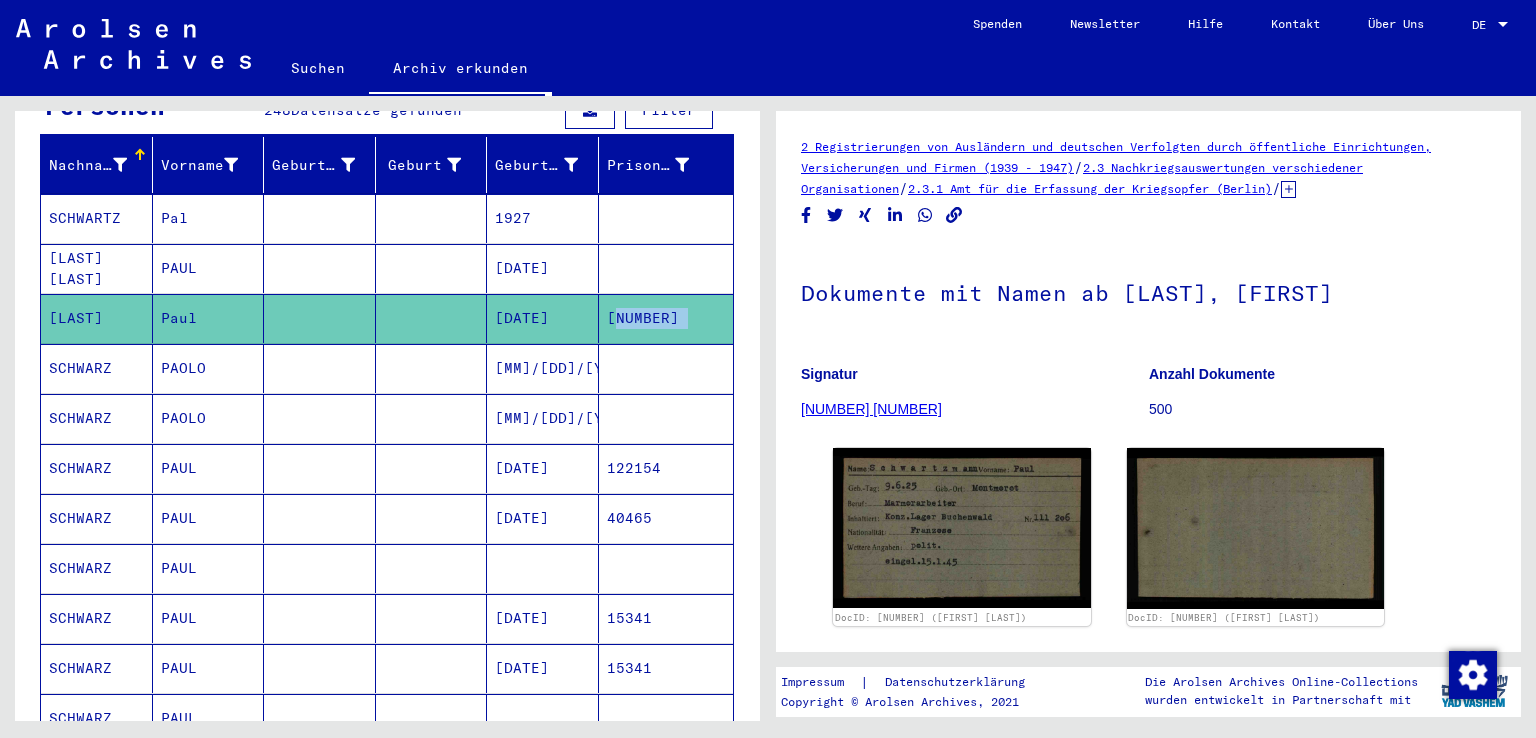 scroll, scrollTop: 0, scrollLeft: 0, axis: both 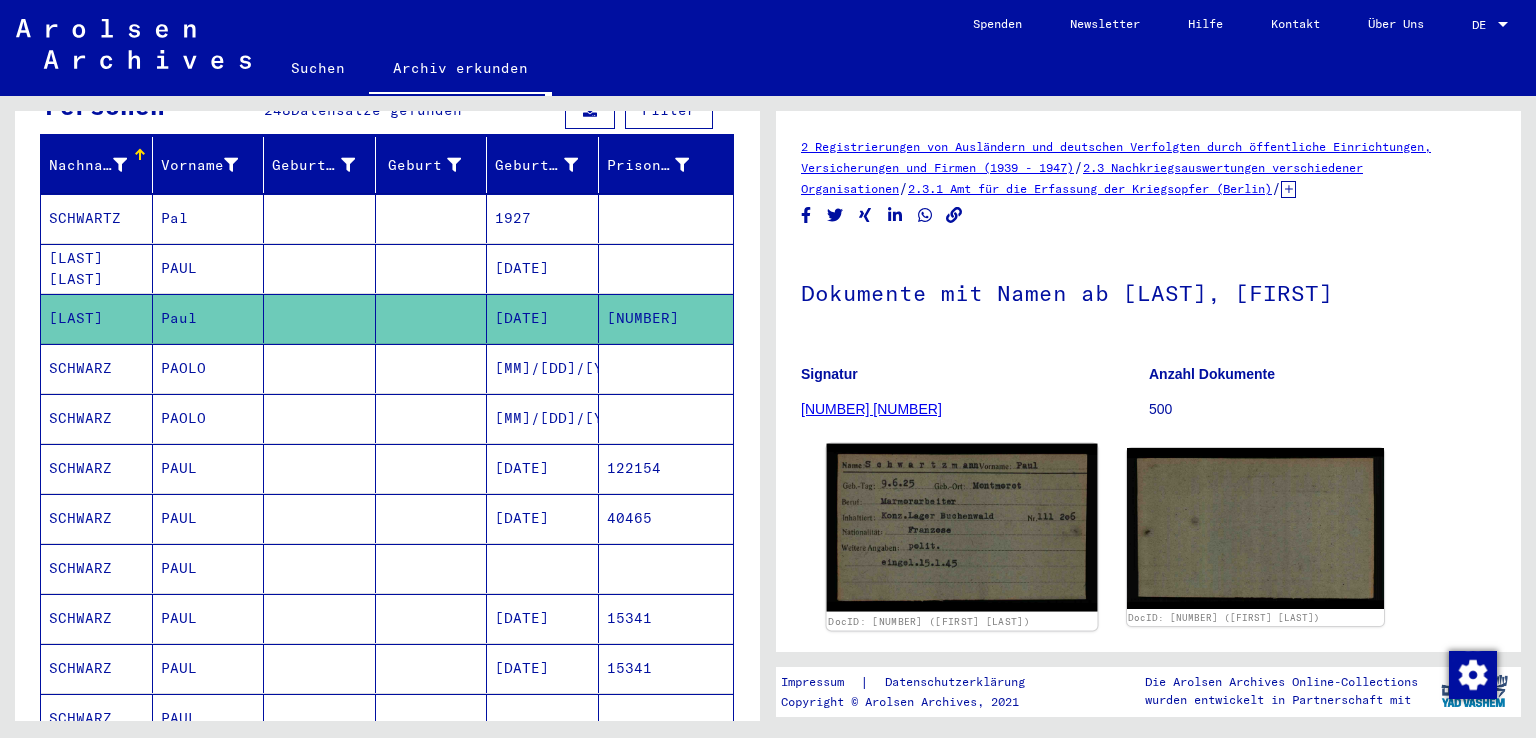 click 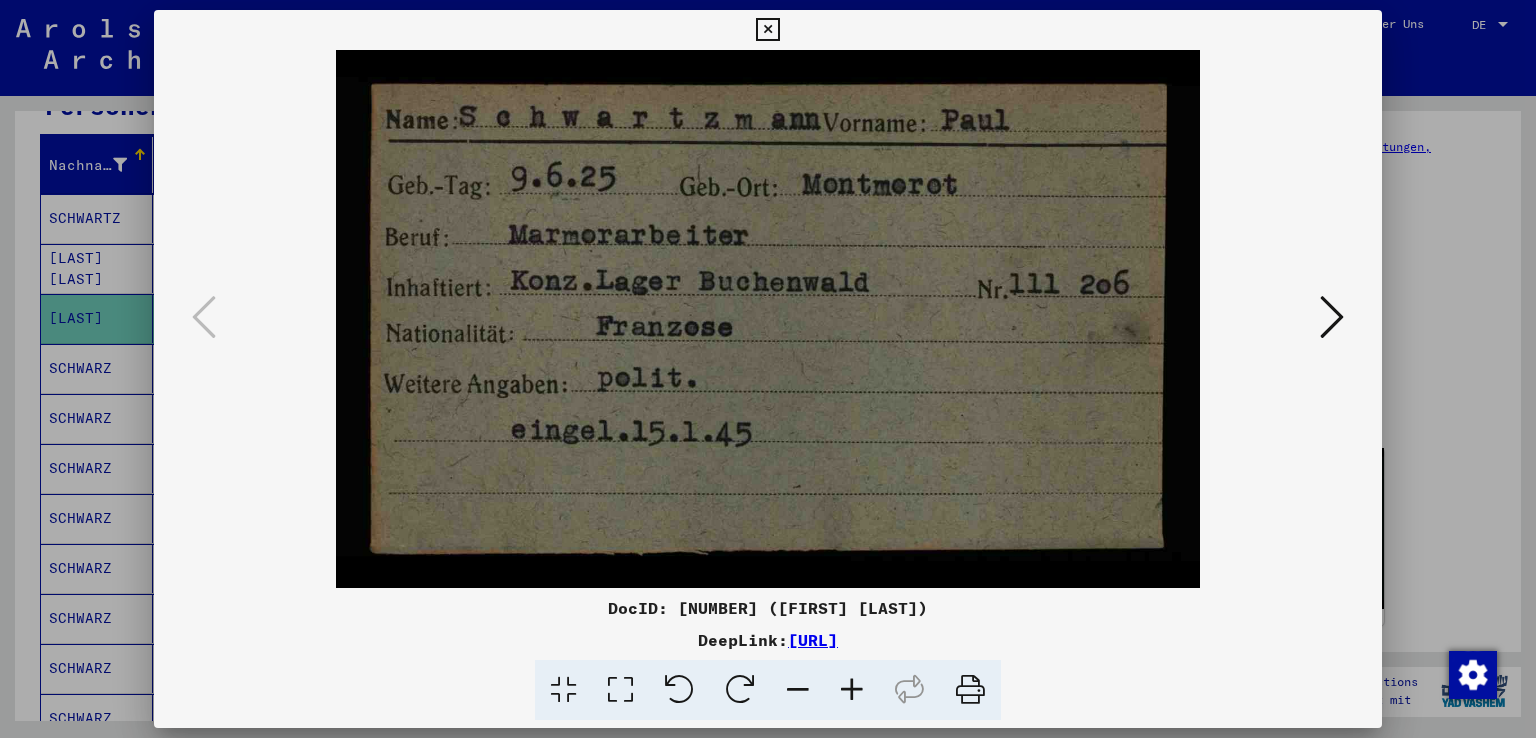 click at bounding box center [768, 369] 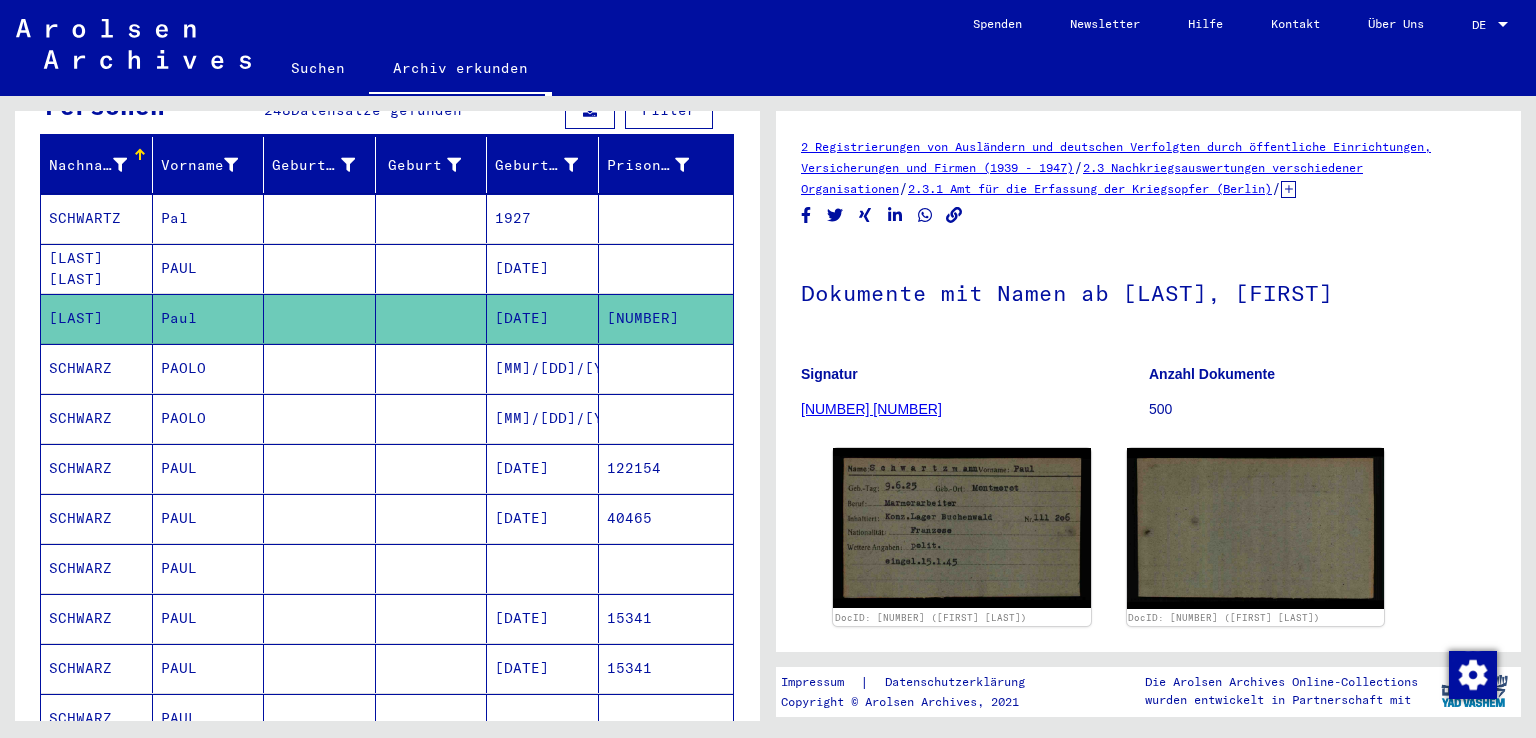 click on "[MM]/[DD]/[YYYY]" at bounding box center (543, 418) 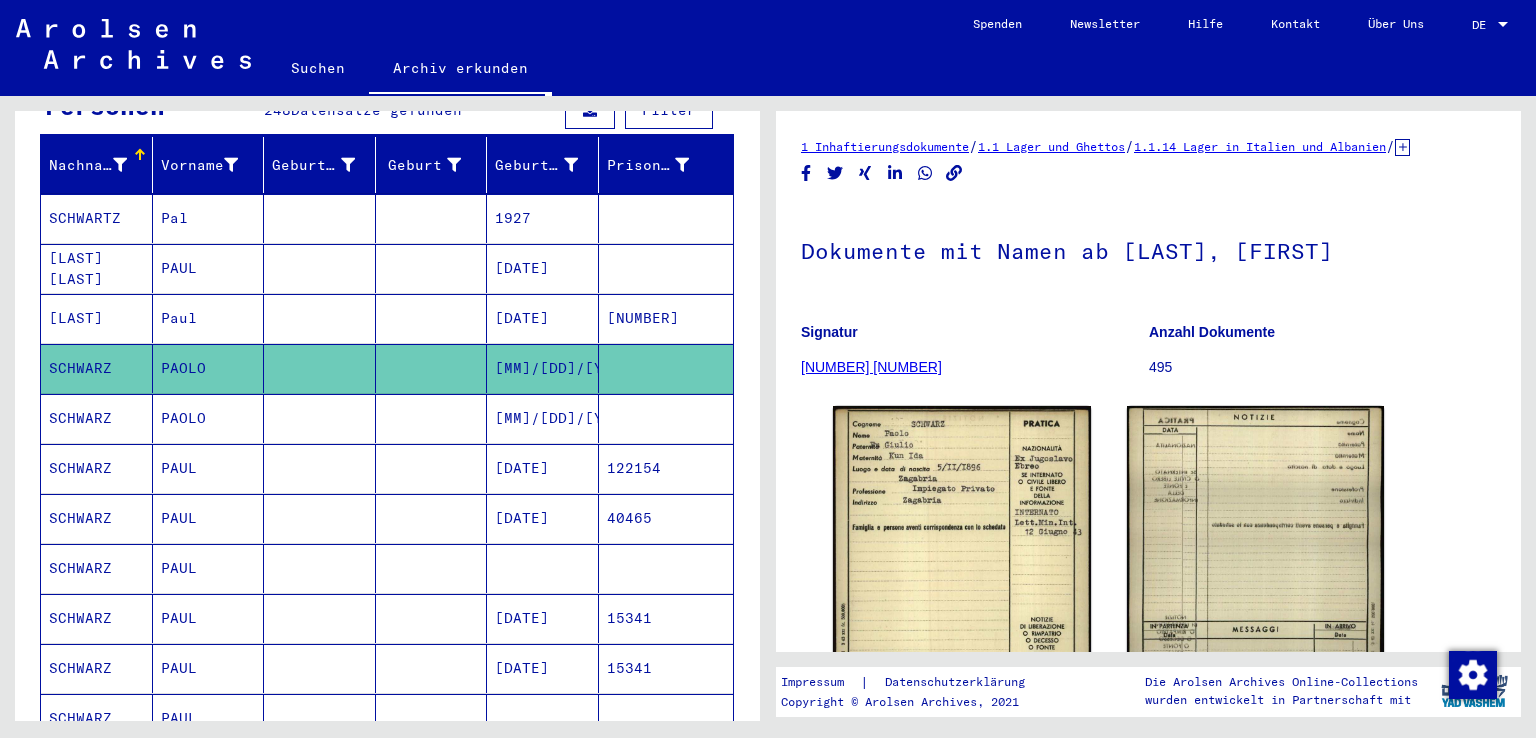 scroll, scrollTop: 0, scrollLeft: 0, axis: both 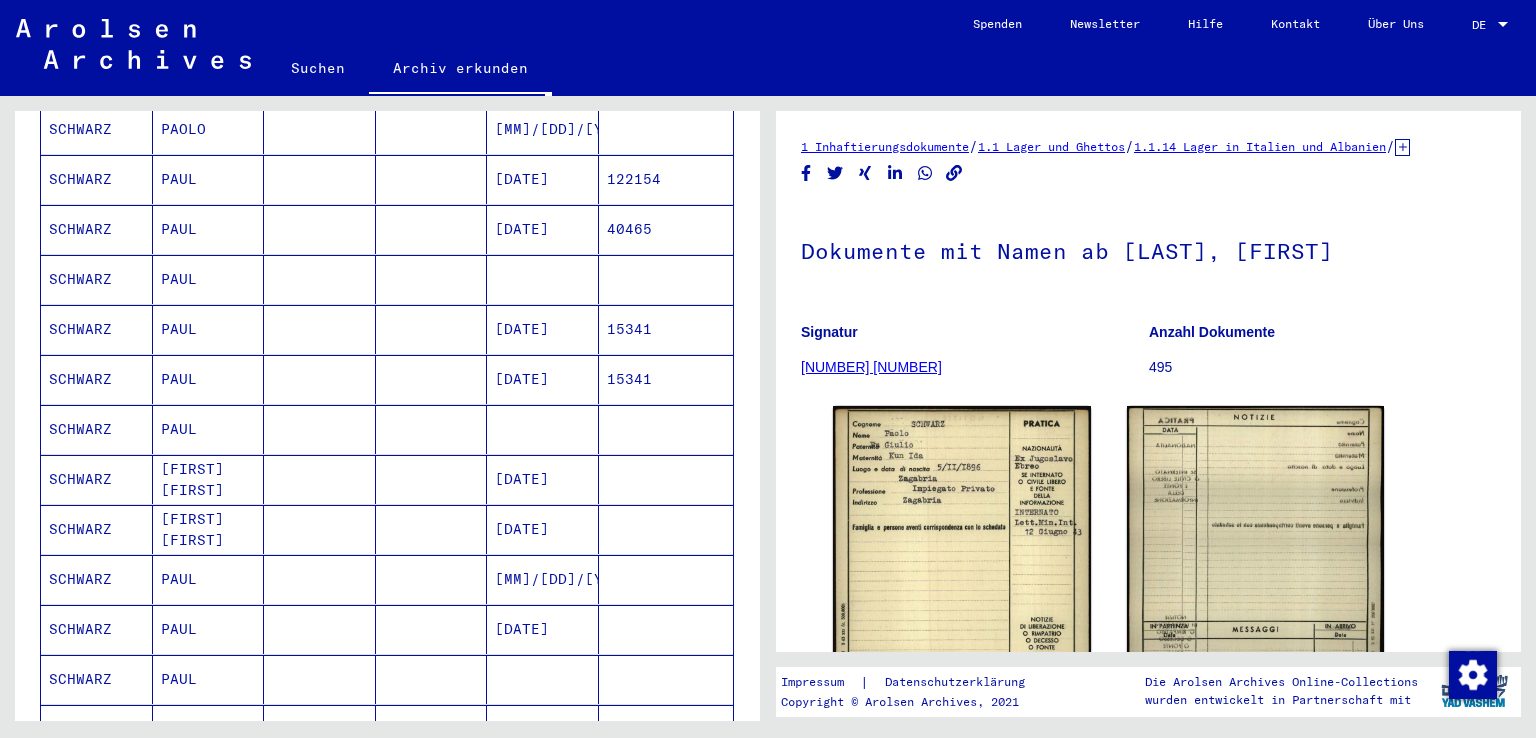 click on "15341" at bounding box center (666, 429) 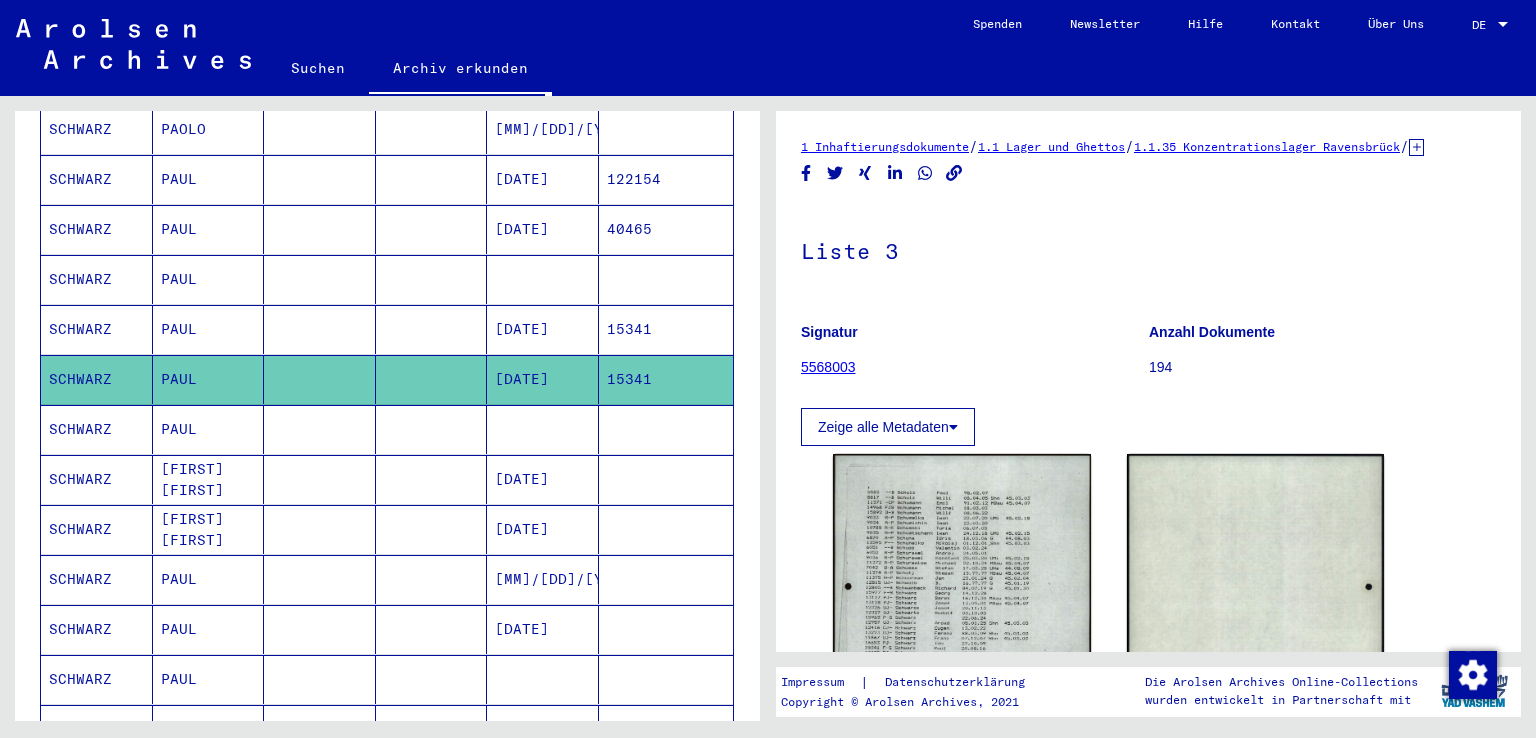 scroll, scrollTop: 0, scrollLeft: 0, axis: both 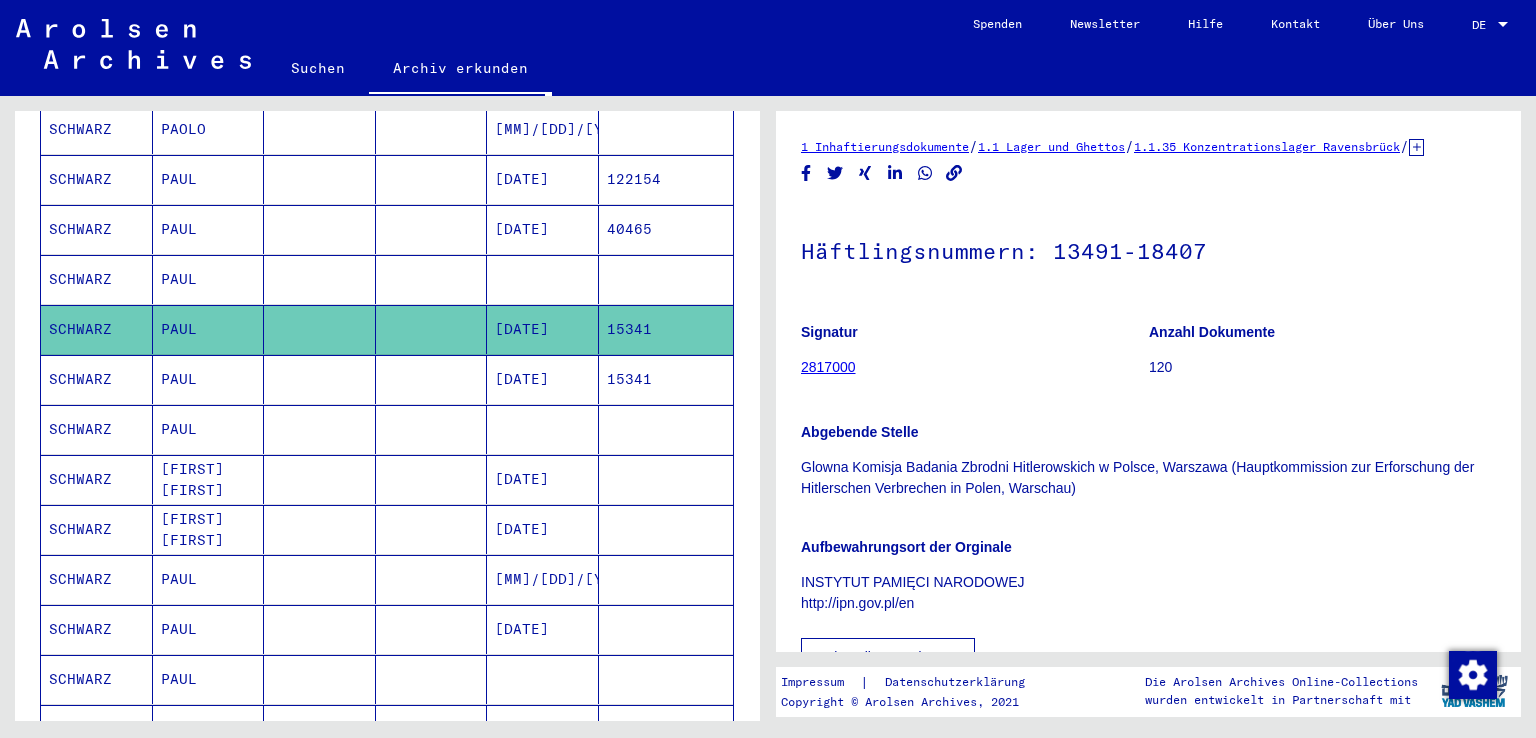 click at bounding box center [666, 329] 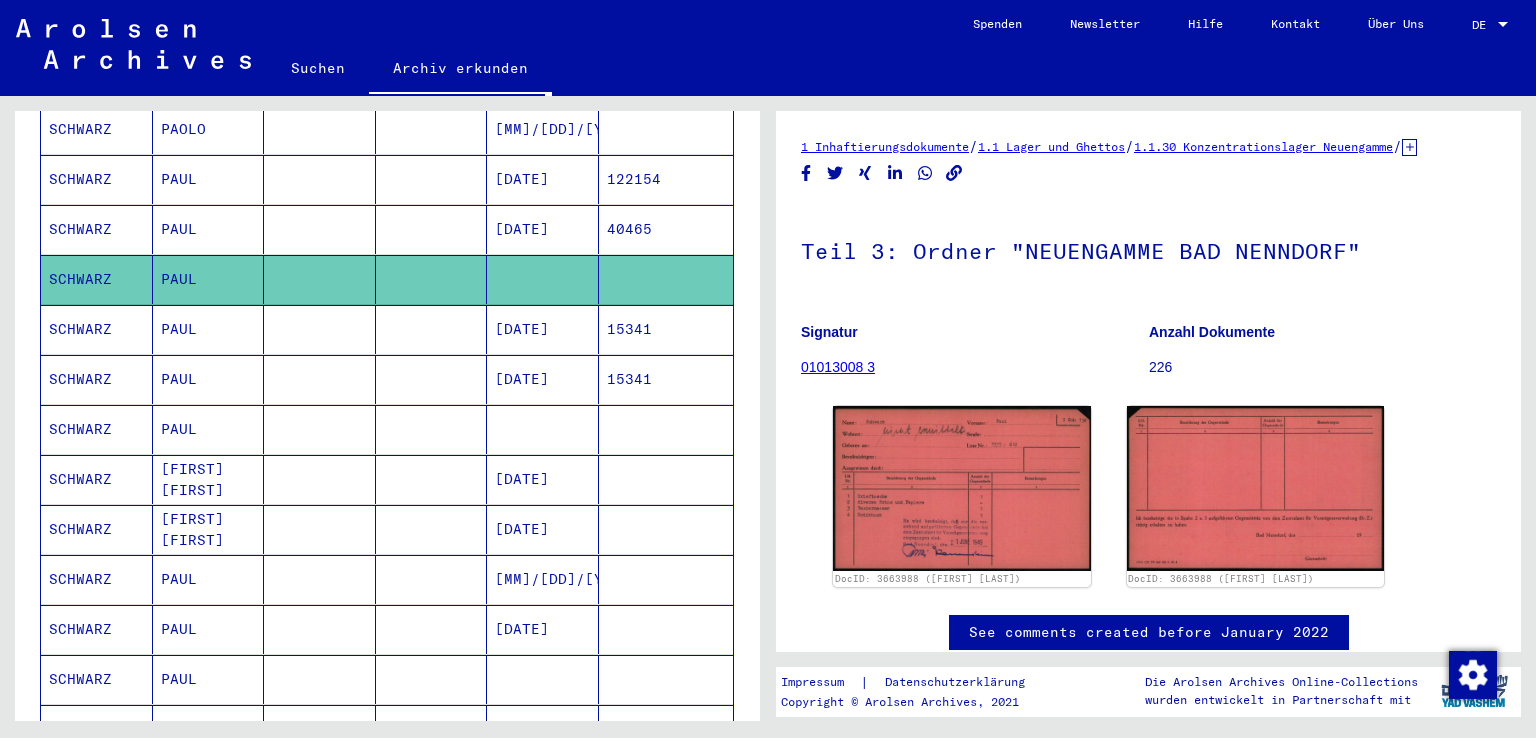 click 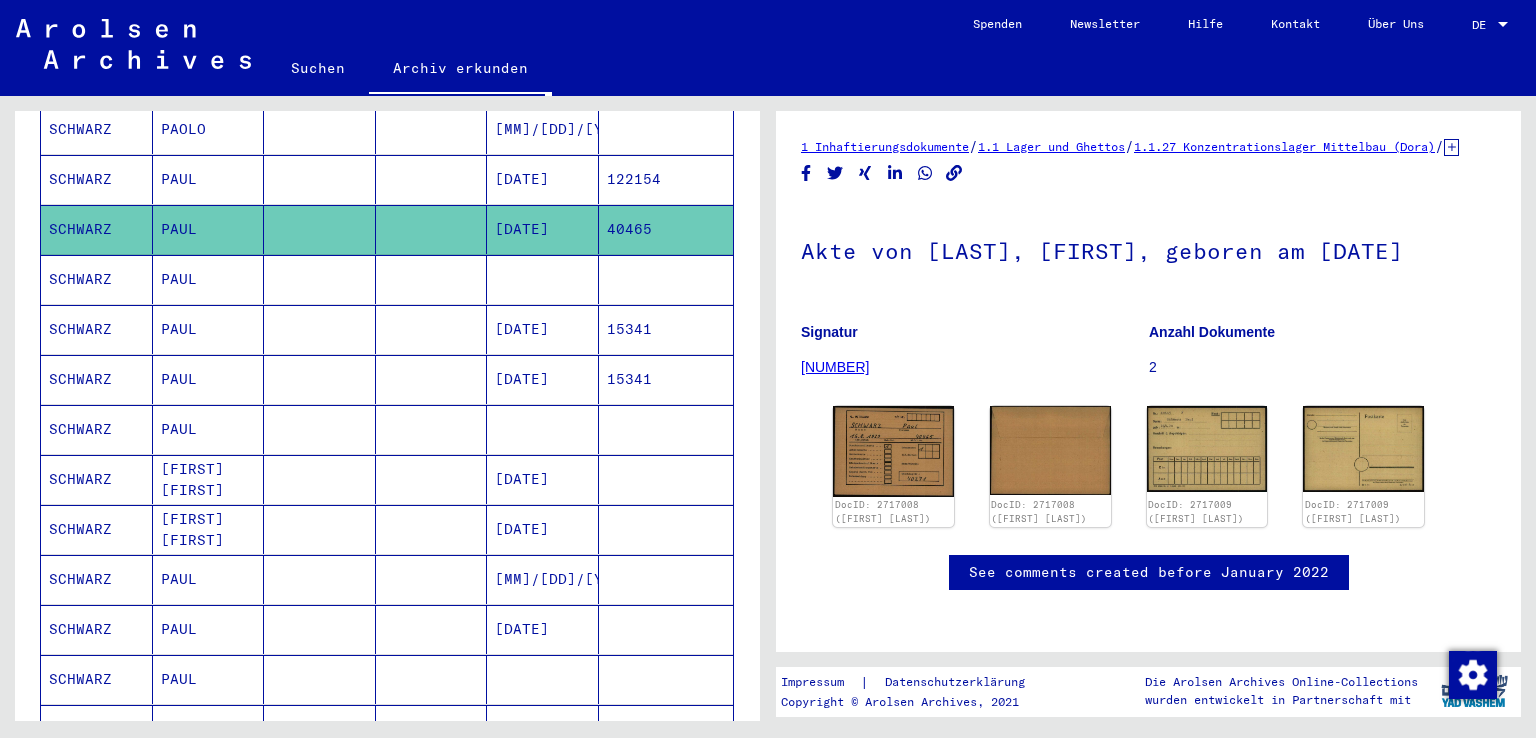 click on "122154" at bounding box center [666, 229] 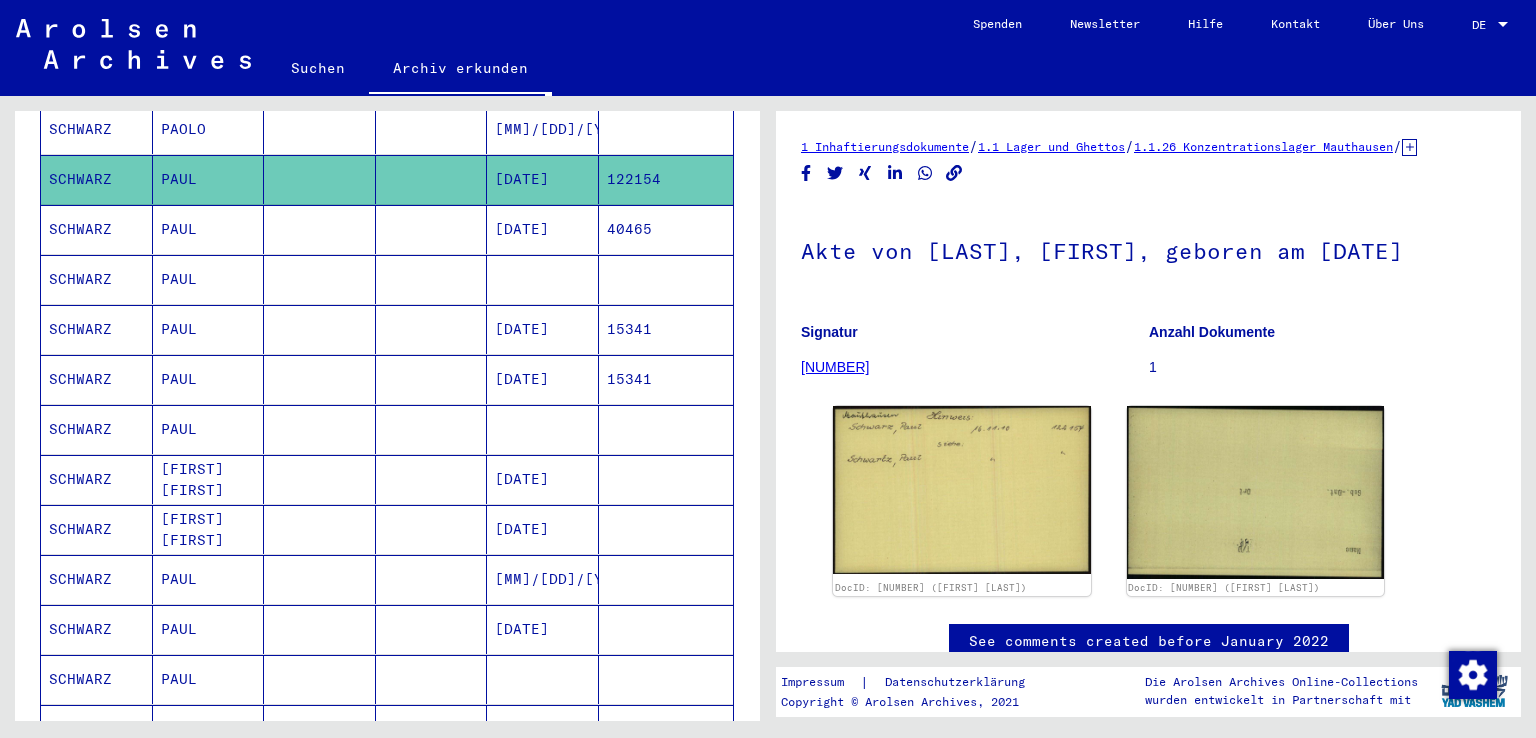 scroll, scrollTop: 0, scrollLeft: 0, axis: both 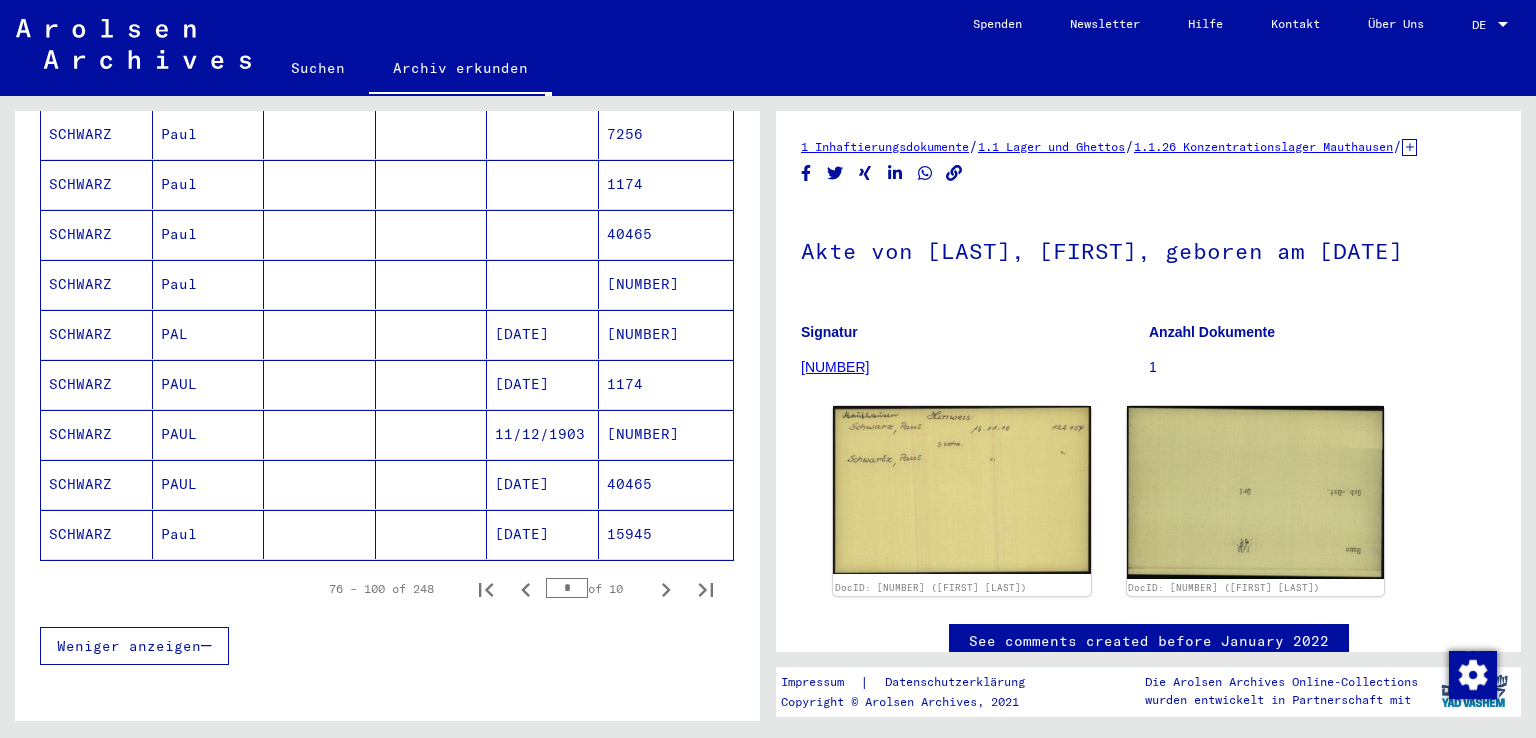 click on "[NUMBER]" at bounding box center (666, 484) 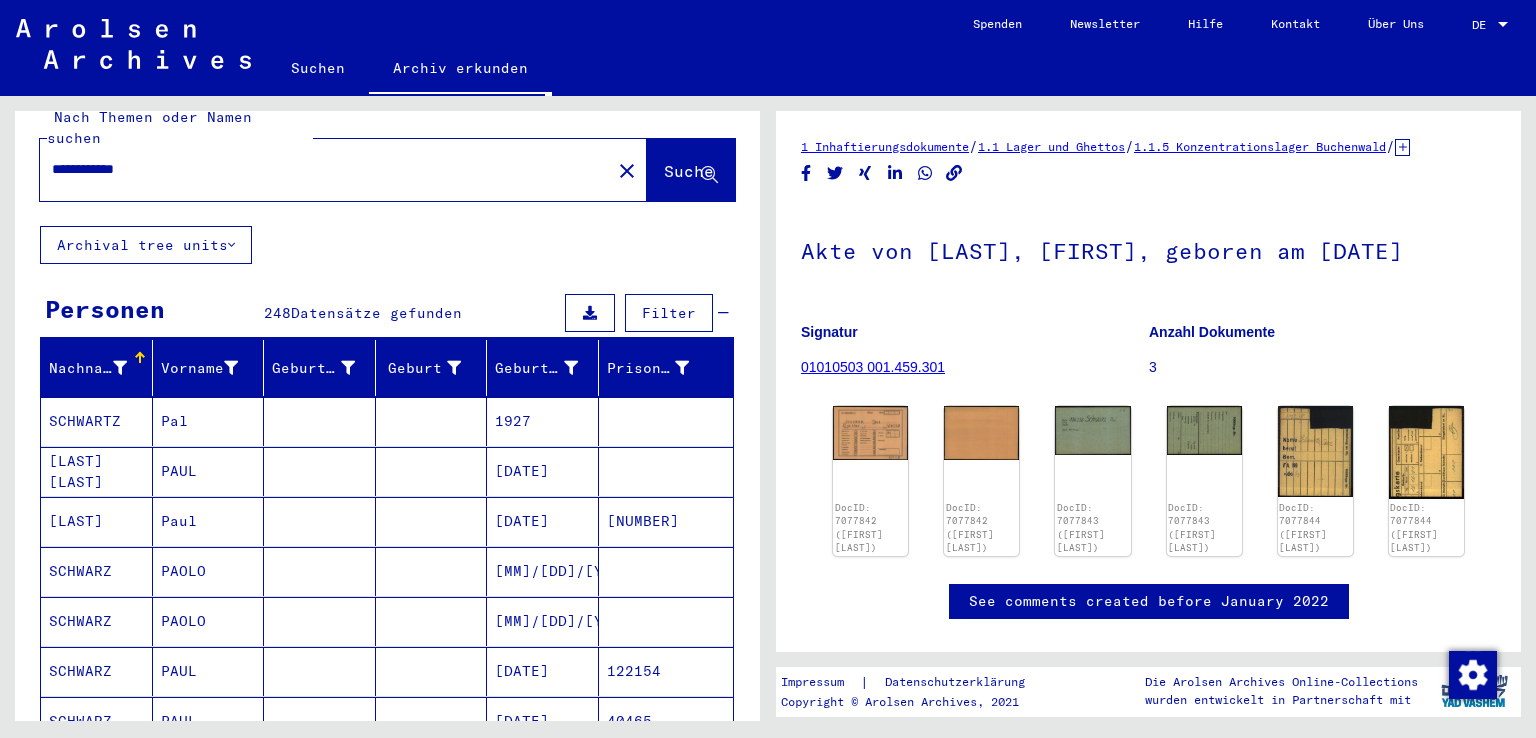 scroll, scrollTop: 0, scrollLeft: 0, axis: both 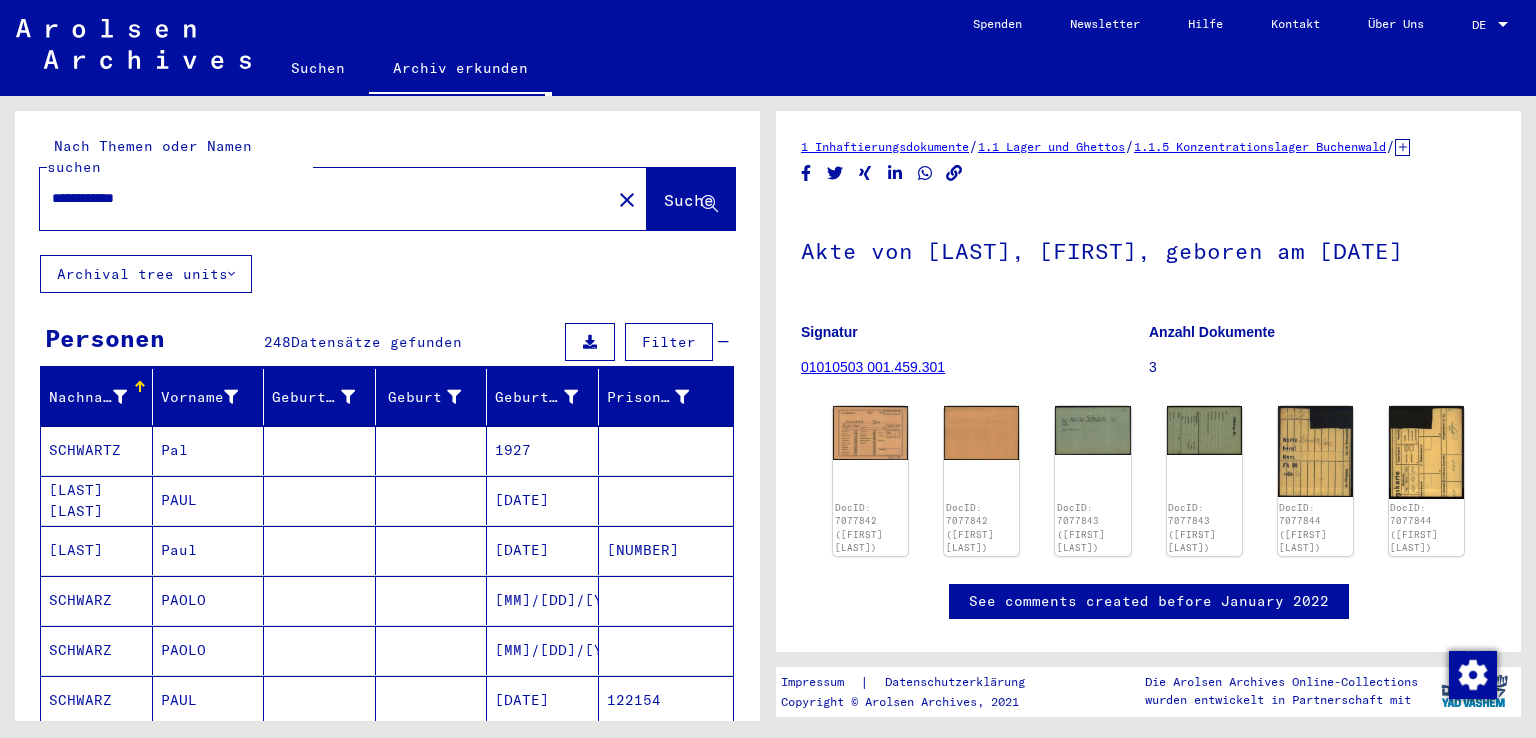 click on "**********" 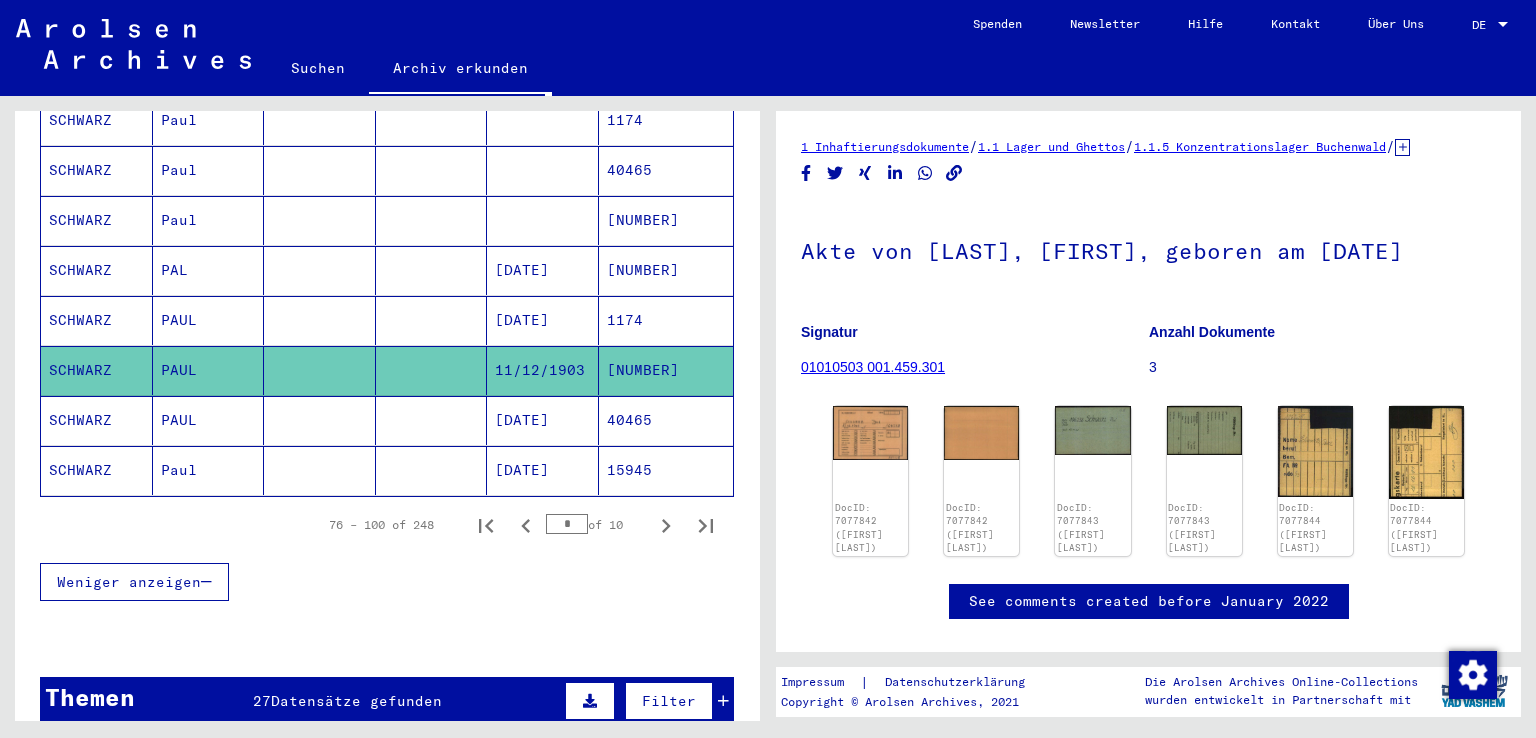 scroll, scrollTop: 1192, scrollLeft: 0, axis: vertical 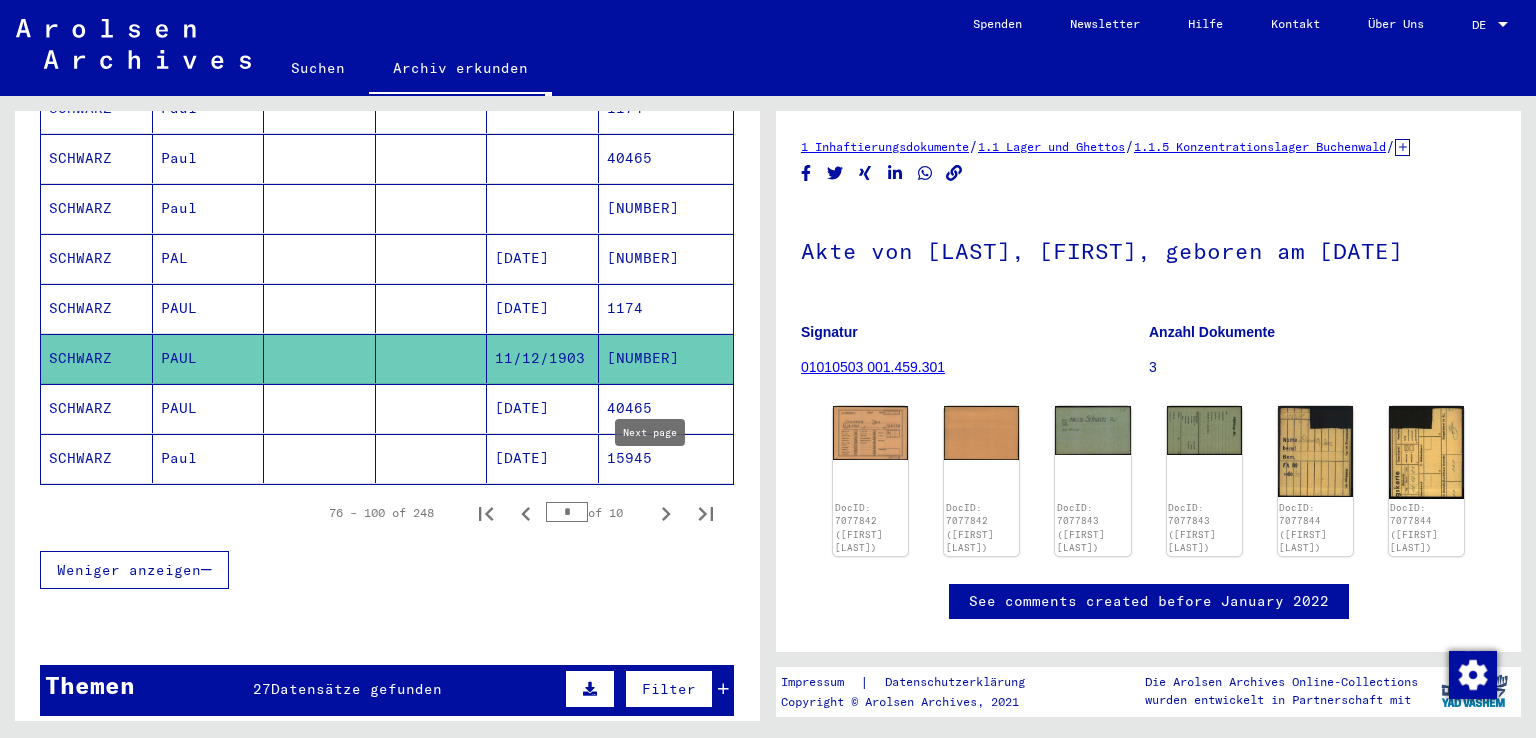 click 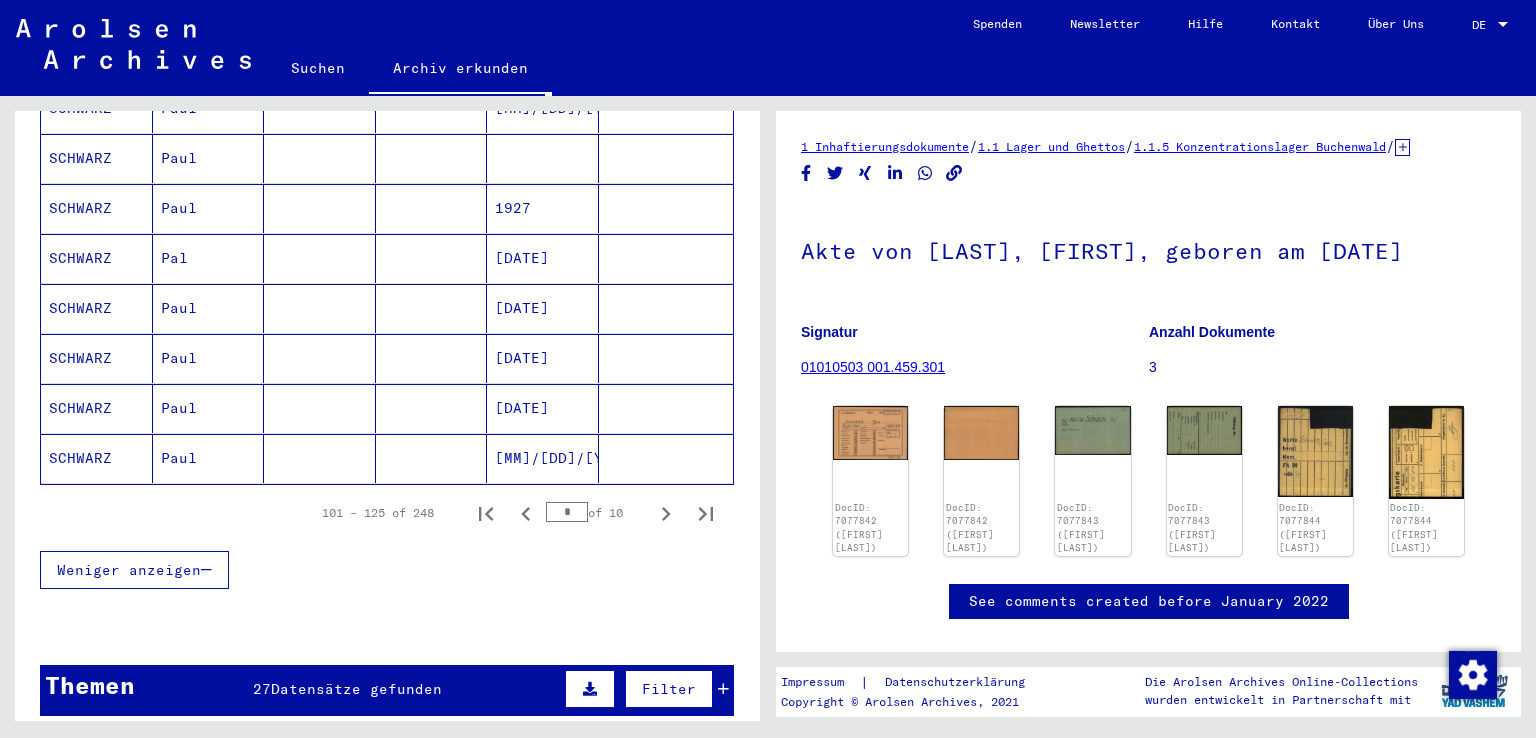 click at bounding box center [320, 458] 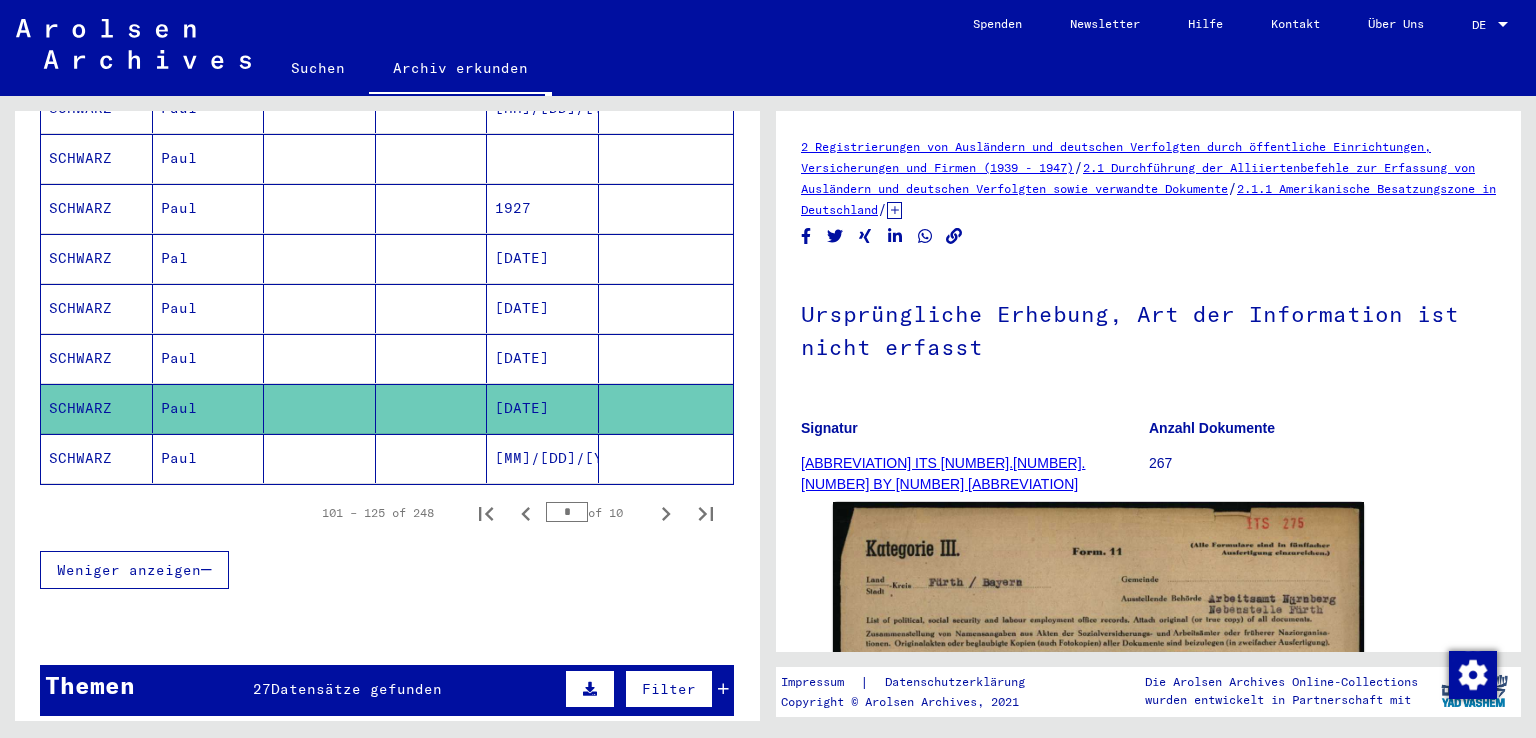 scroll, scrollTop: 0, scrollLeft: 0, axis: both 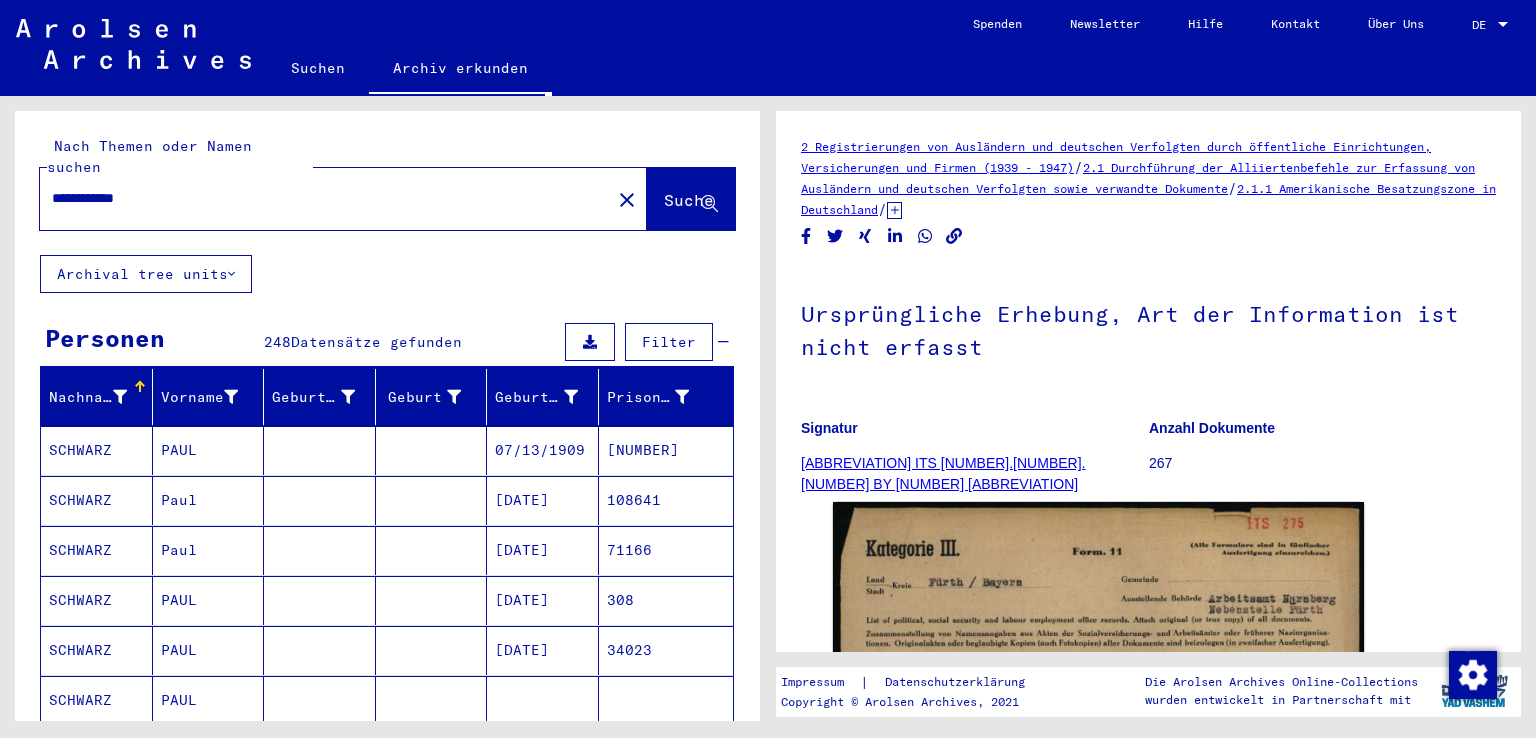 click on "**********" 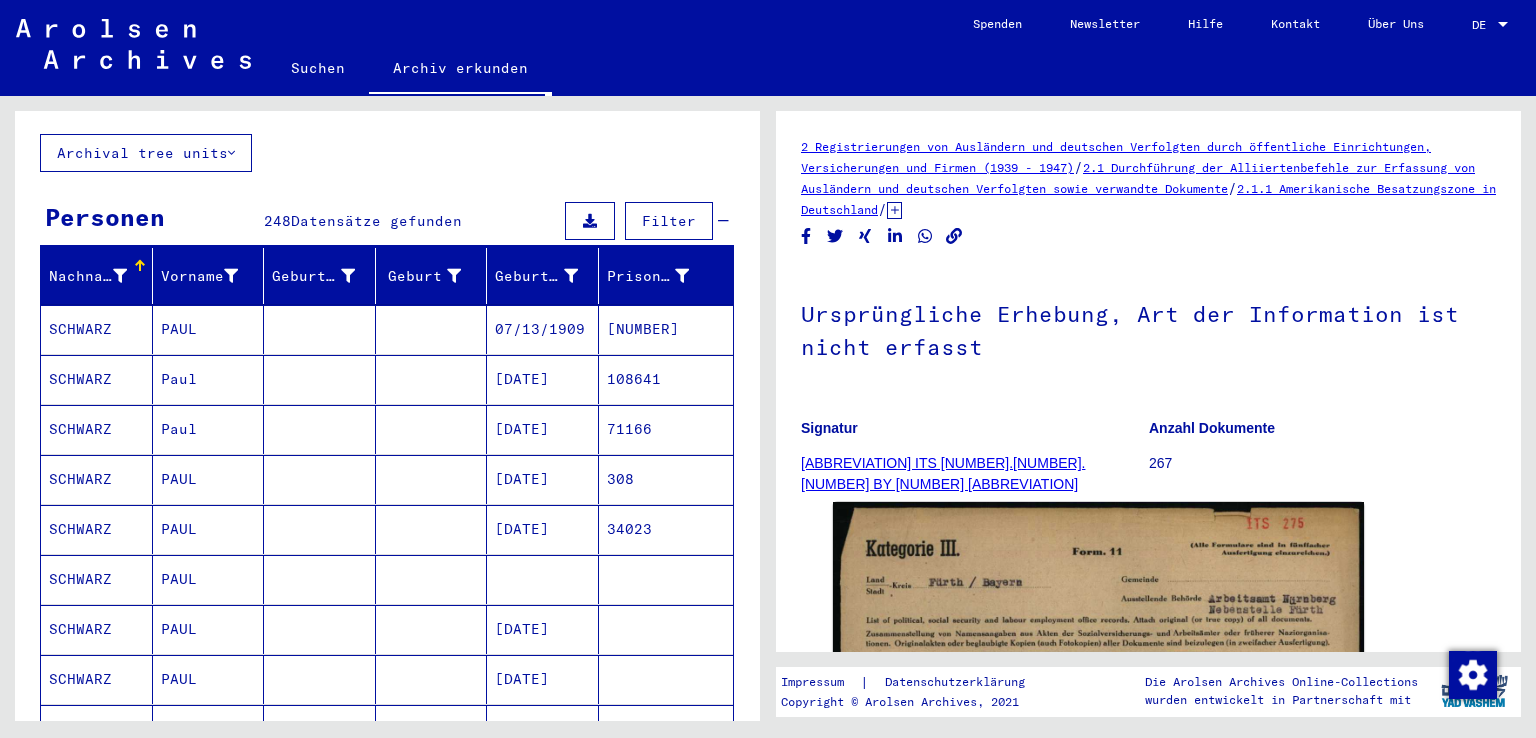 scroll, scrollTop: 124, scrollLeft: 0, axis: vertical 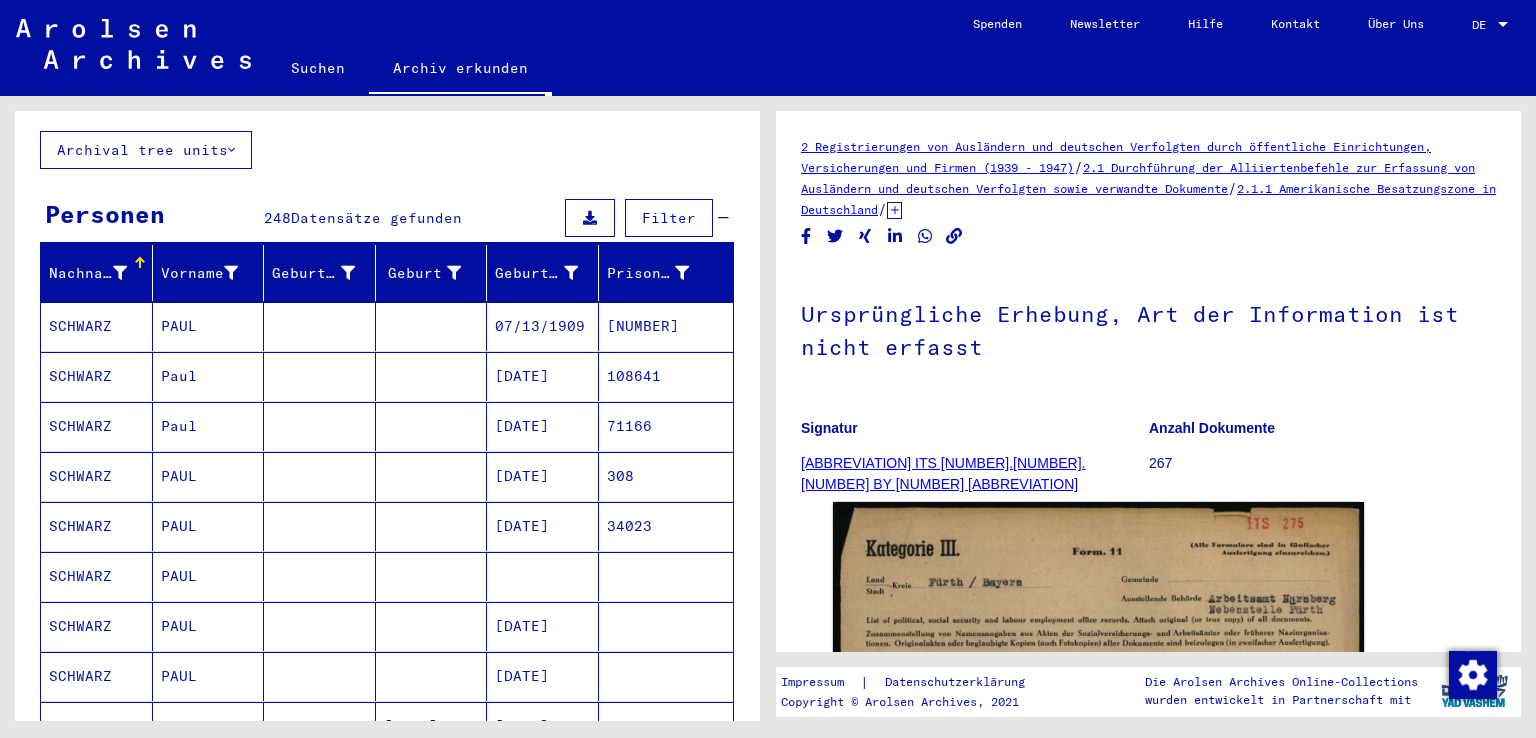 click on "[NUMBER]" at bounding box center [666, 376] 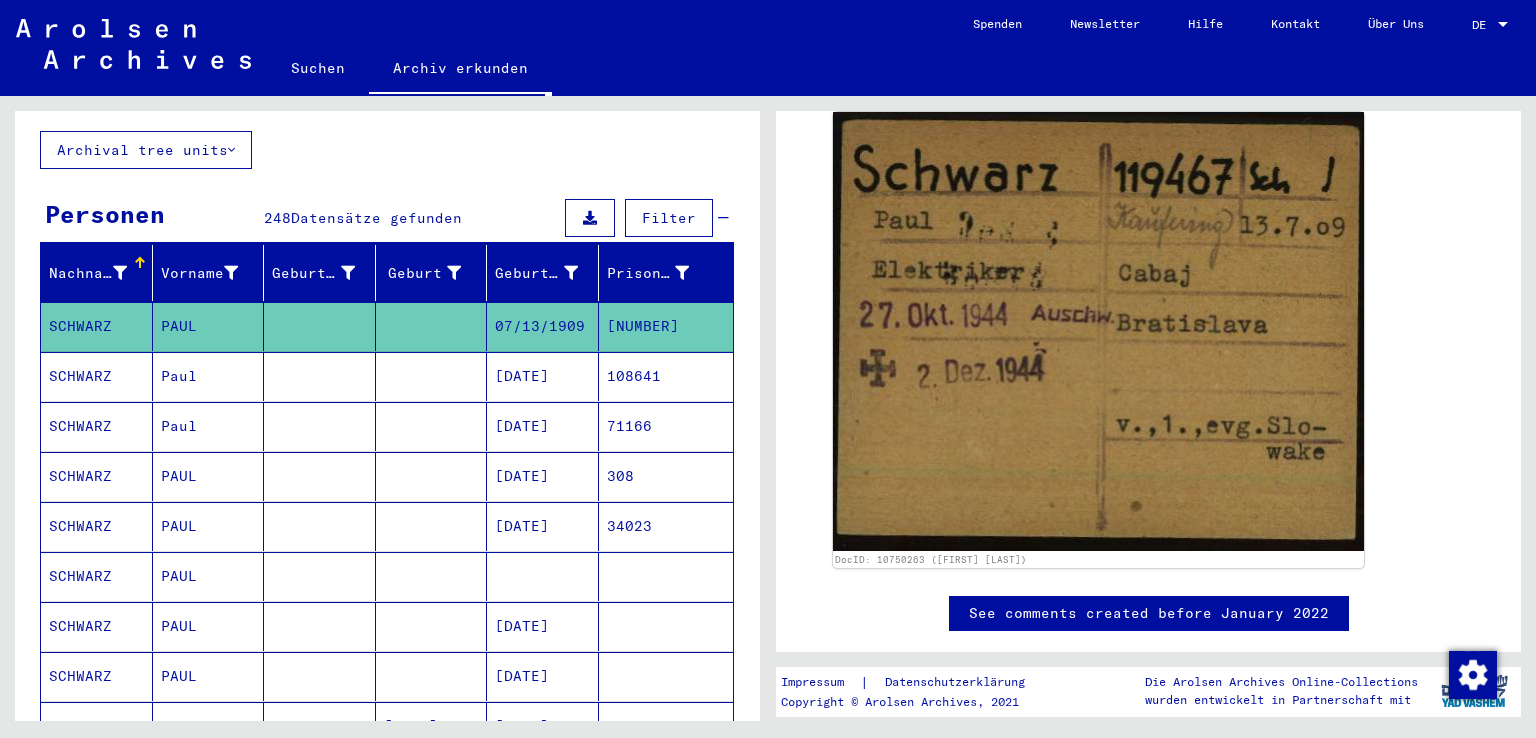 scroll, scrollTop: 0, scrollLeft: 0, axis: both 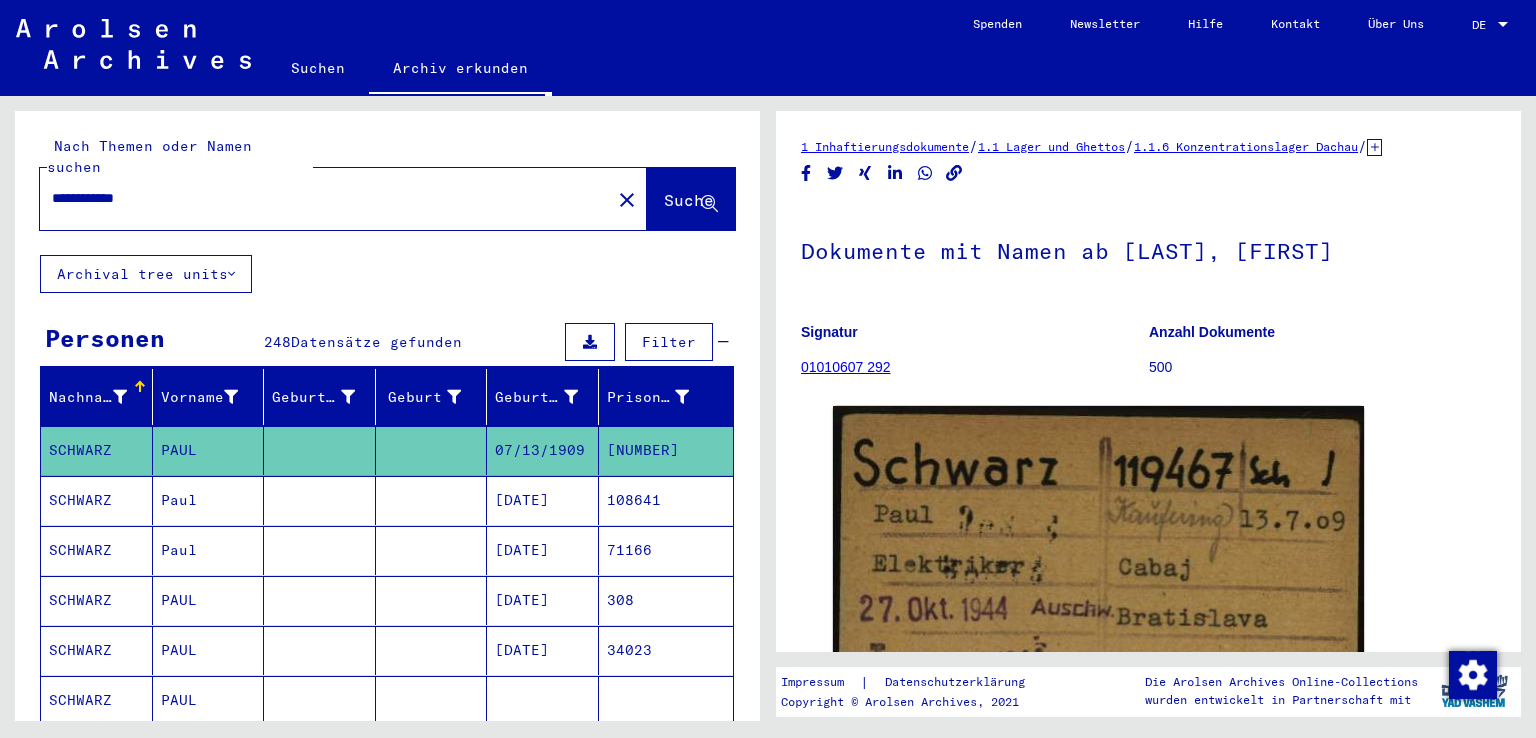 click on "**********" at bounding box center [325, 198] 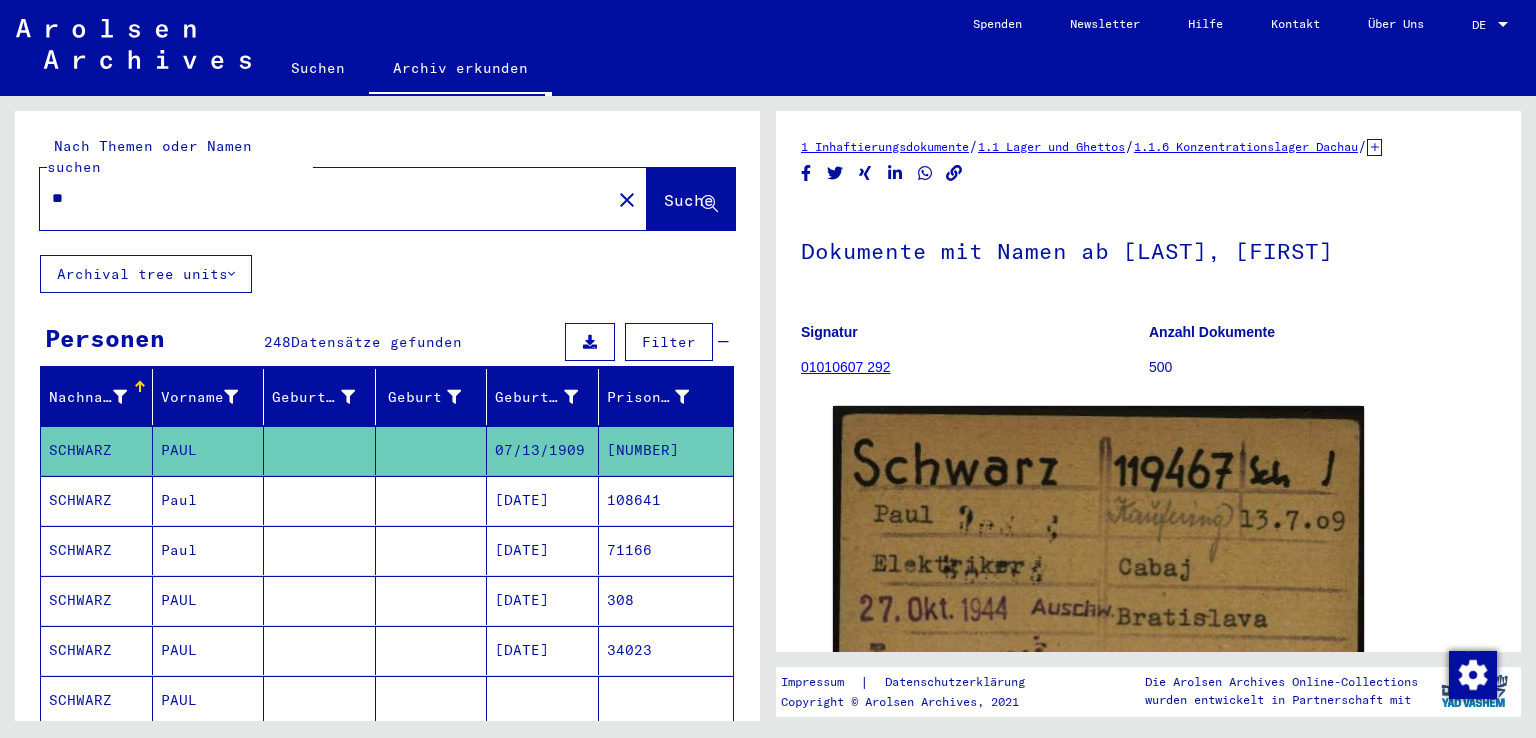 type on "*" 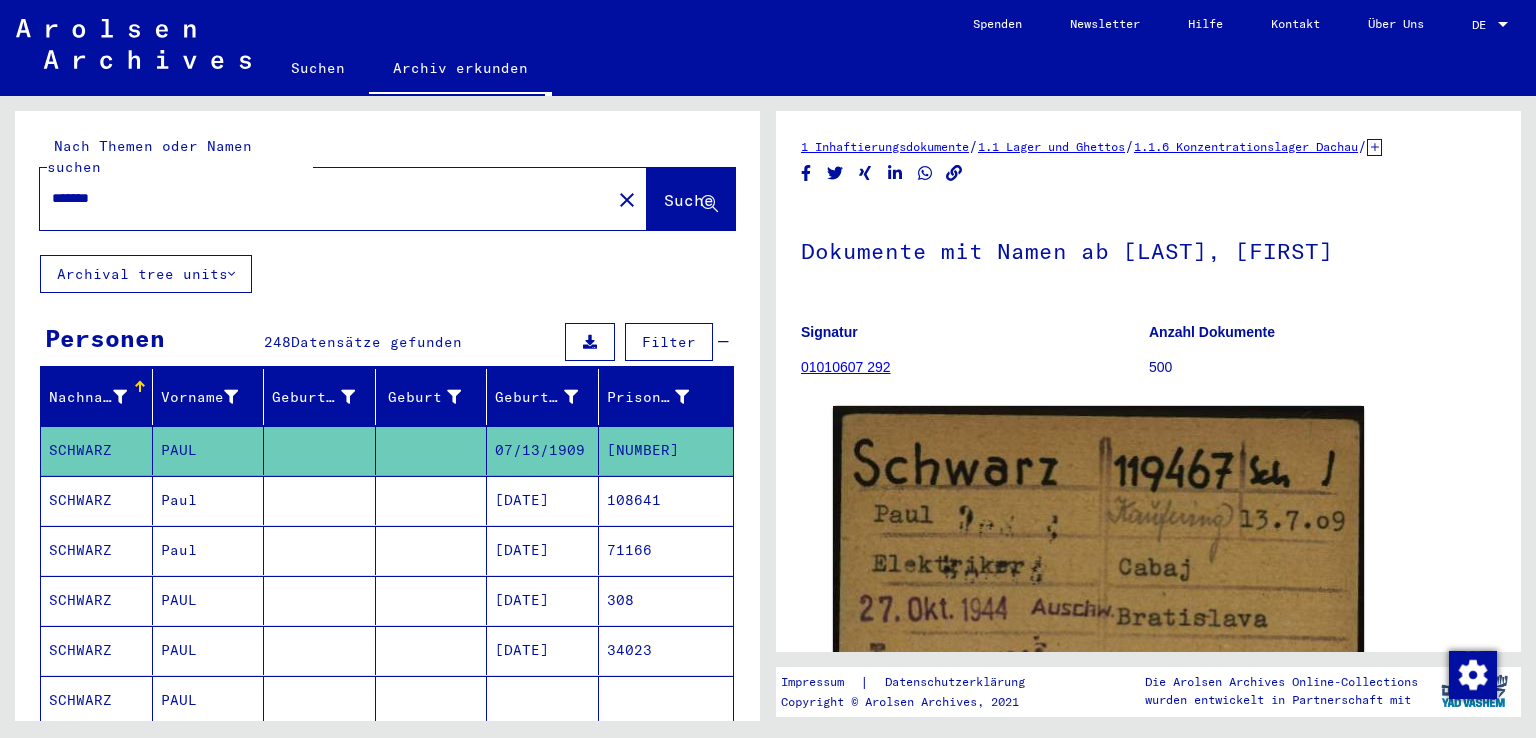click on "Suche" 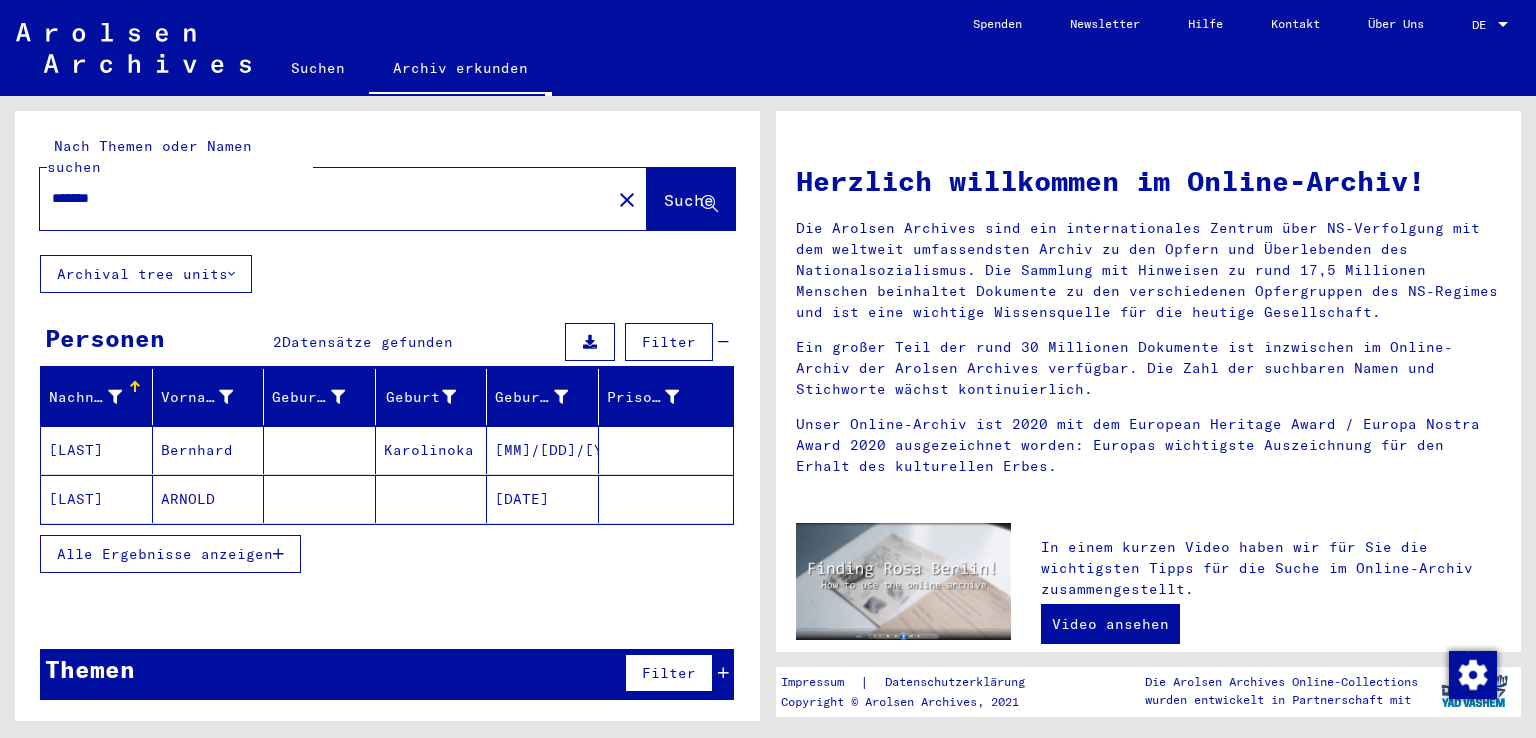 click 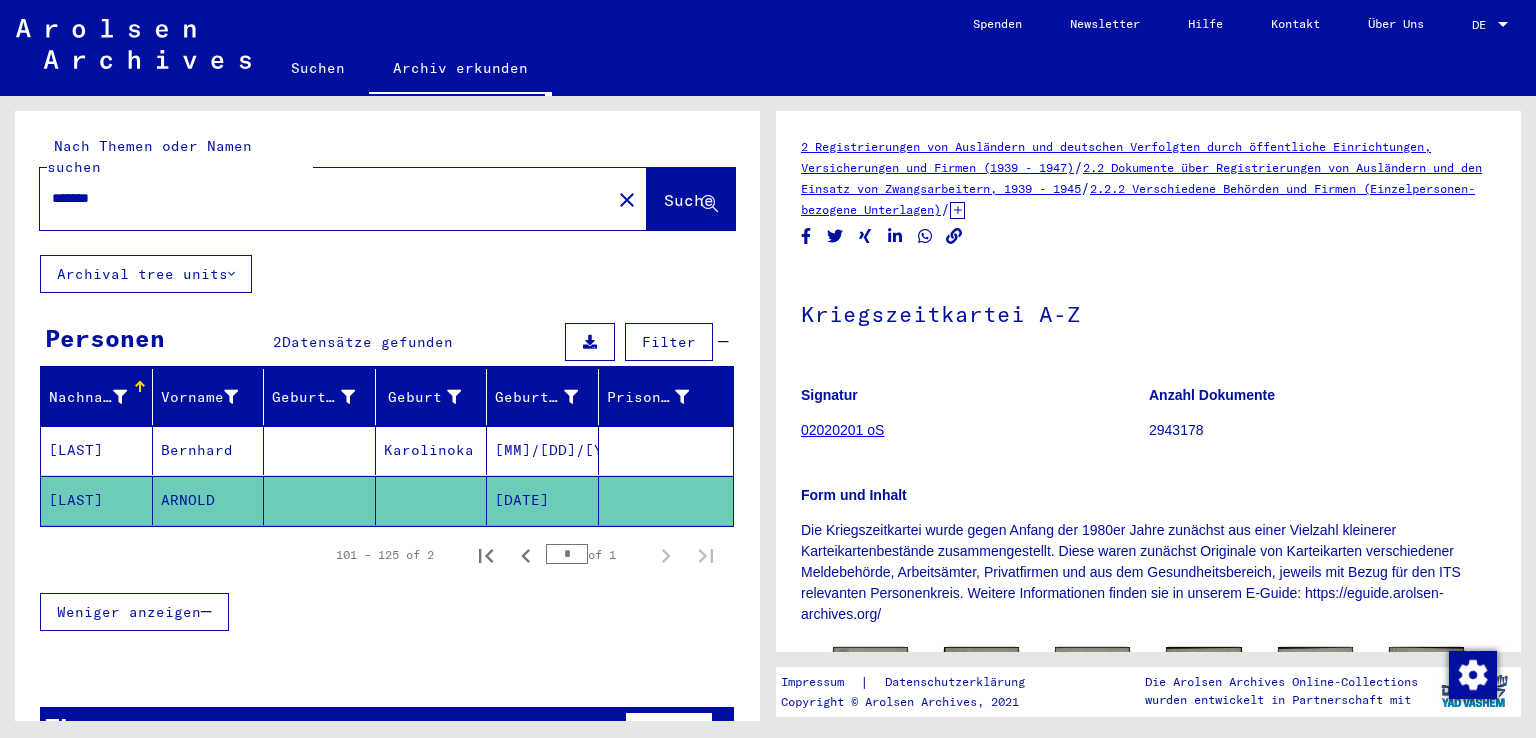 scroll, scrollTop: 0, scrollLeft: 0, axis: both 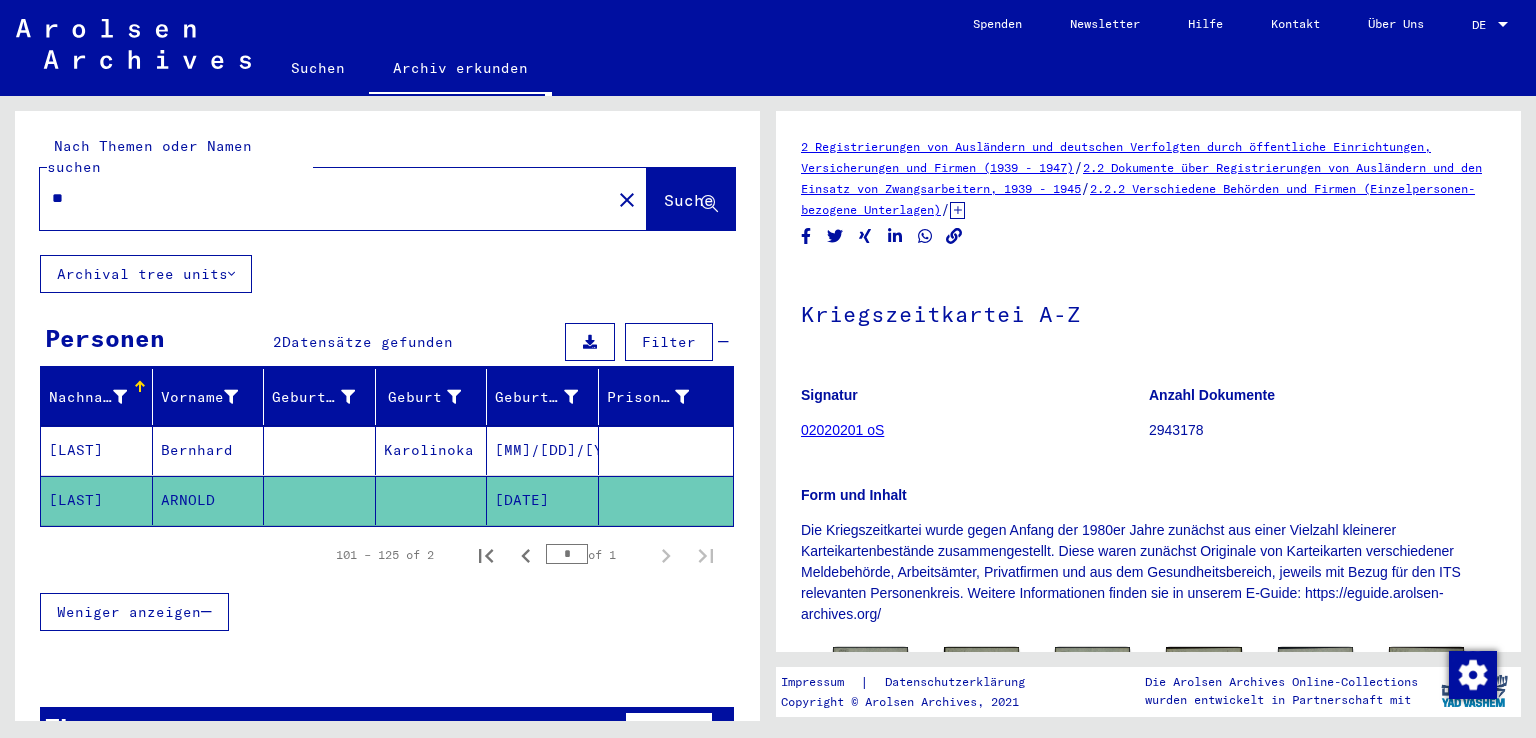 type on "*" 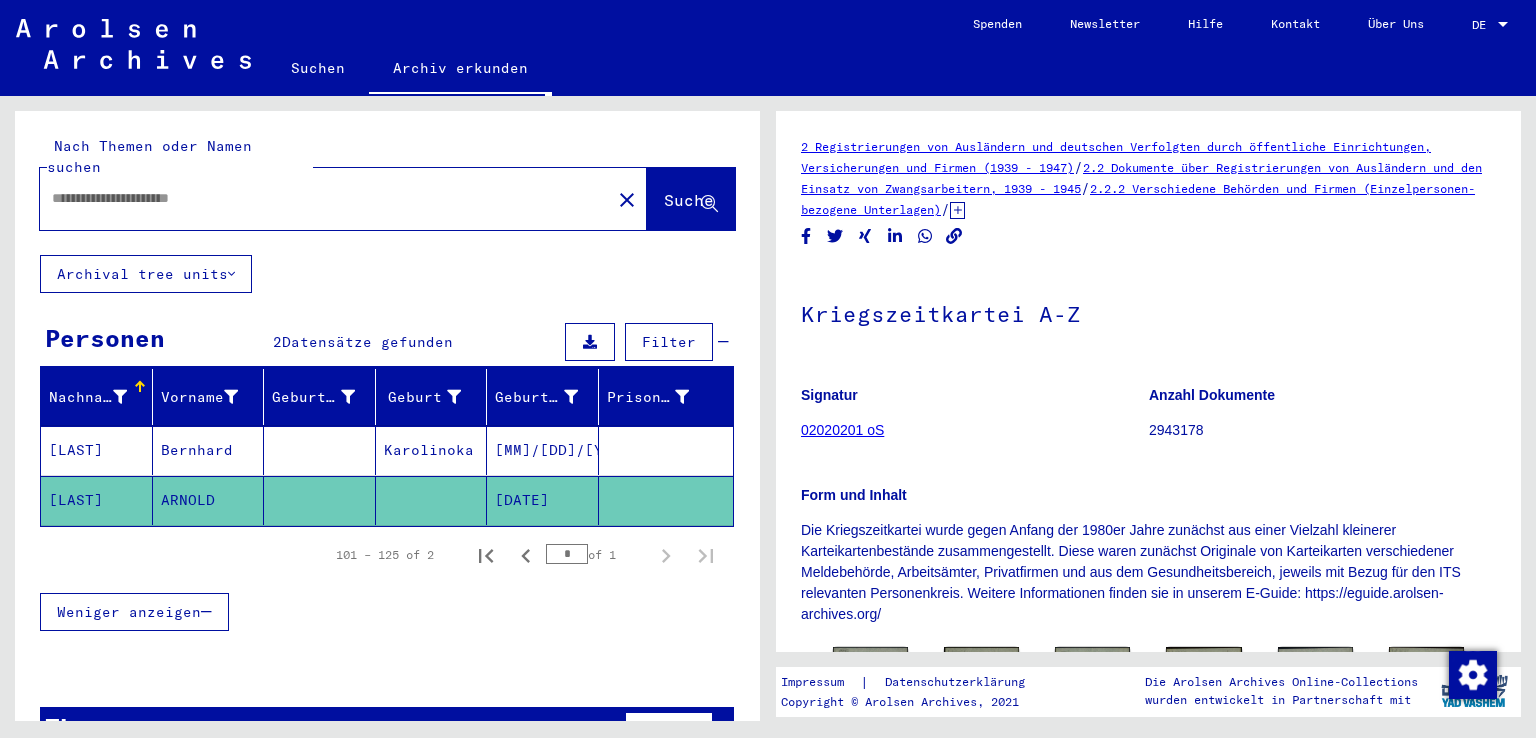 type on "*" 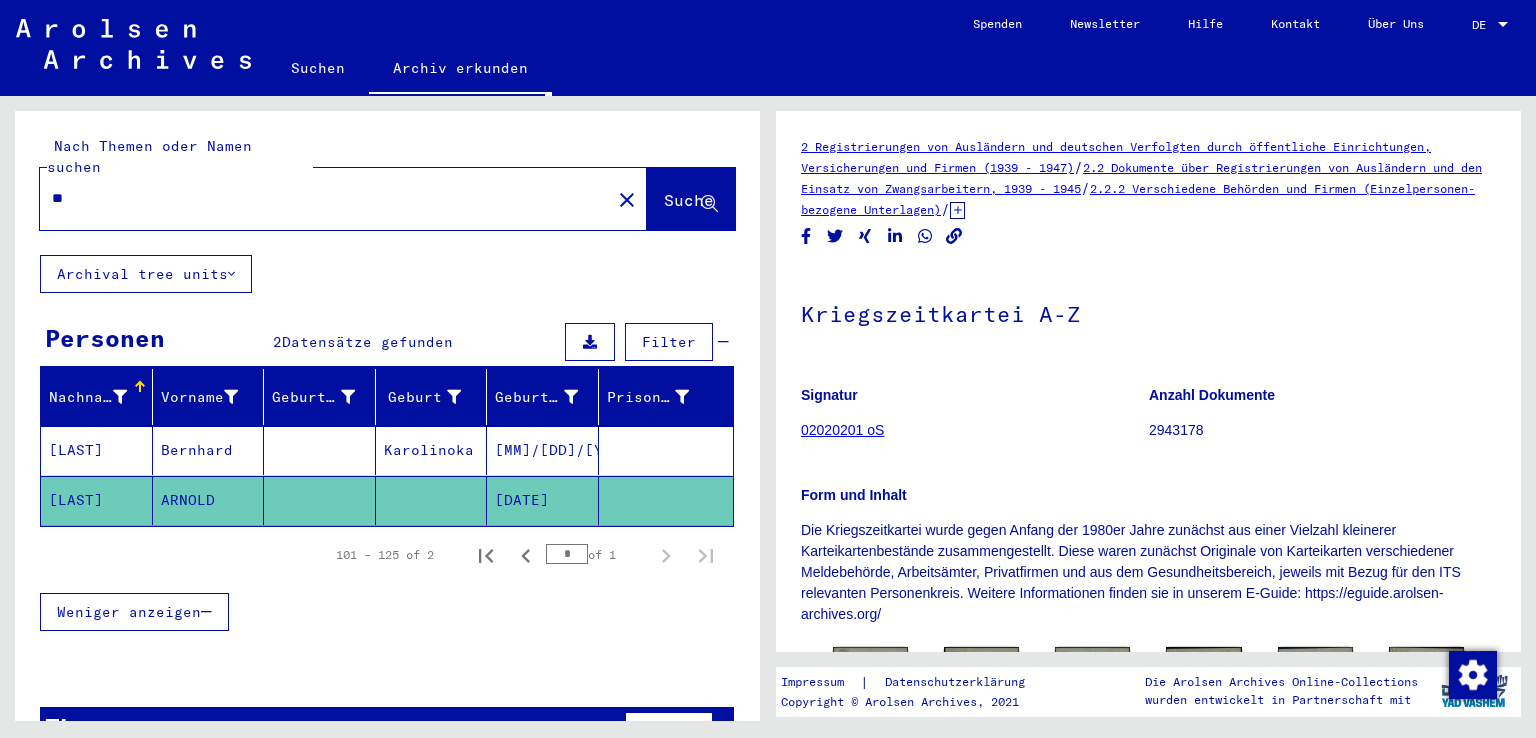 type on "*" 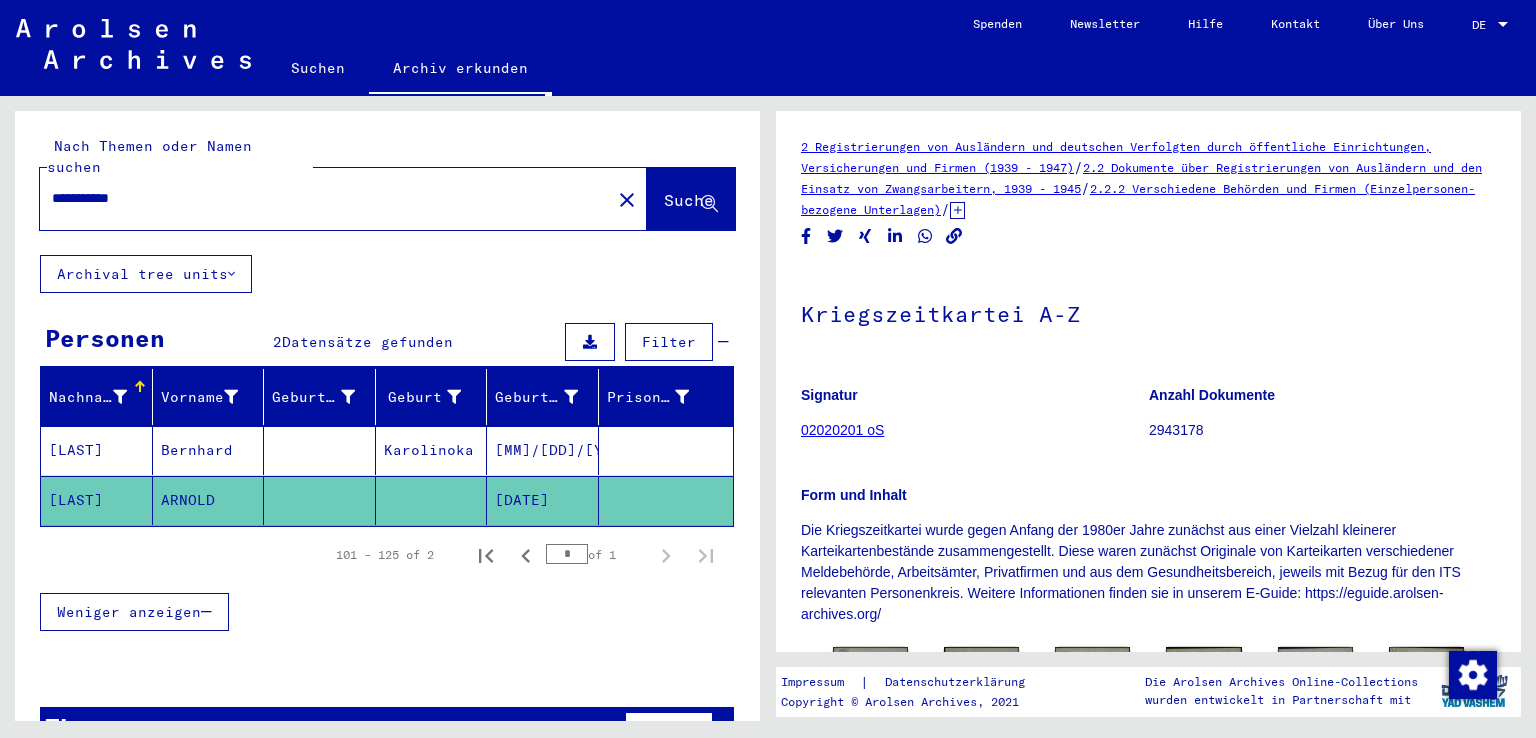 click on "Suche" 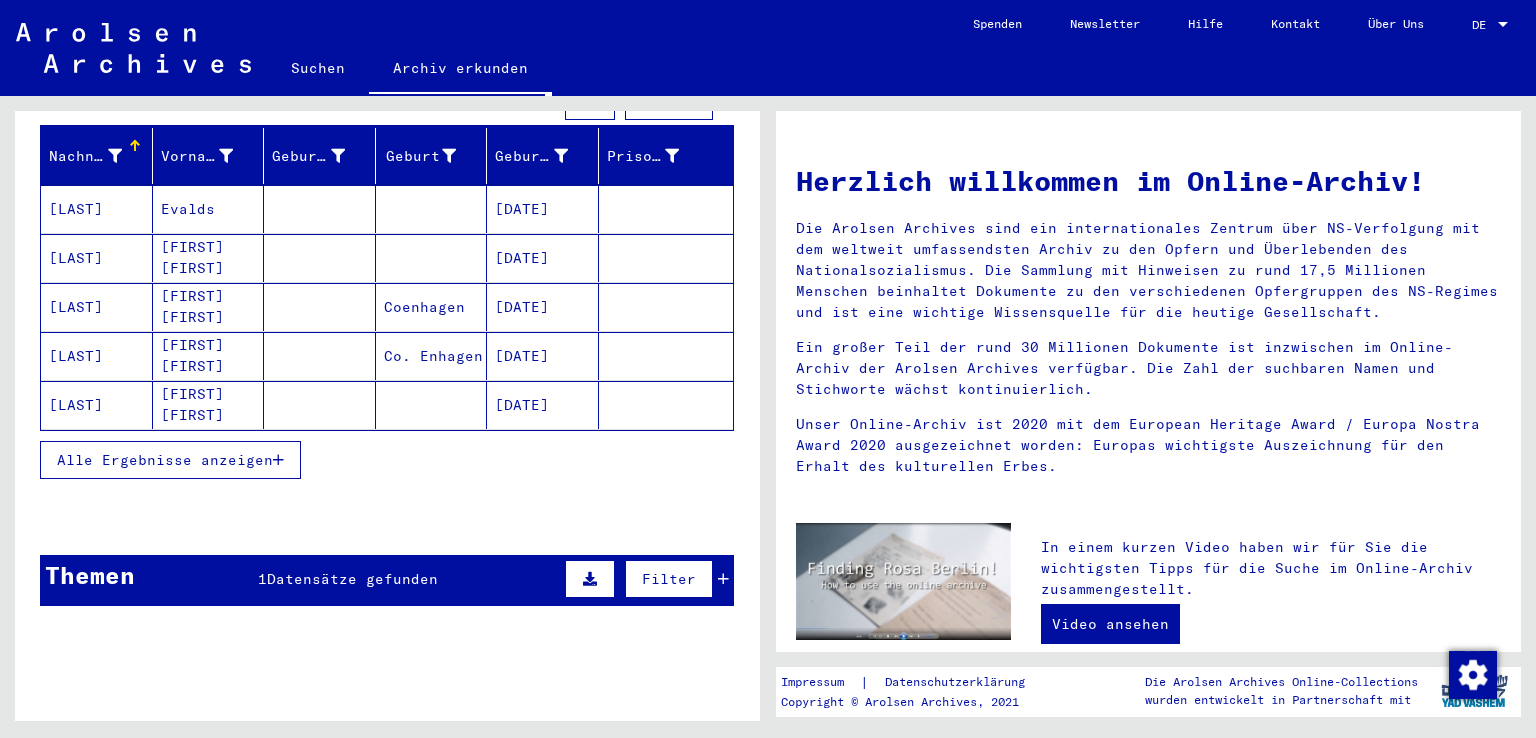 scroll, scrollTop: 271, scrollLeft: 0, axis: vertical 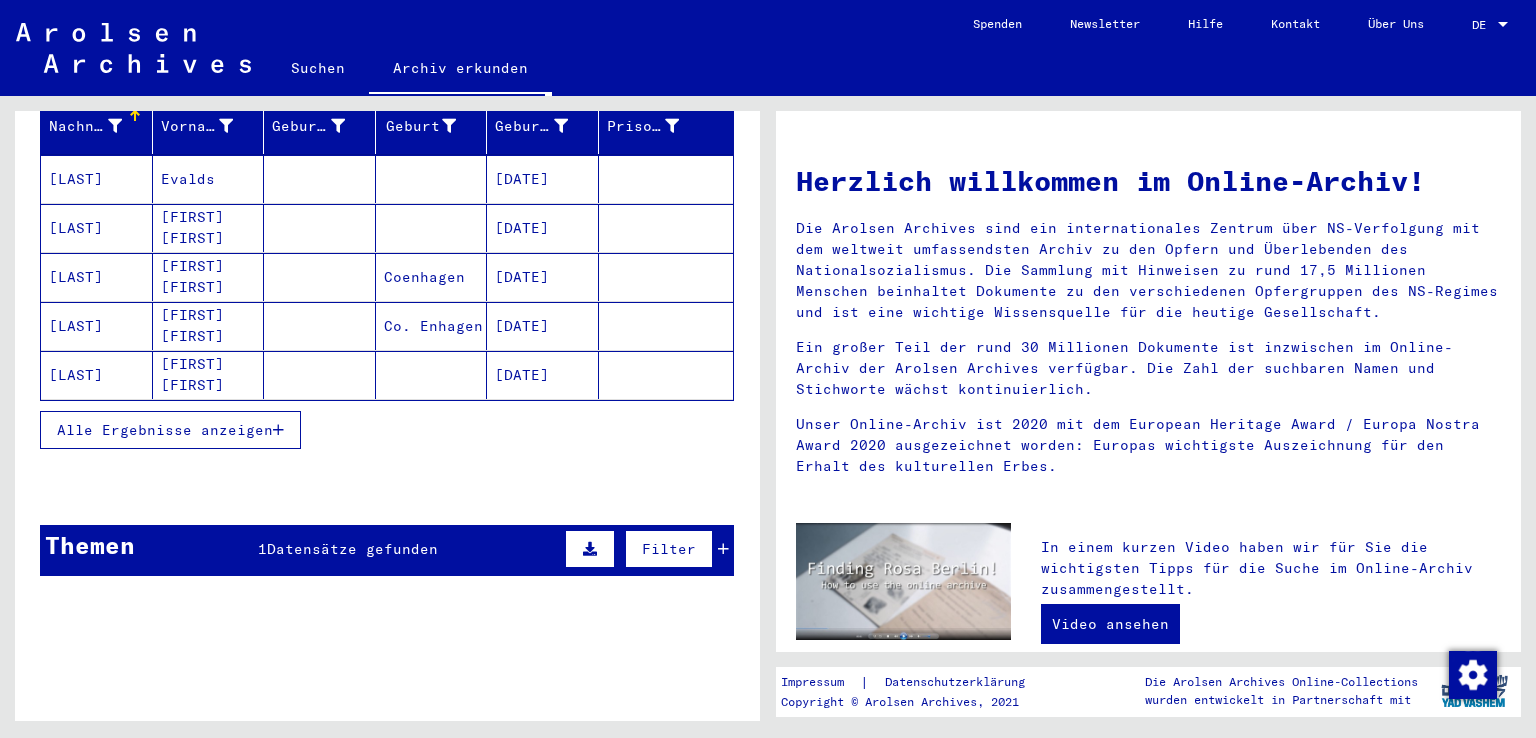 click on "Themen 1  Datensätze gefunden  Filter" at bounding box center (387, 550) 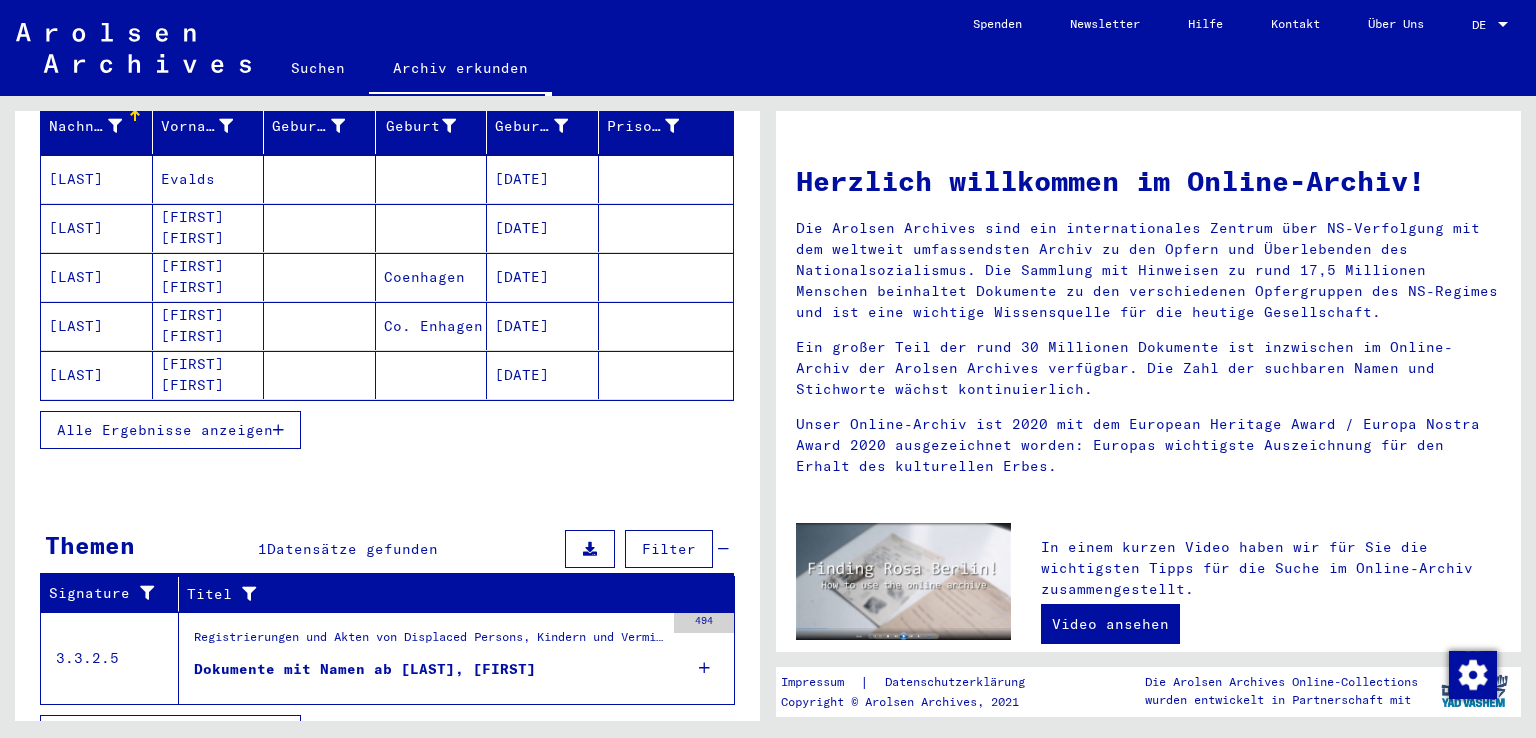 click at bounding box center [590, 549] 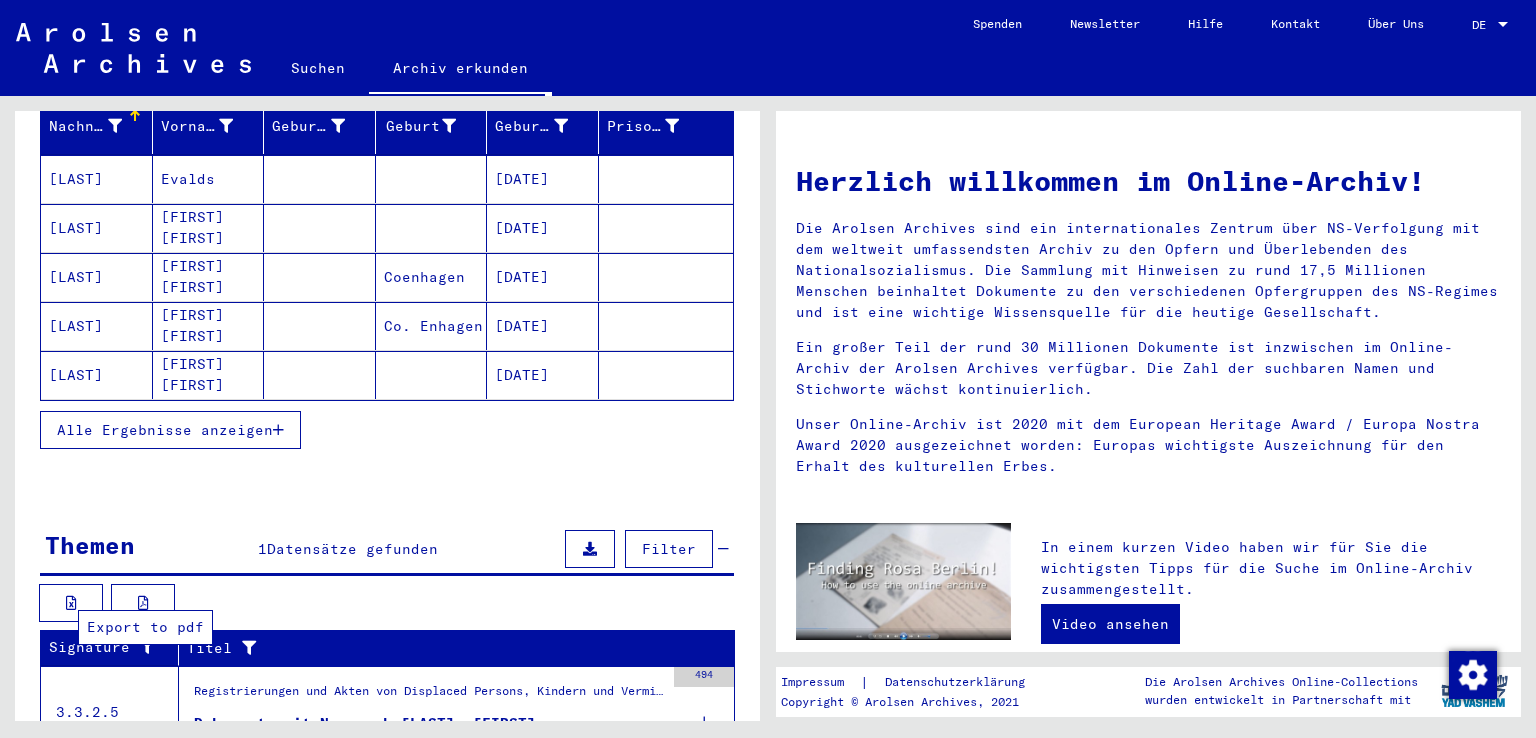 click at bounding box center [143, 603] 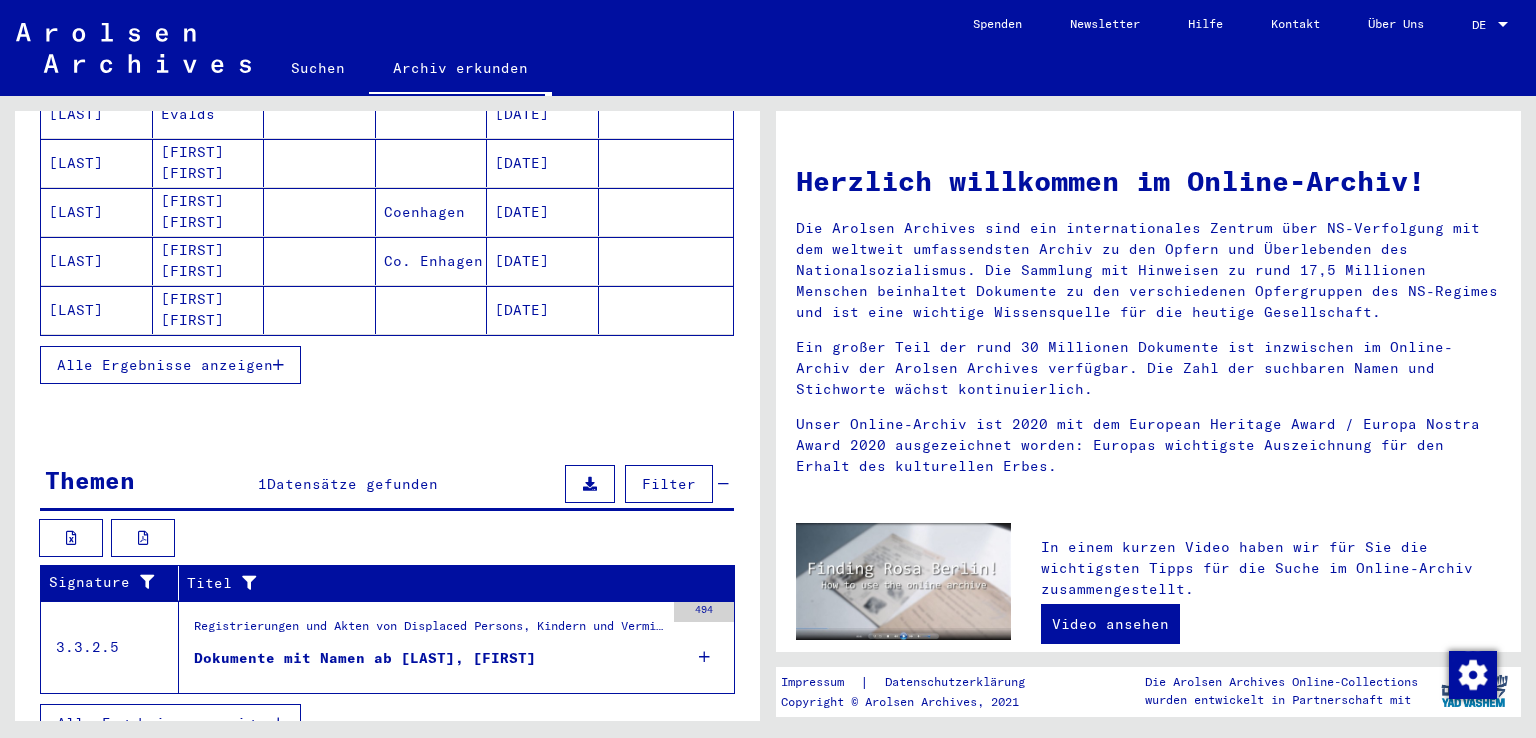 scroll, scrollTop: 340, scrollLeft: 0, axis: vertical 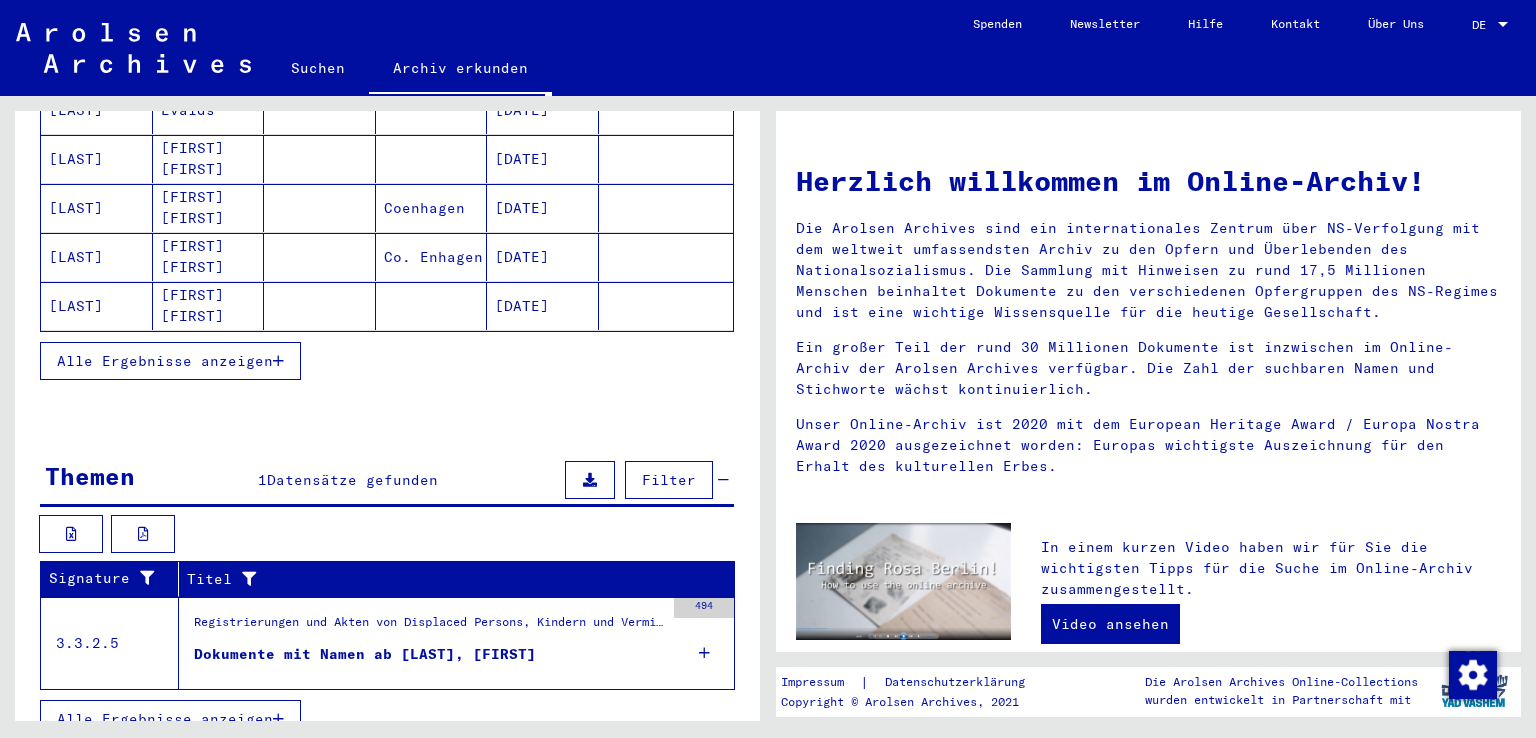 drag, startPoint x: 732, startPoint y: 84, endPoint x: 668, endPoint y: 774, distance: 692.96173 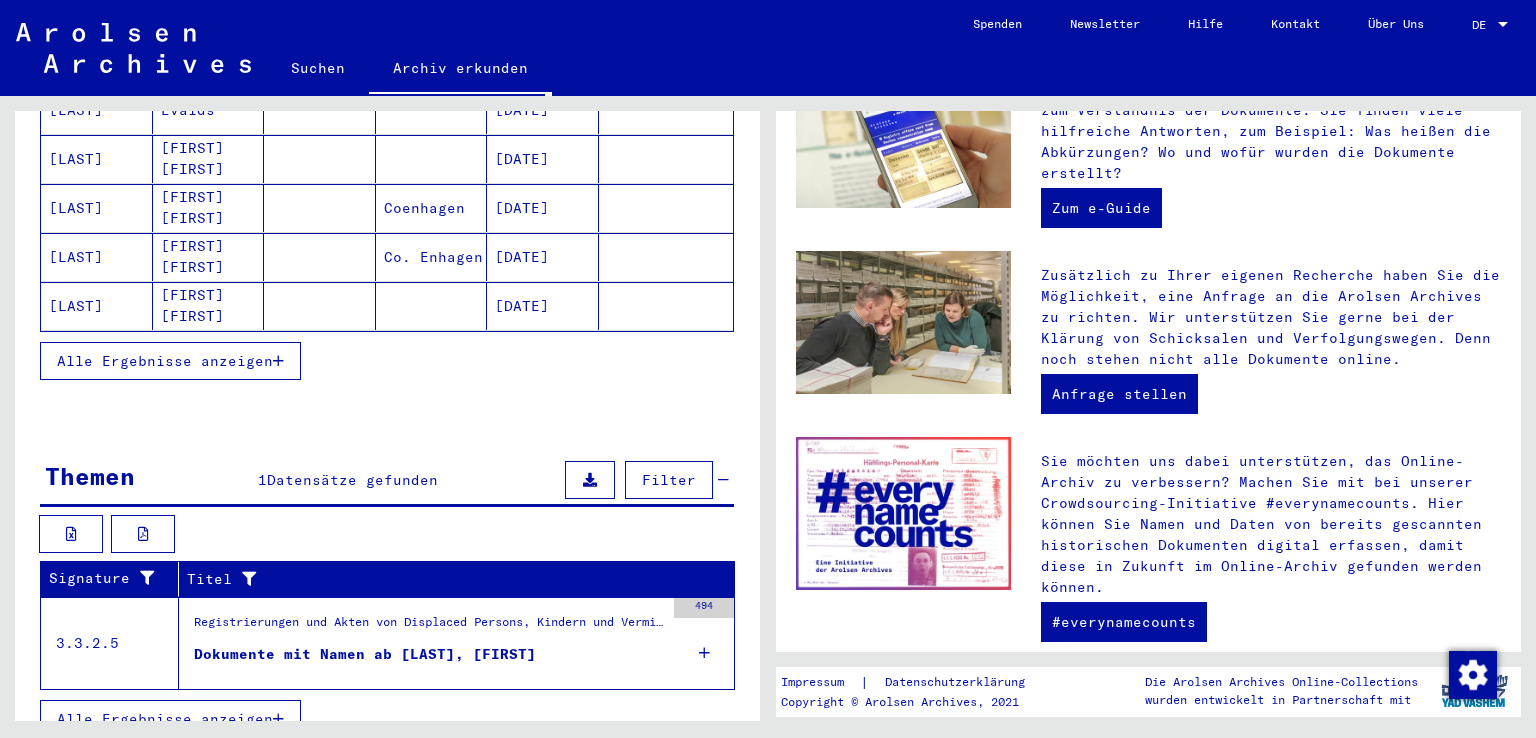 scroll, scrollTop: 604, scrollLeft: 0, axis: vertical 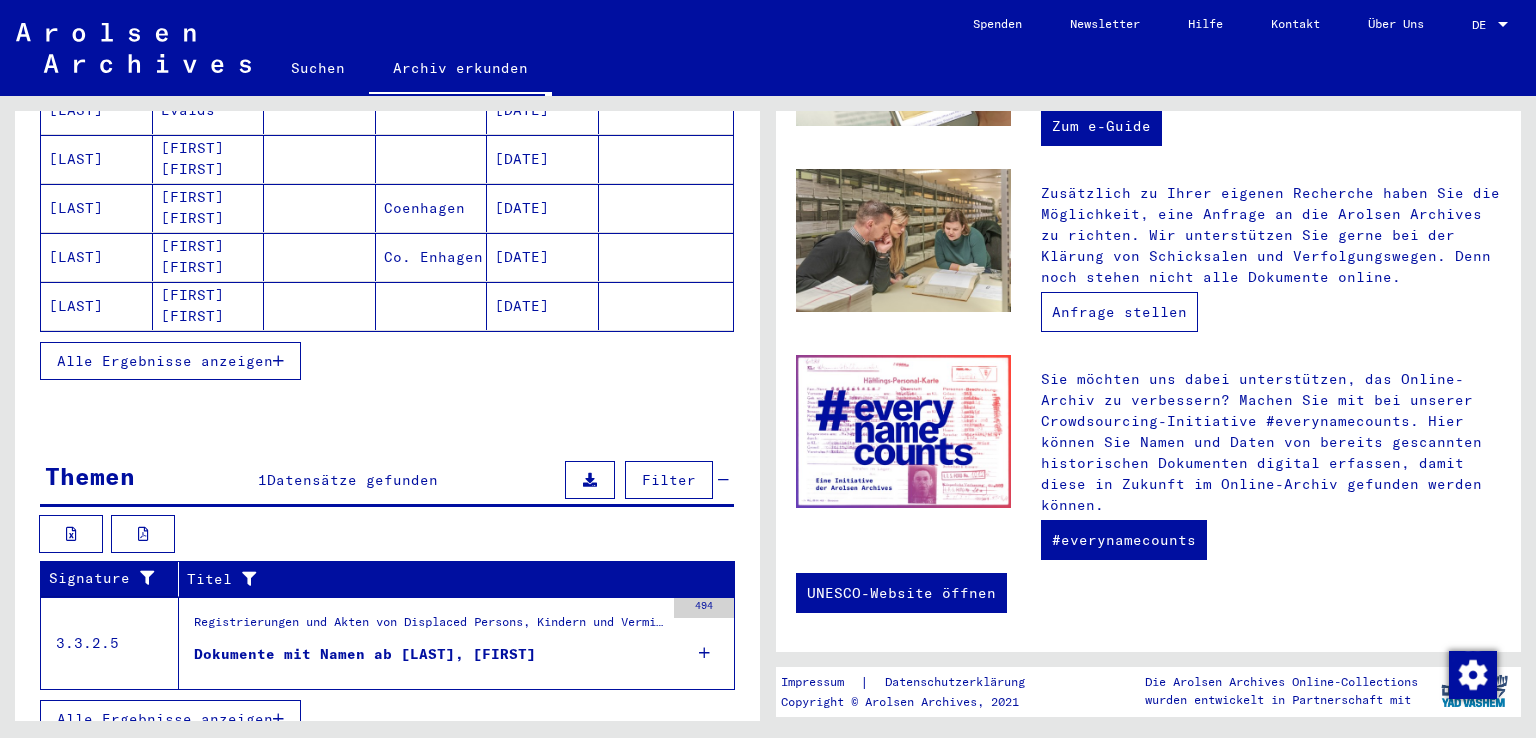 click on "Anfrage stellen" at bounding box center [1119, 312] 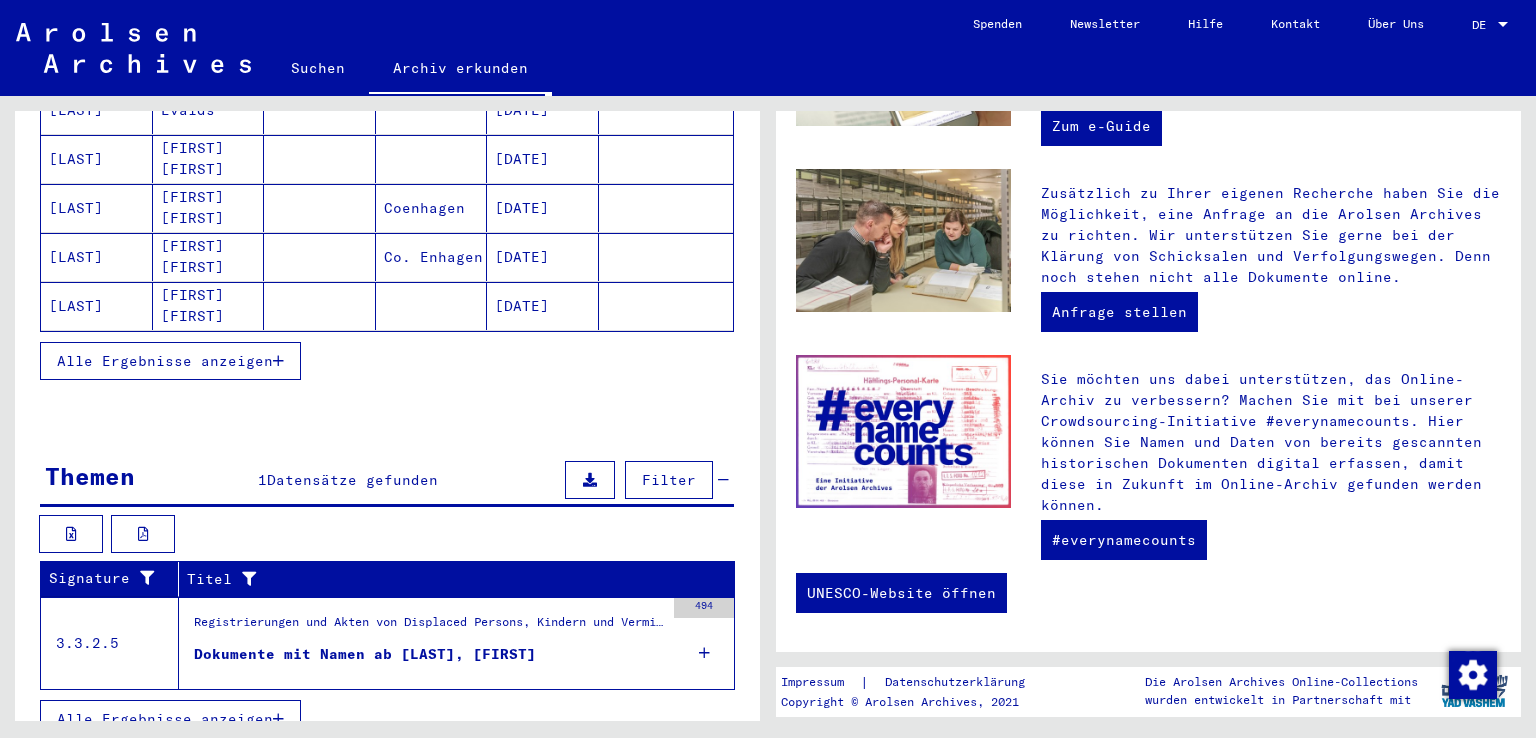 scroll, scrollTop: 0, scrollLeft: 0, axis: both 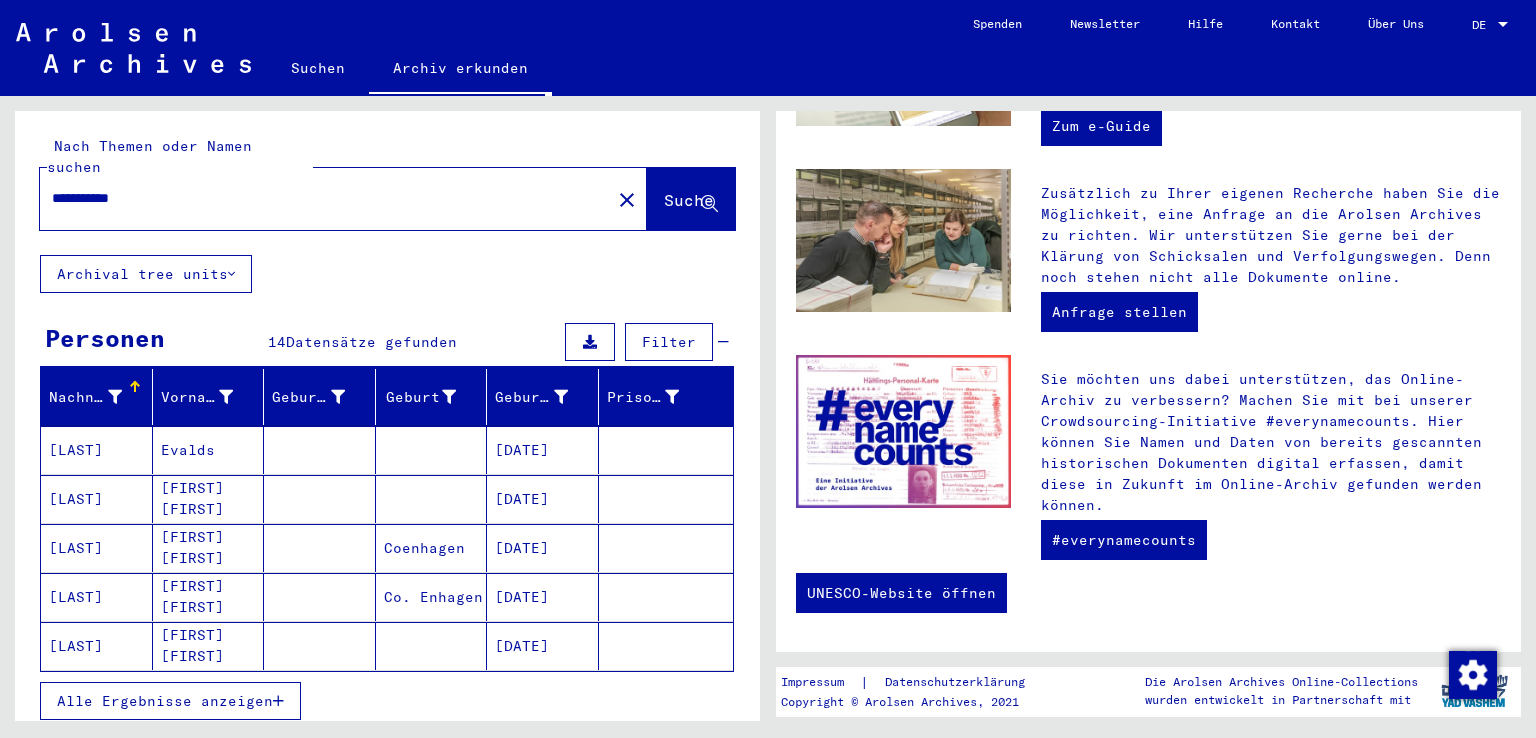 click on "**********" at bounding box center [319, 198] 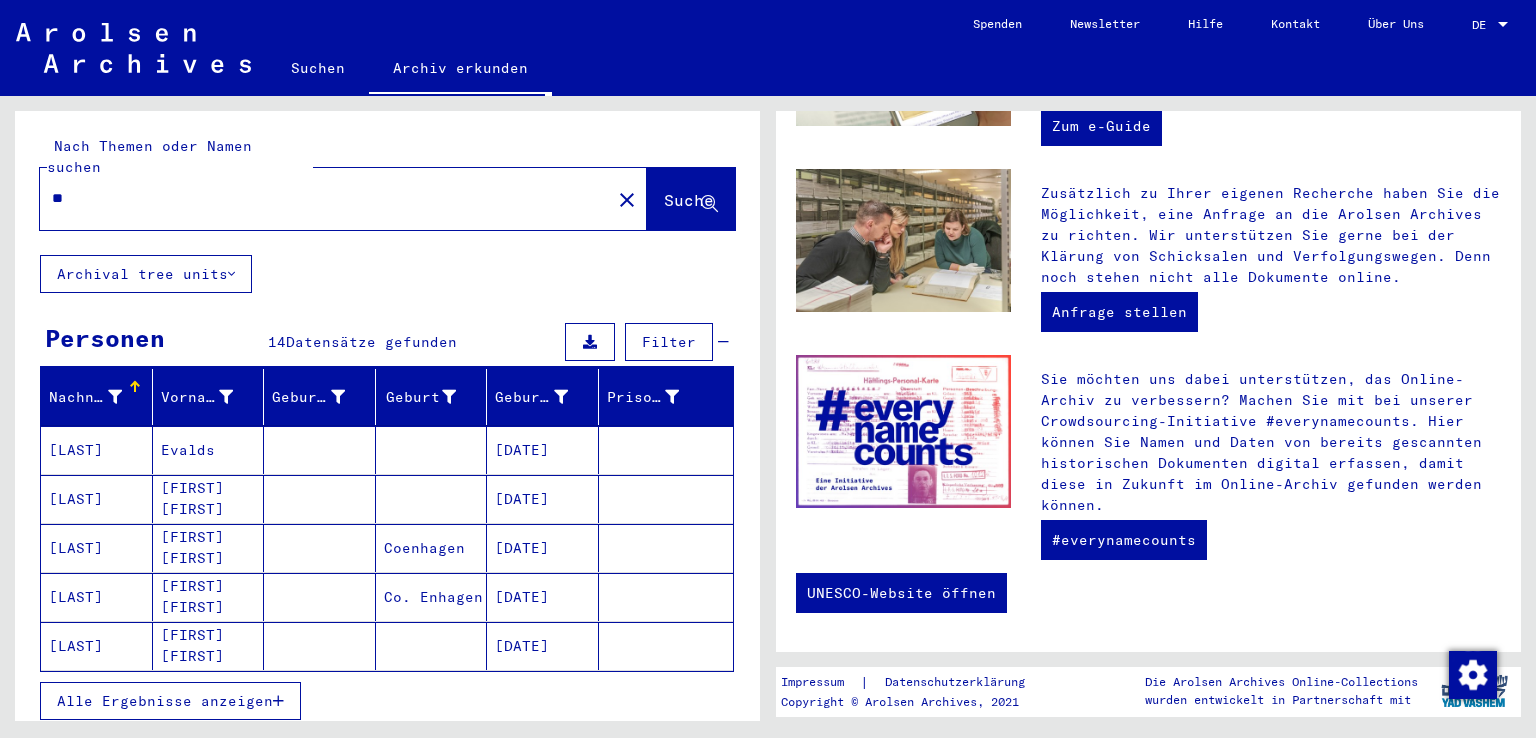 type on "*" 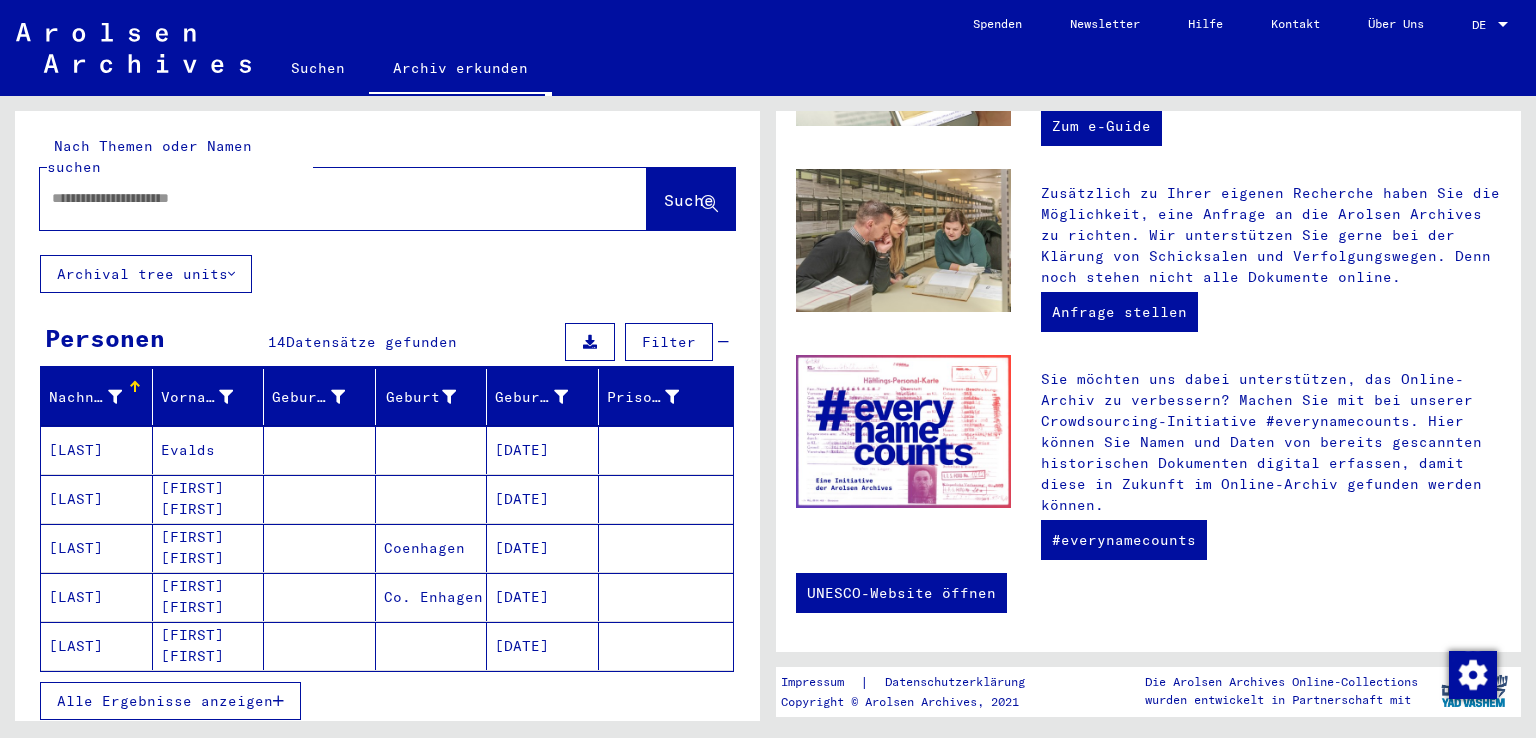 type on "*" 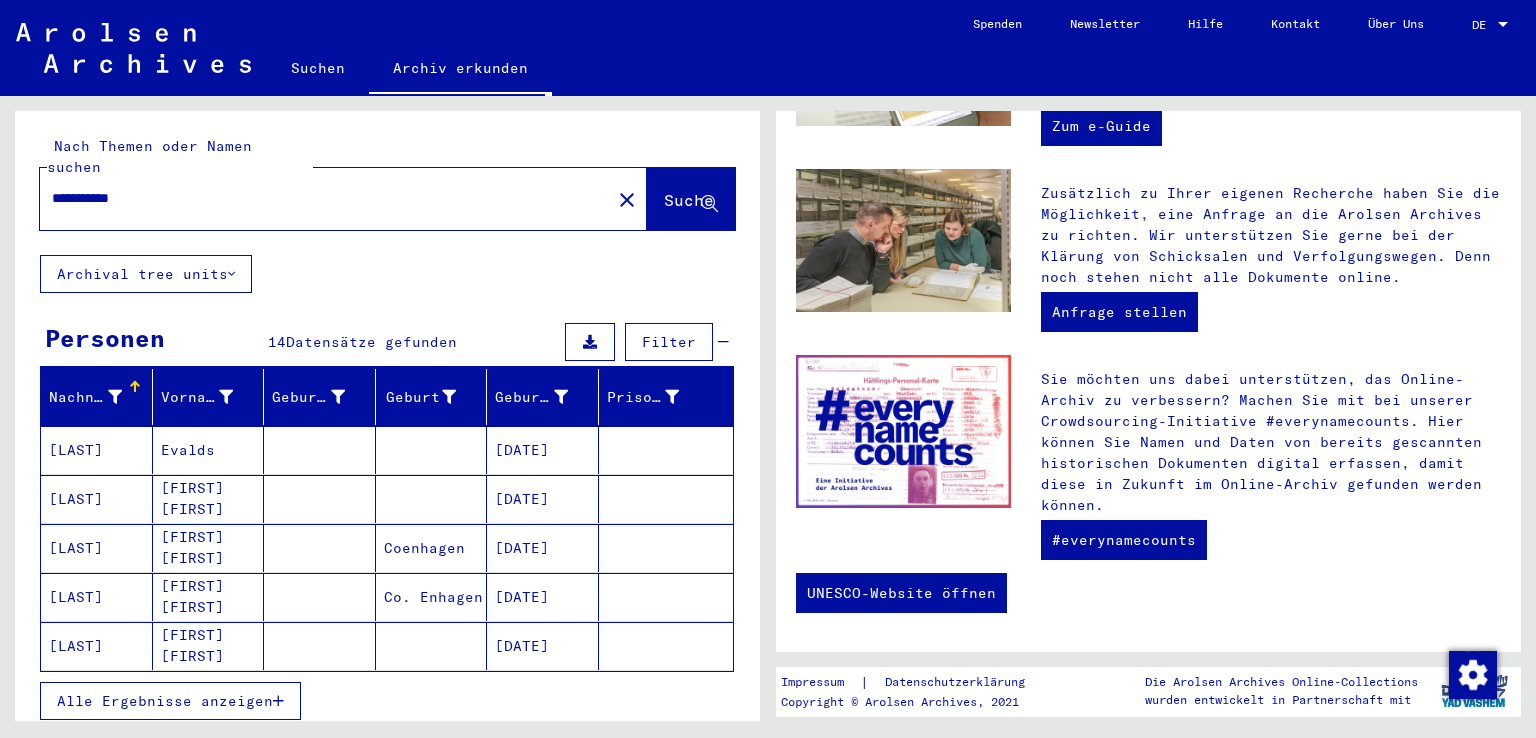 type on "**********" 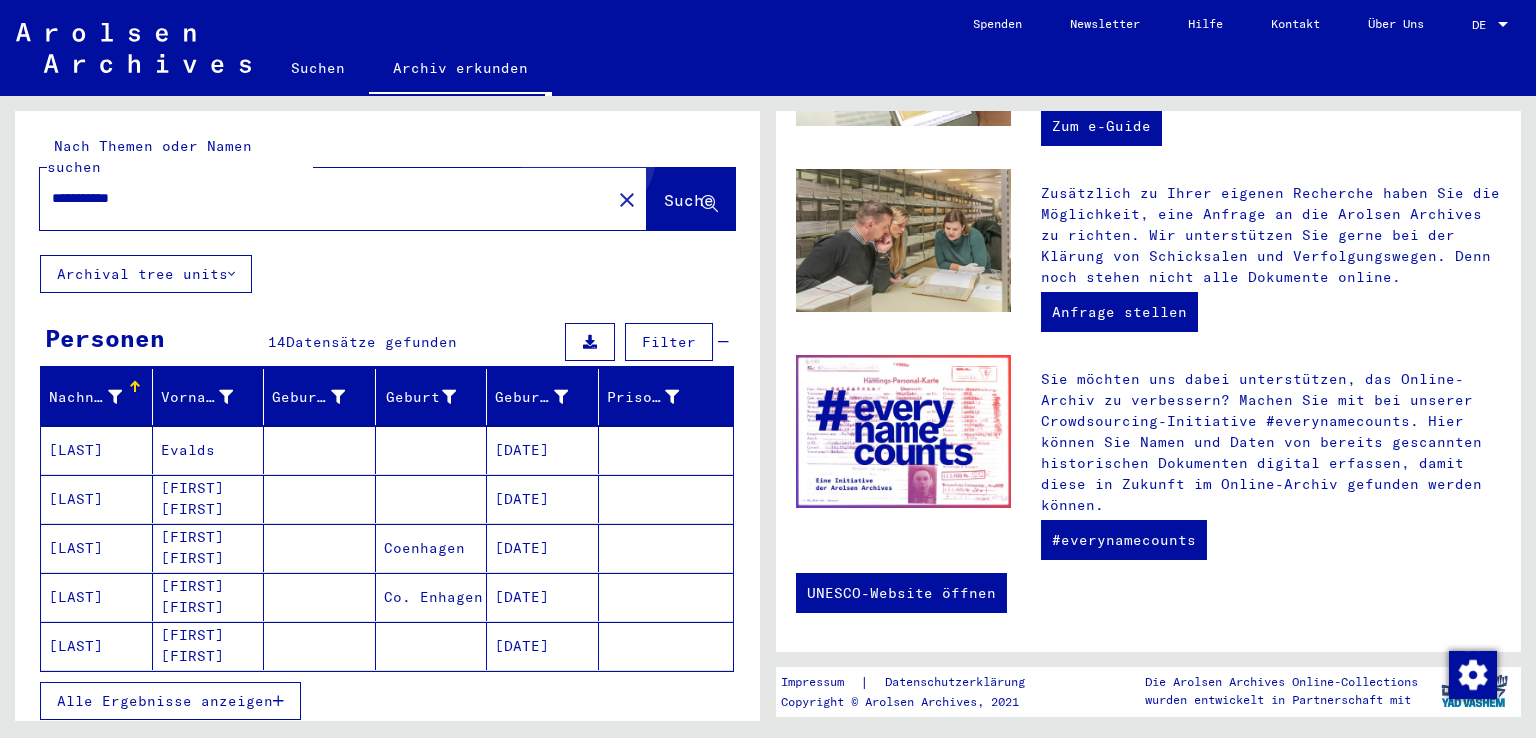 click on "Suche" 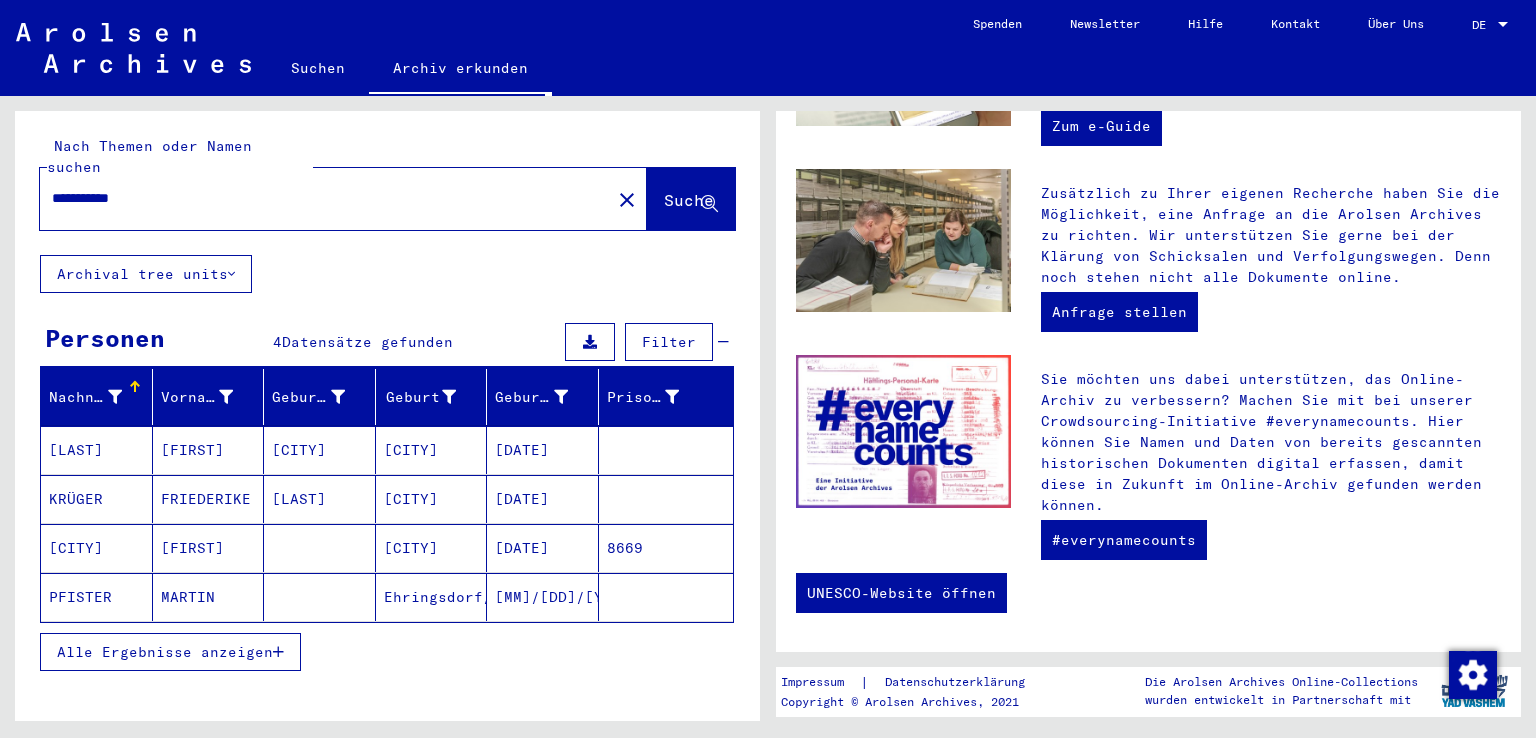 click on "[CITY]" at bounding box center [320, 499] 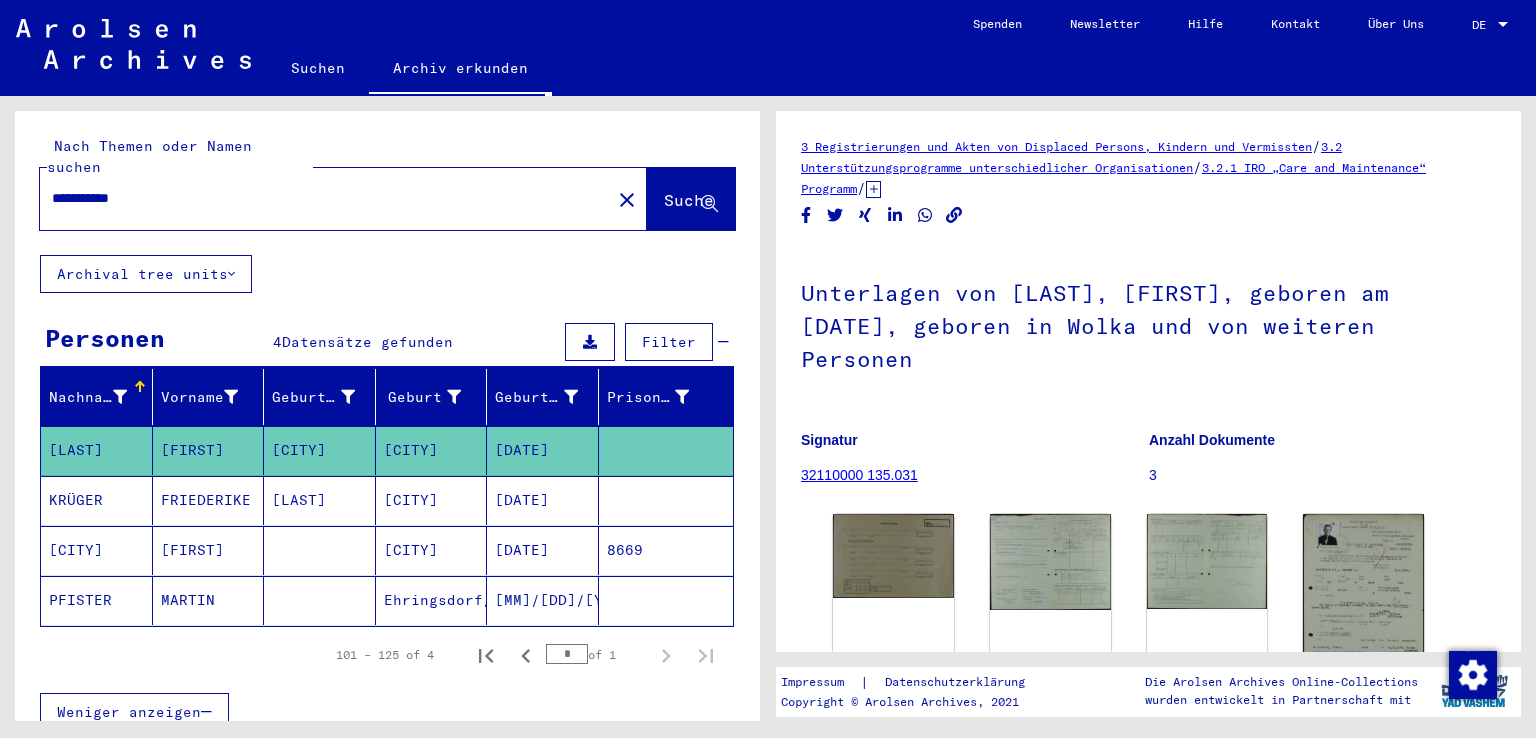 scroll, scrollTop: 0, scrollLeft: 0, axis: both 